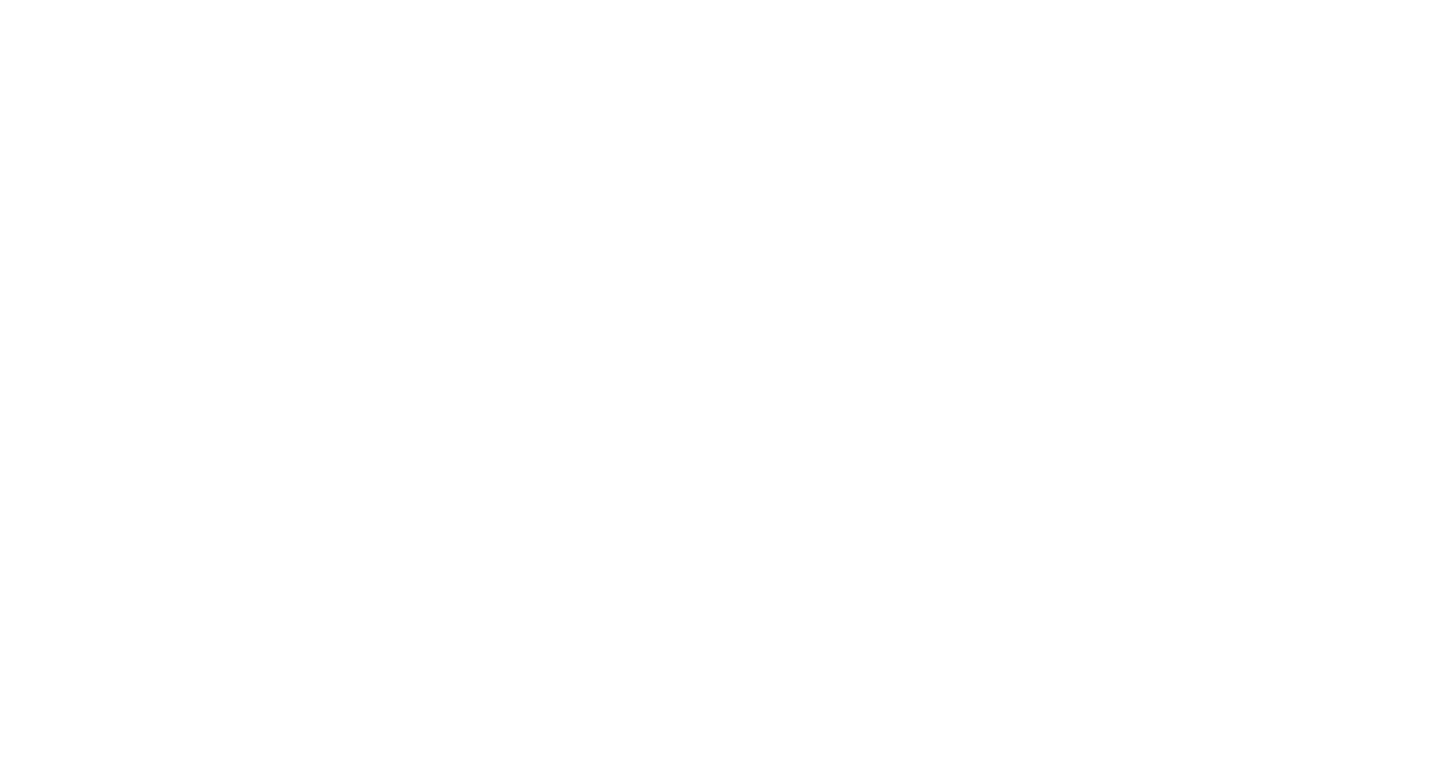 scroll, scrollTop: 0, scrollLeft: 0, axis: both 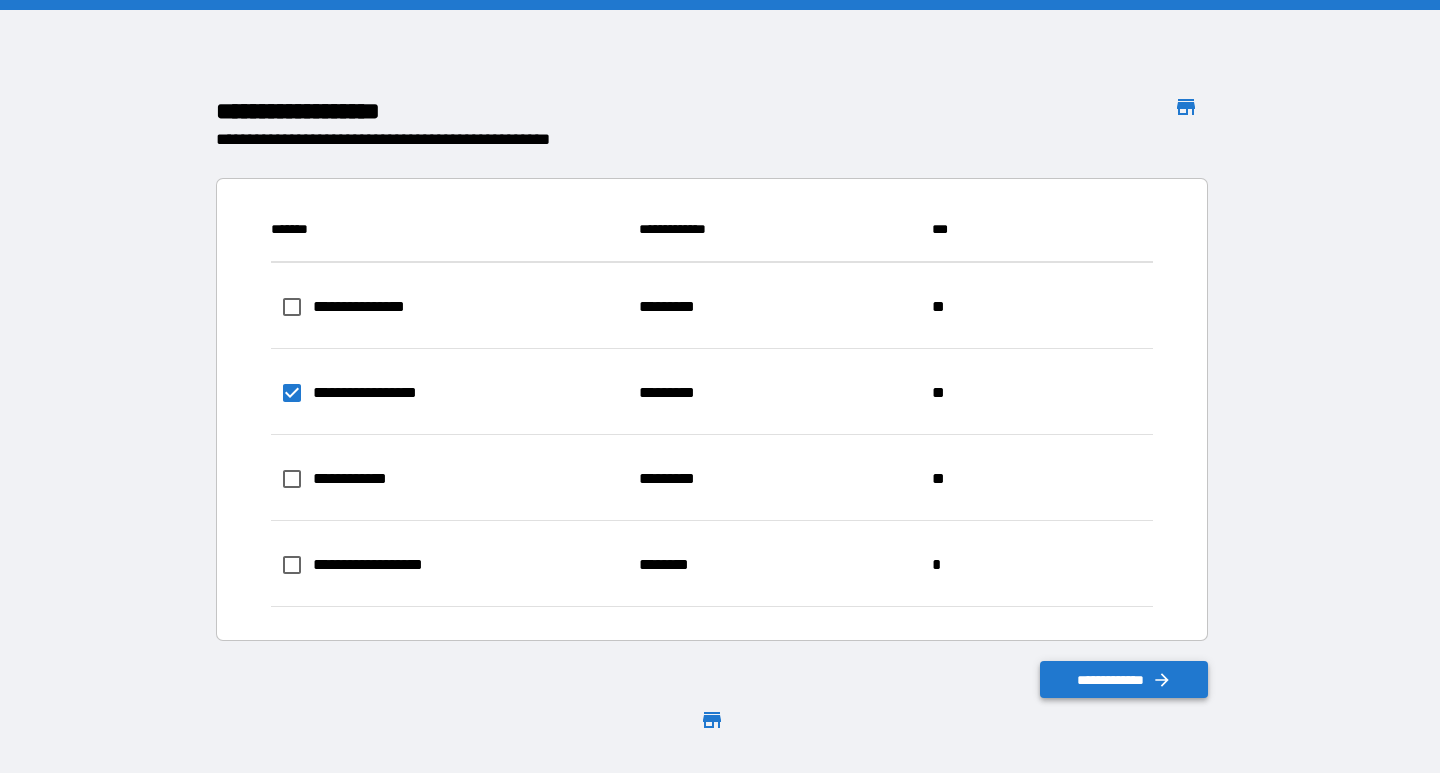 click on "**********" at bounding box center [1124, 680] 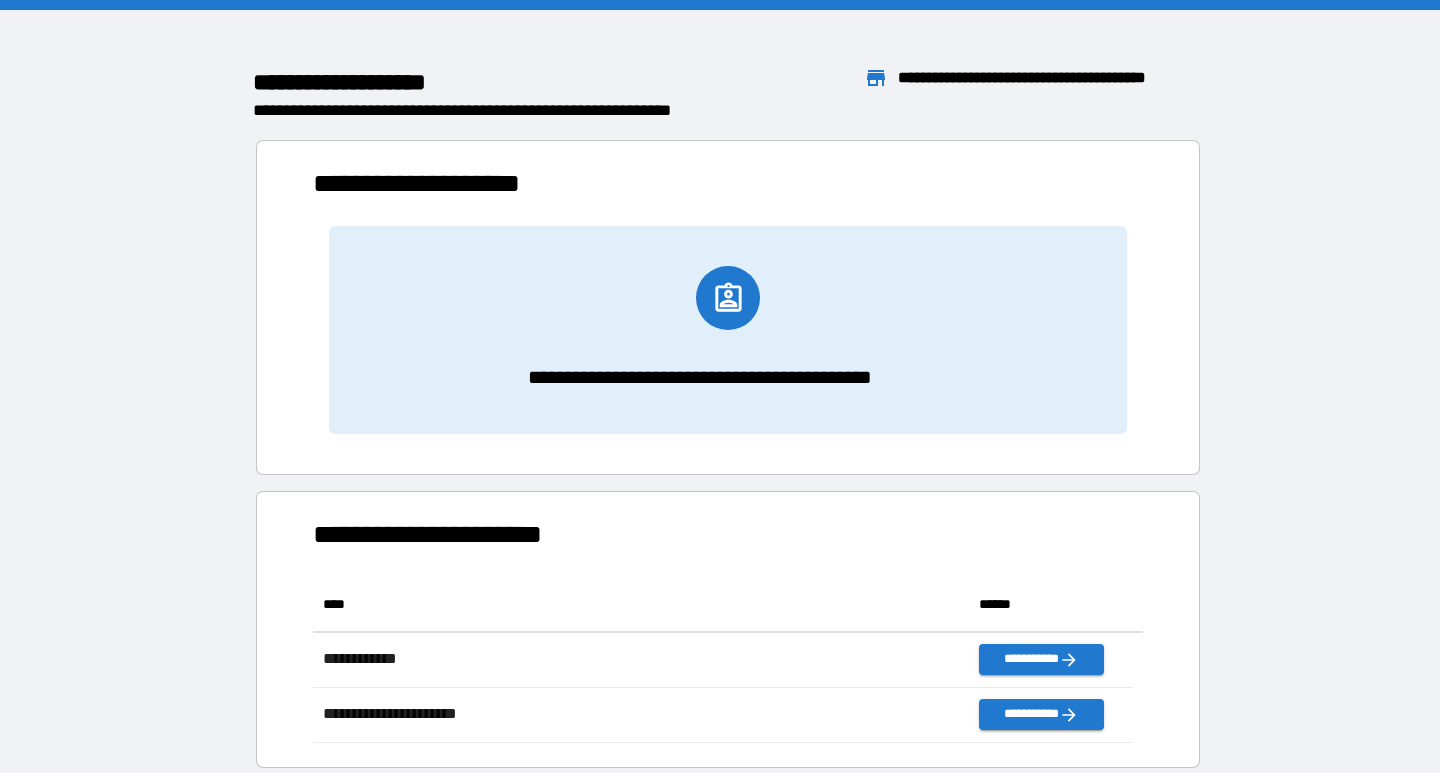 scroll, scrollTop: 16, scrollLeft: 16, axis: both 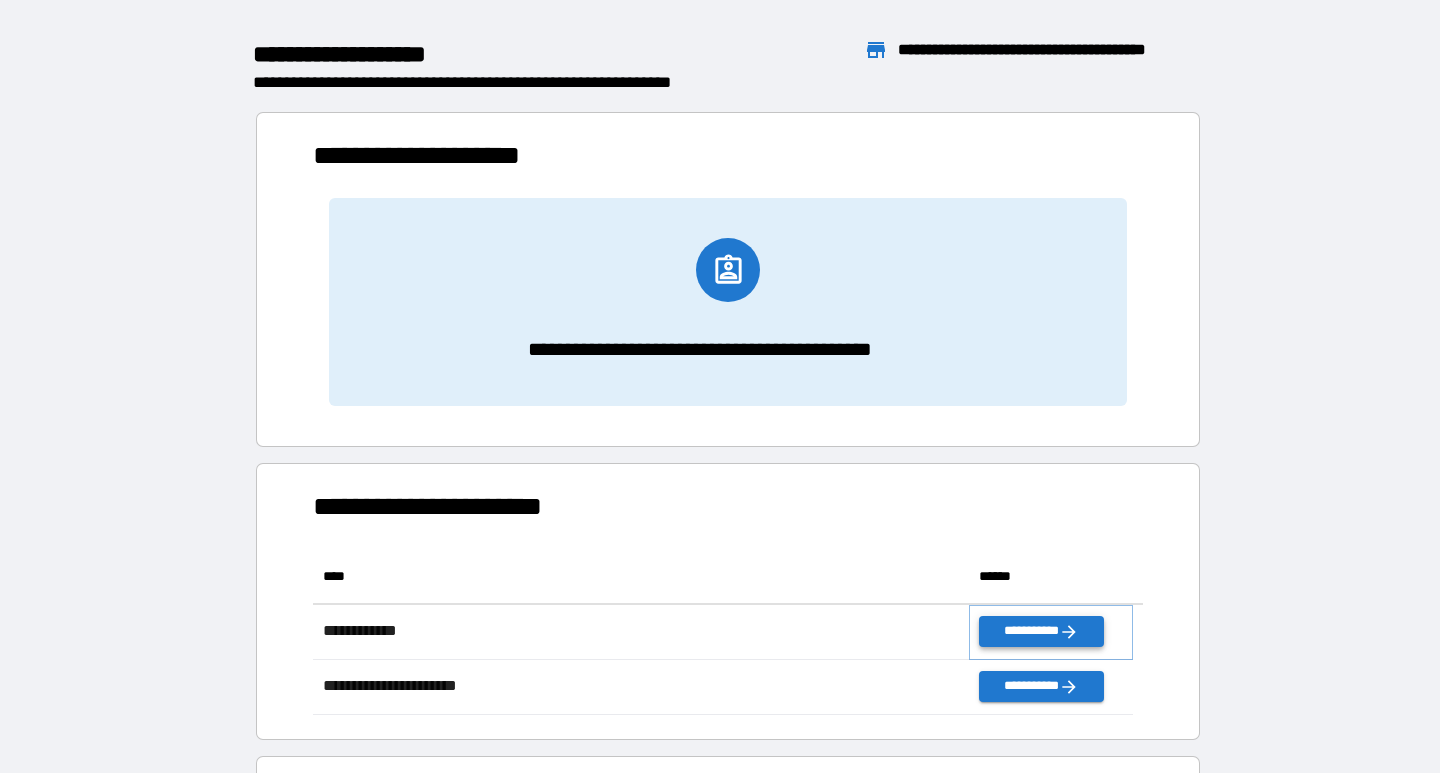 click on "**********" at bounding box center (1041, 631) 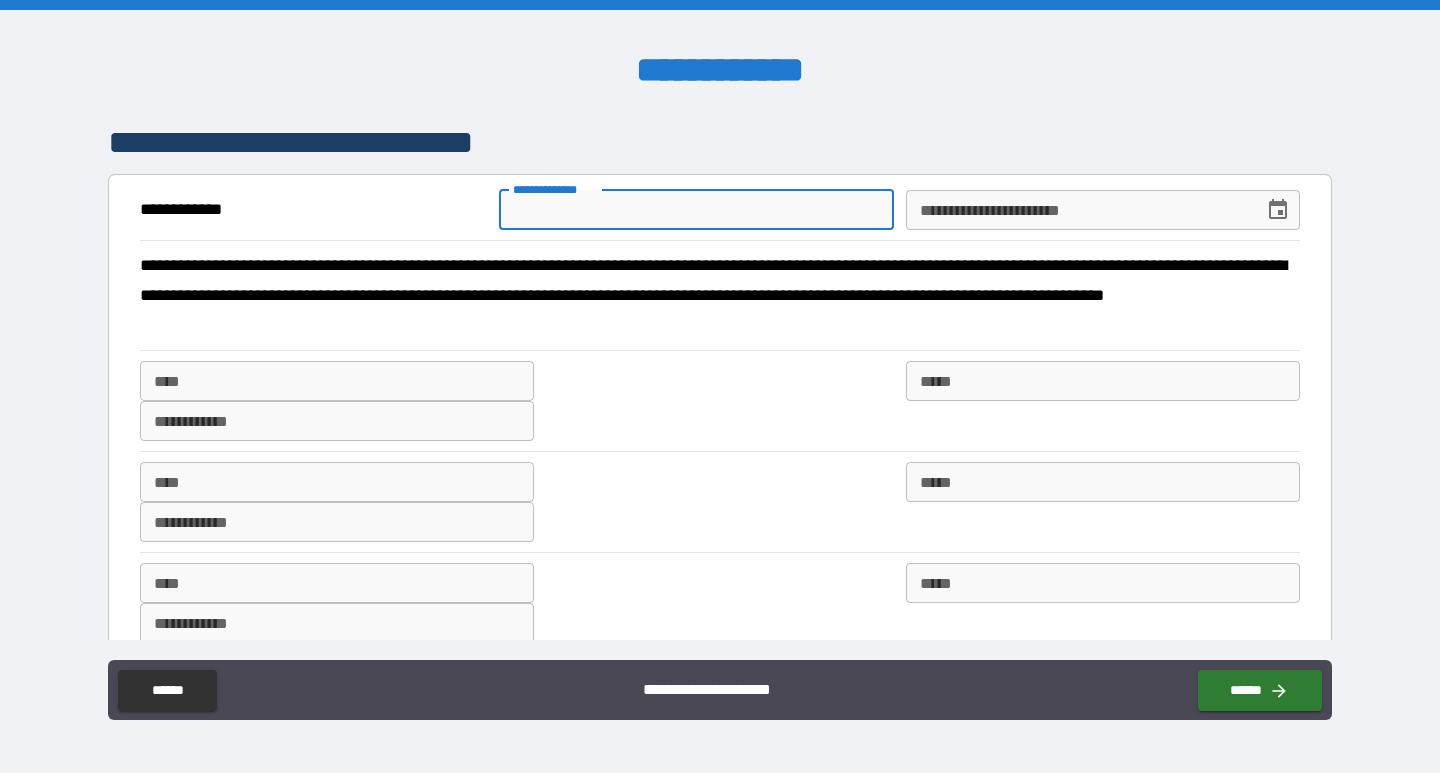 click on "**********" at bounding box center [696, 210] 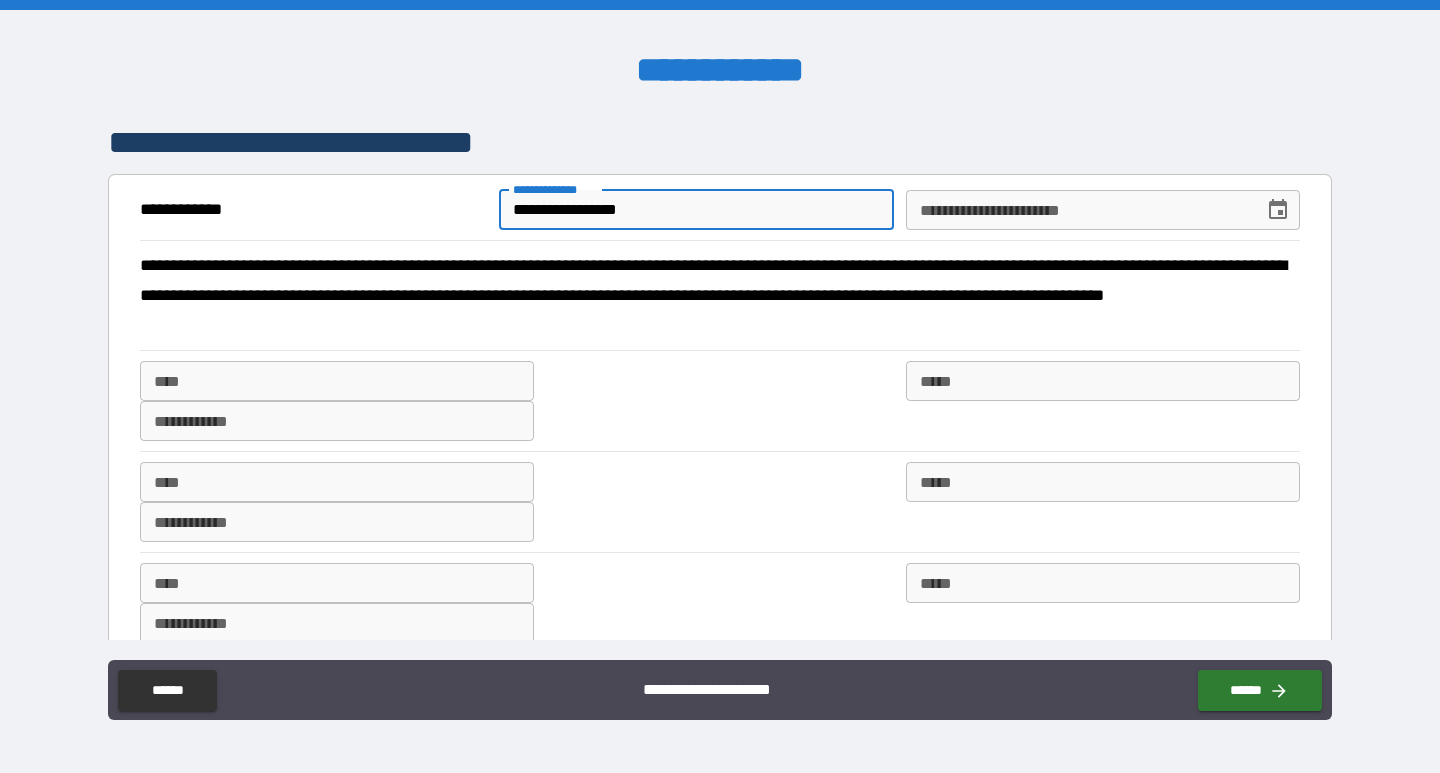 type on "**********" 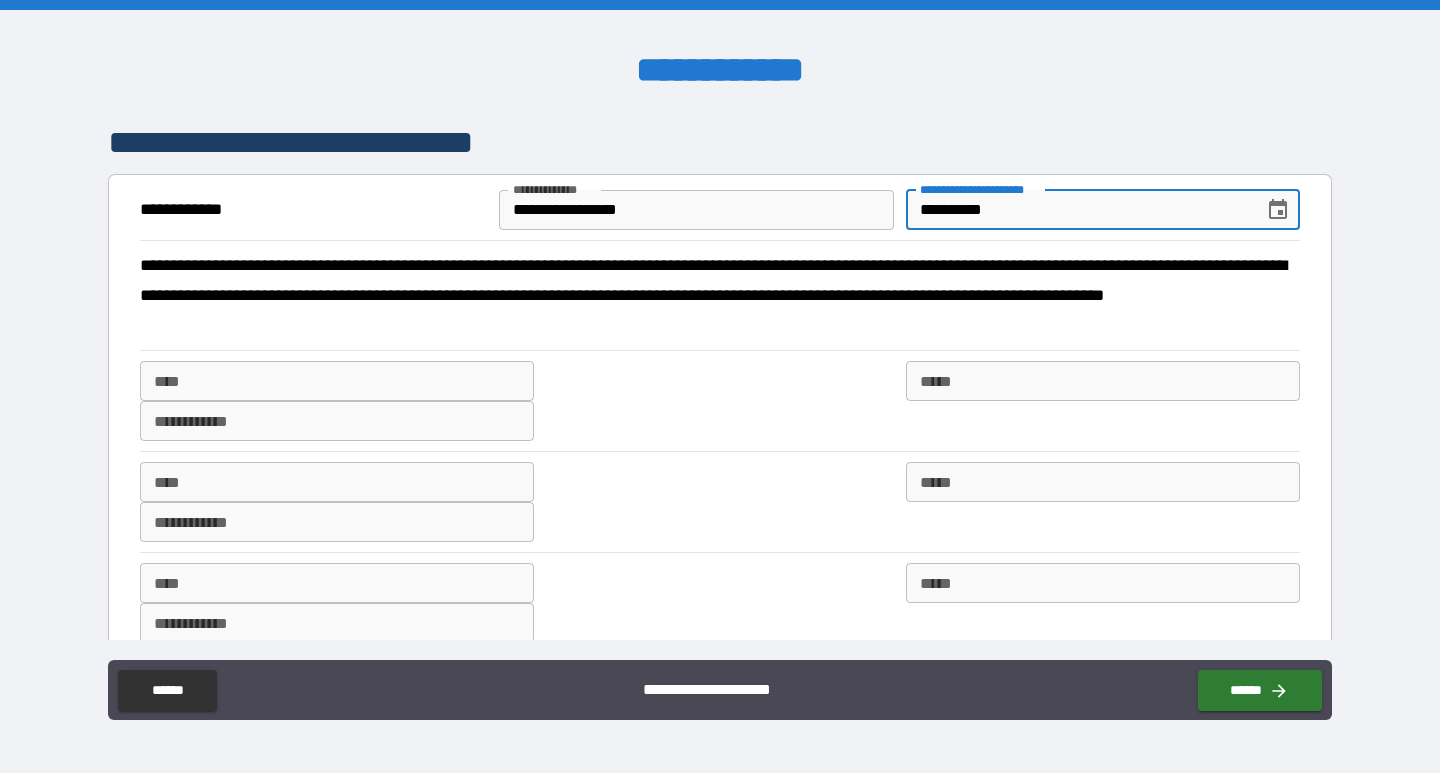 type on "**********" 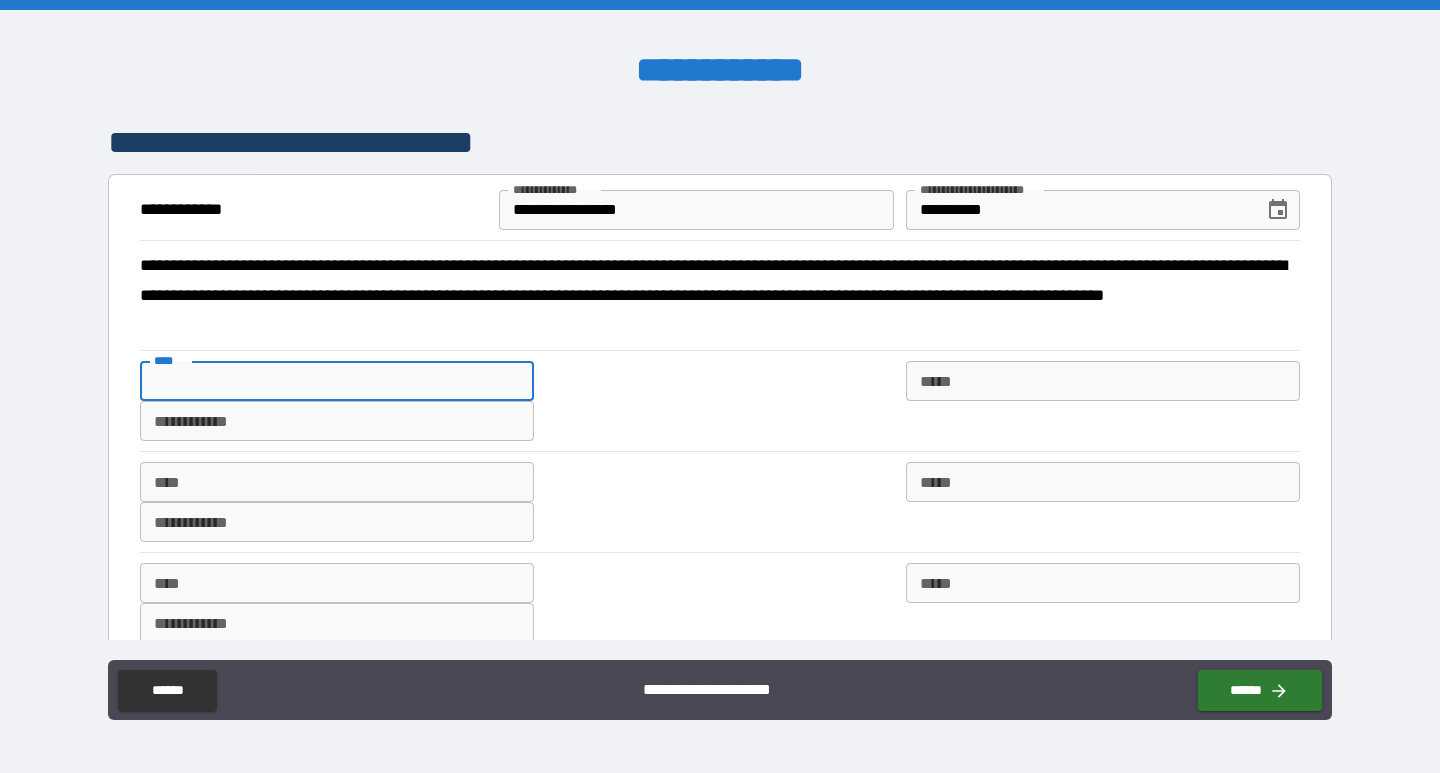 click on "****" at bounding box center [337, 381] 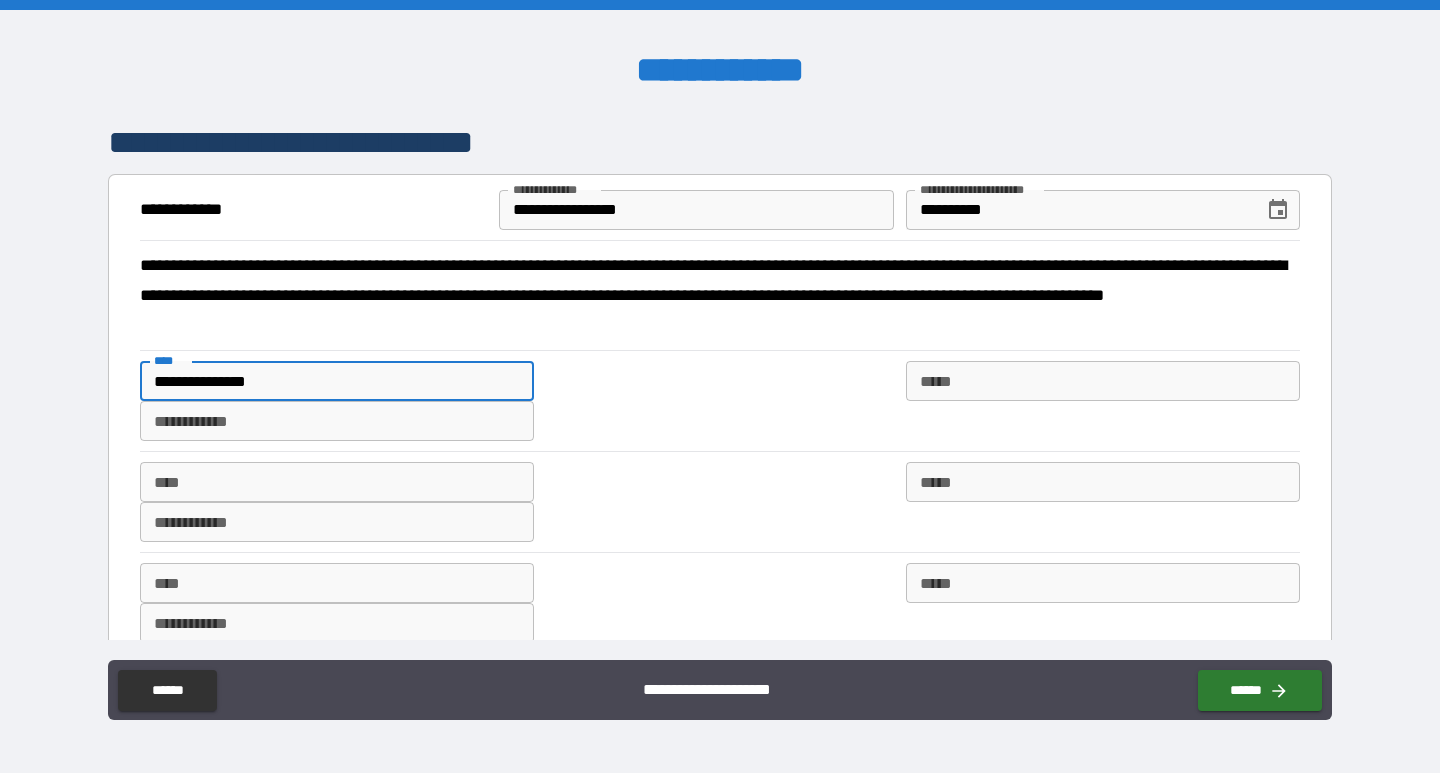 type on "**********" 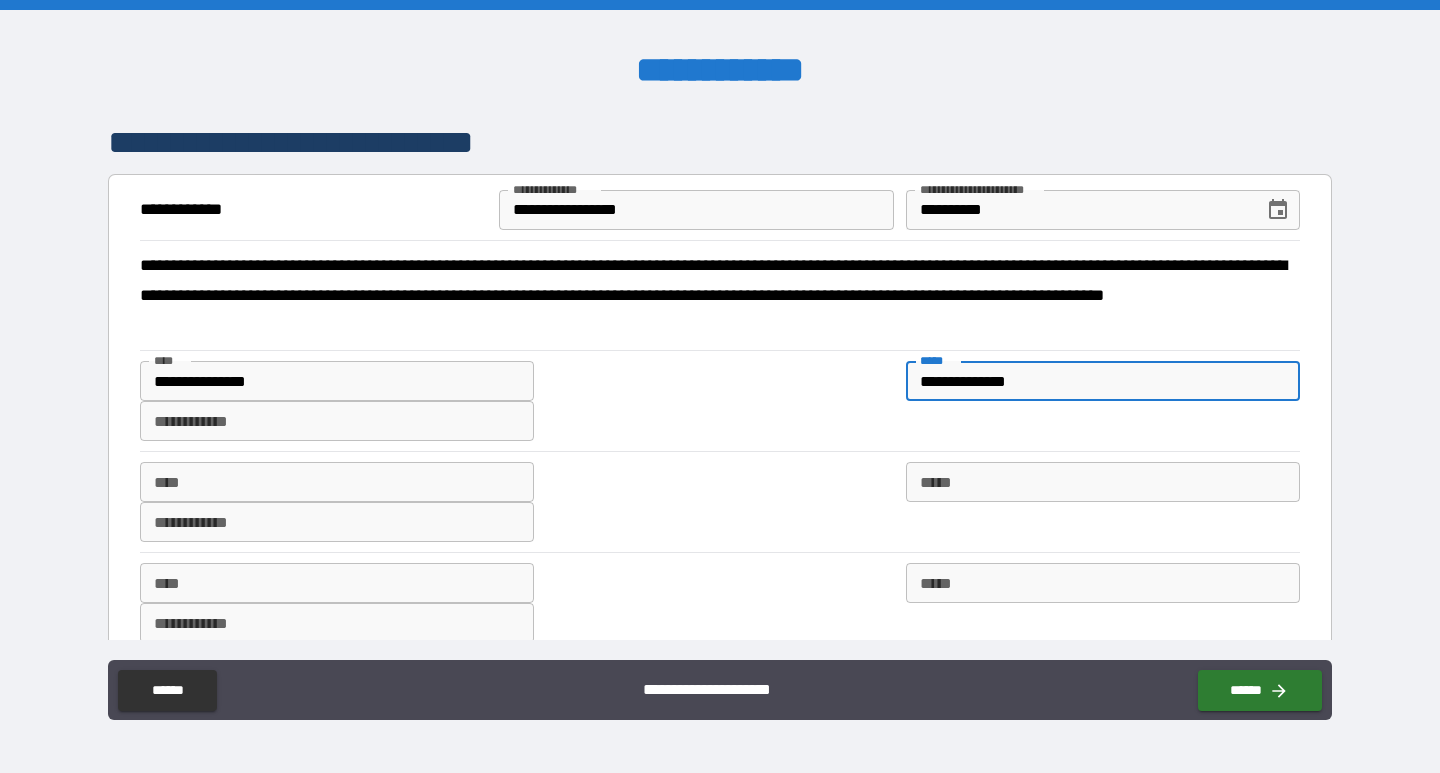 type on "**********" 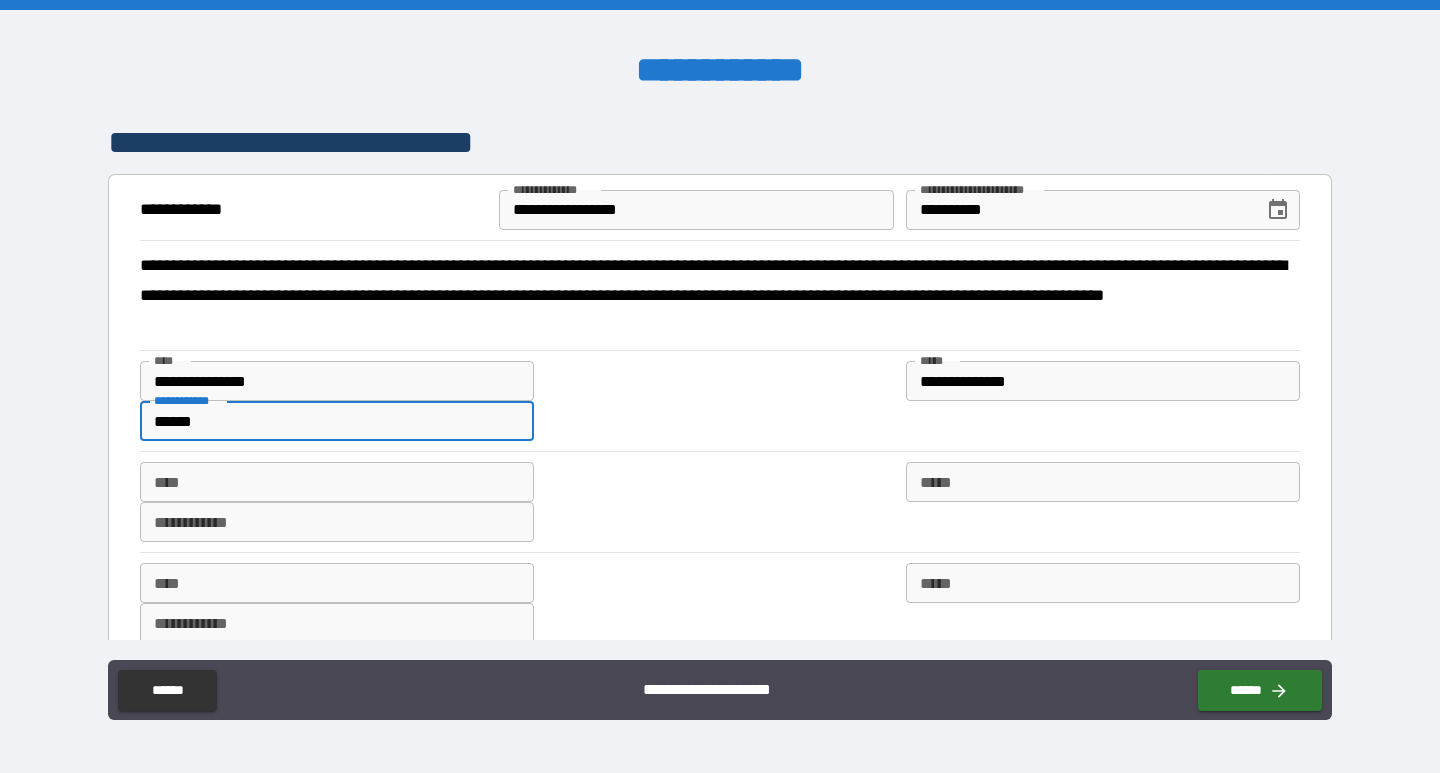 type on "******" 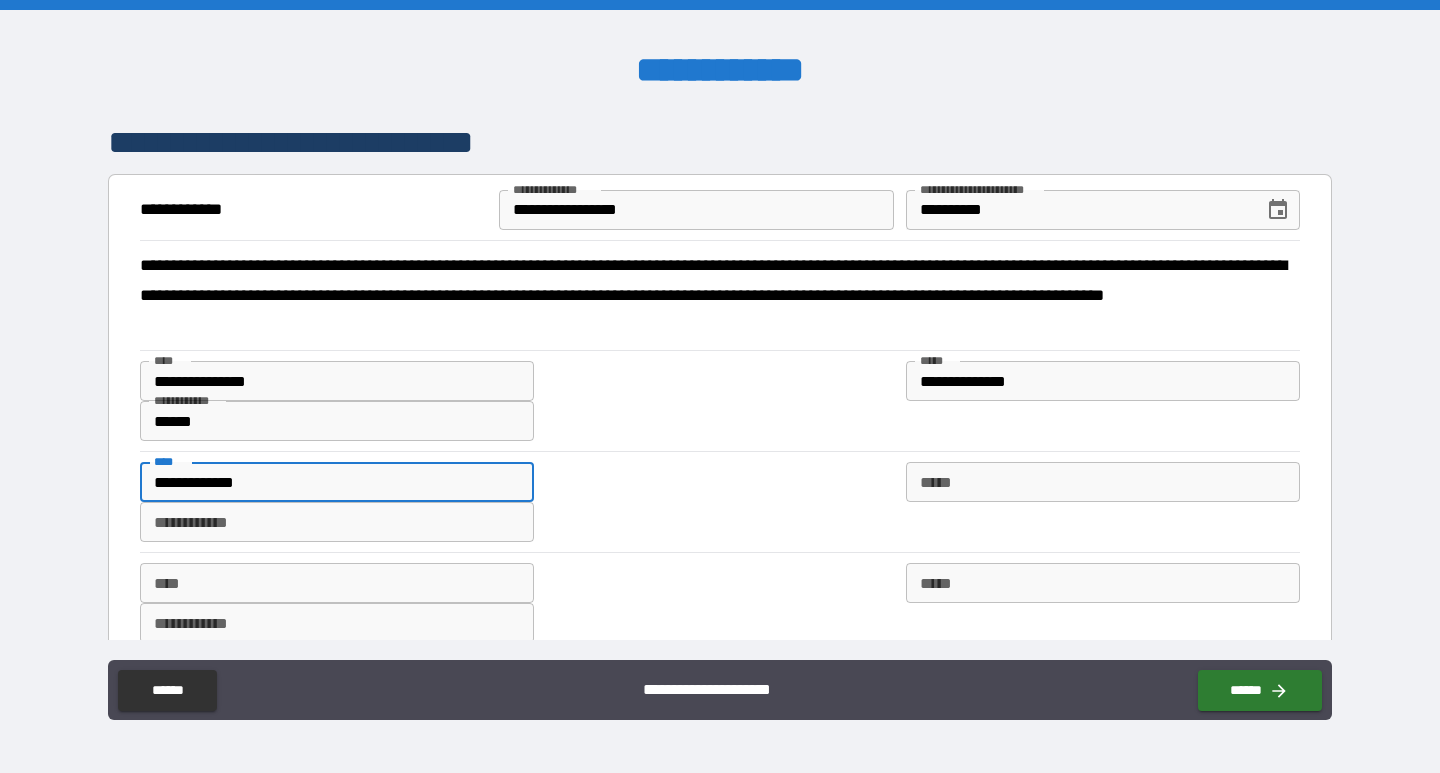 type on "**********" 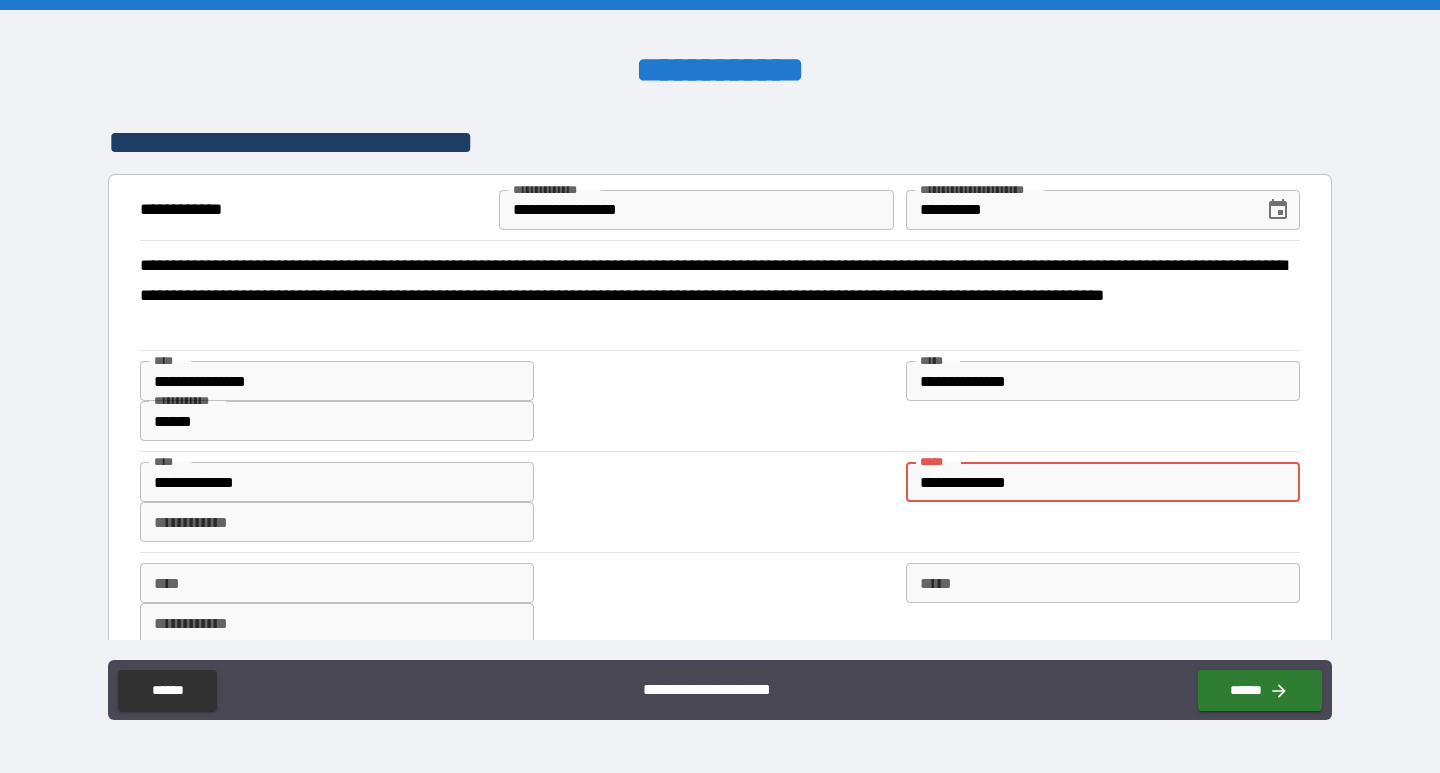type on "**********" 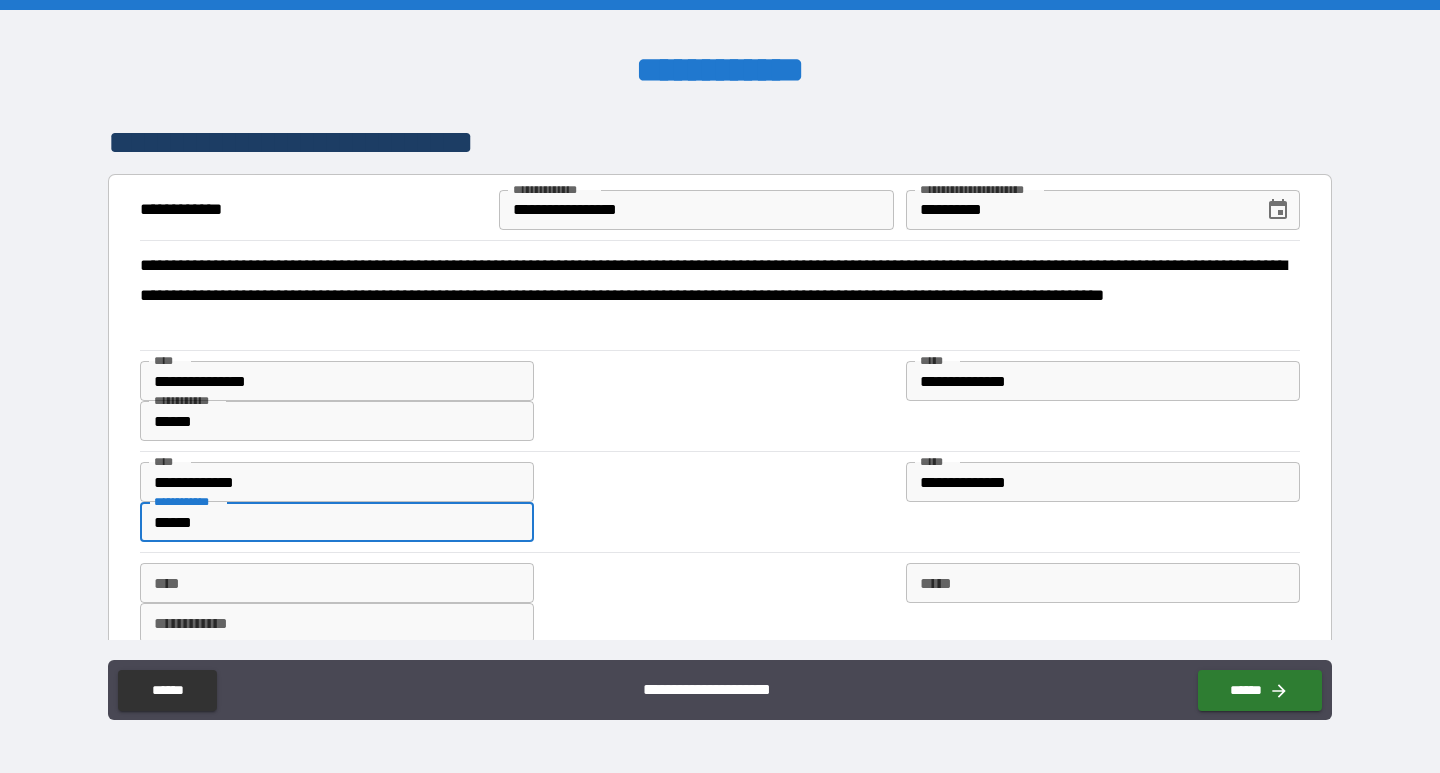 type on "******" 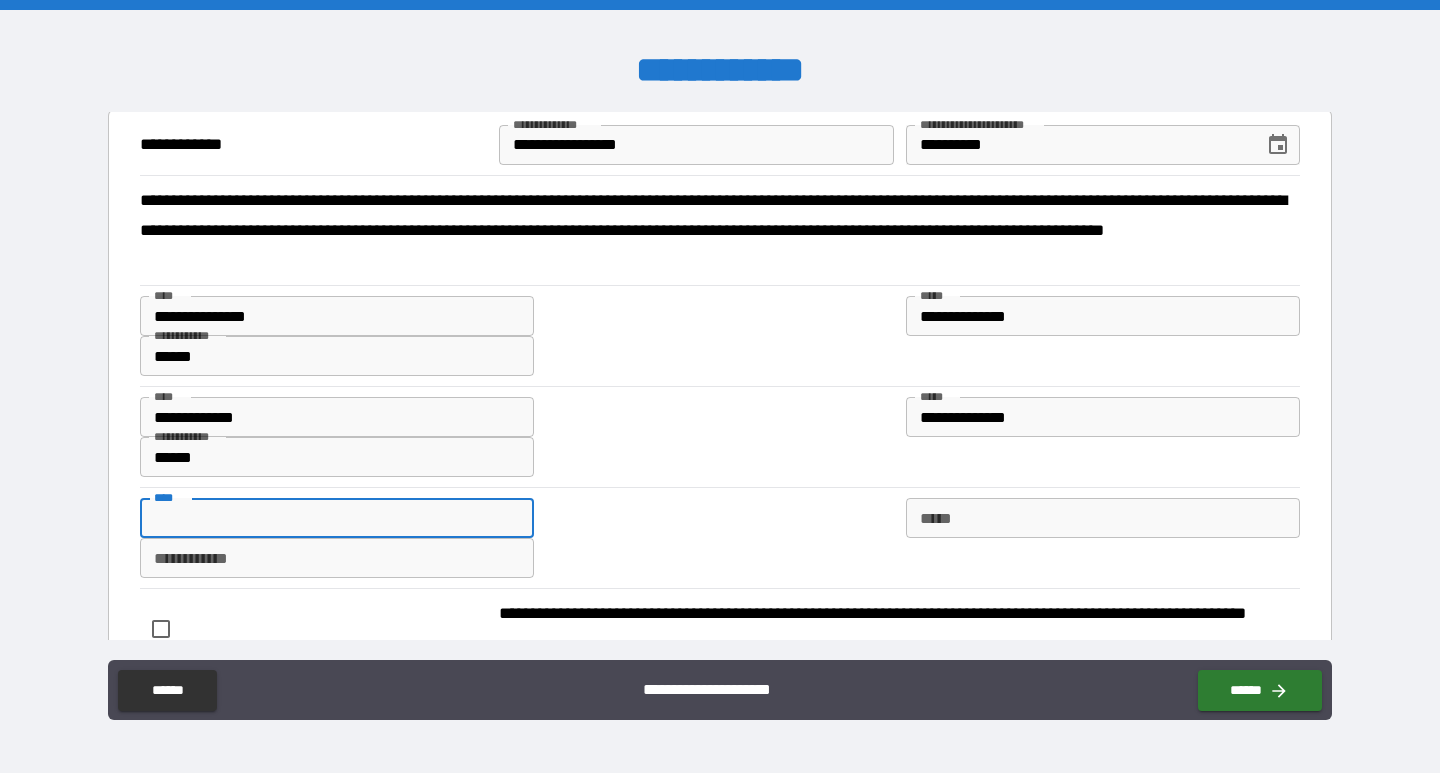 scroll, scrollTop: 100, scrollLeft: 0, axis: vertical 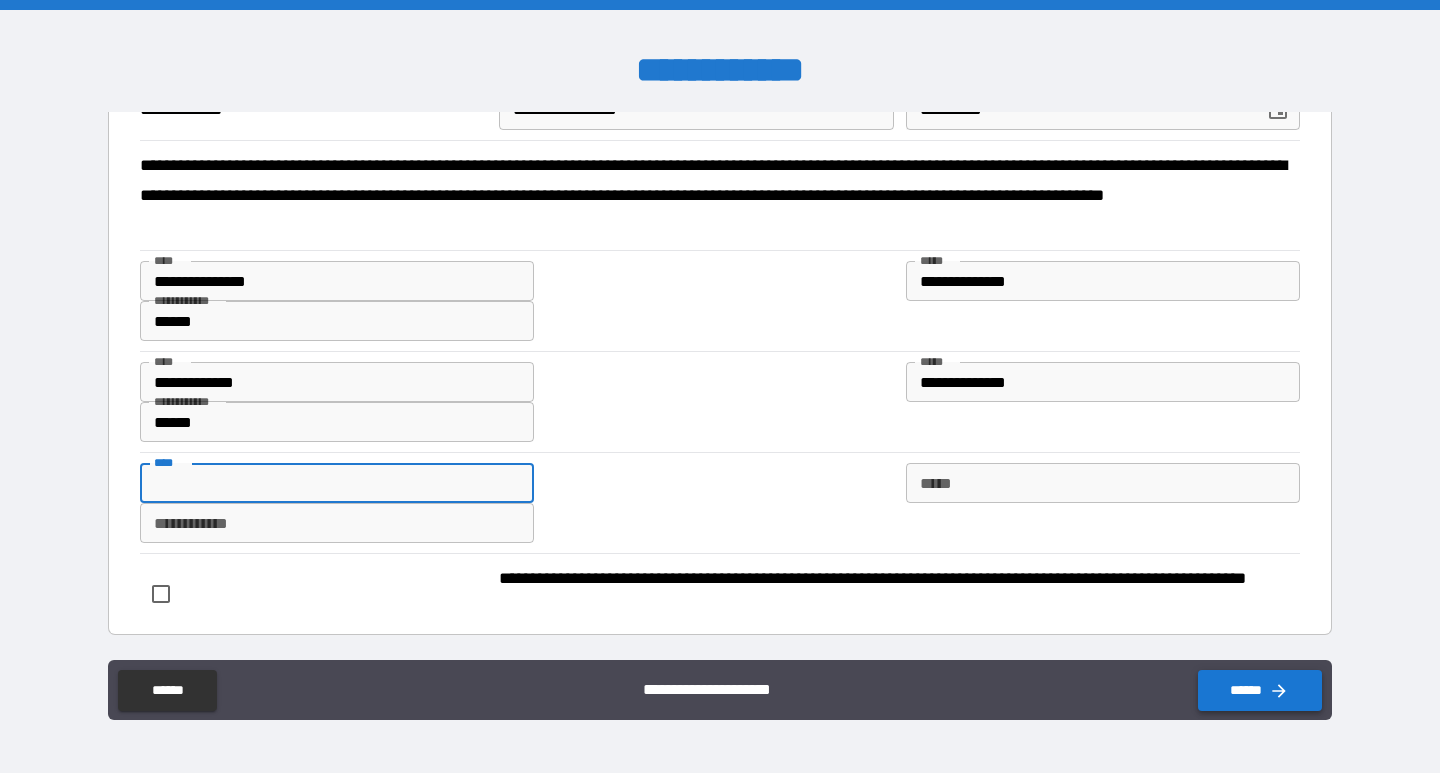 click on "******" at bounding box center [1260, 690] 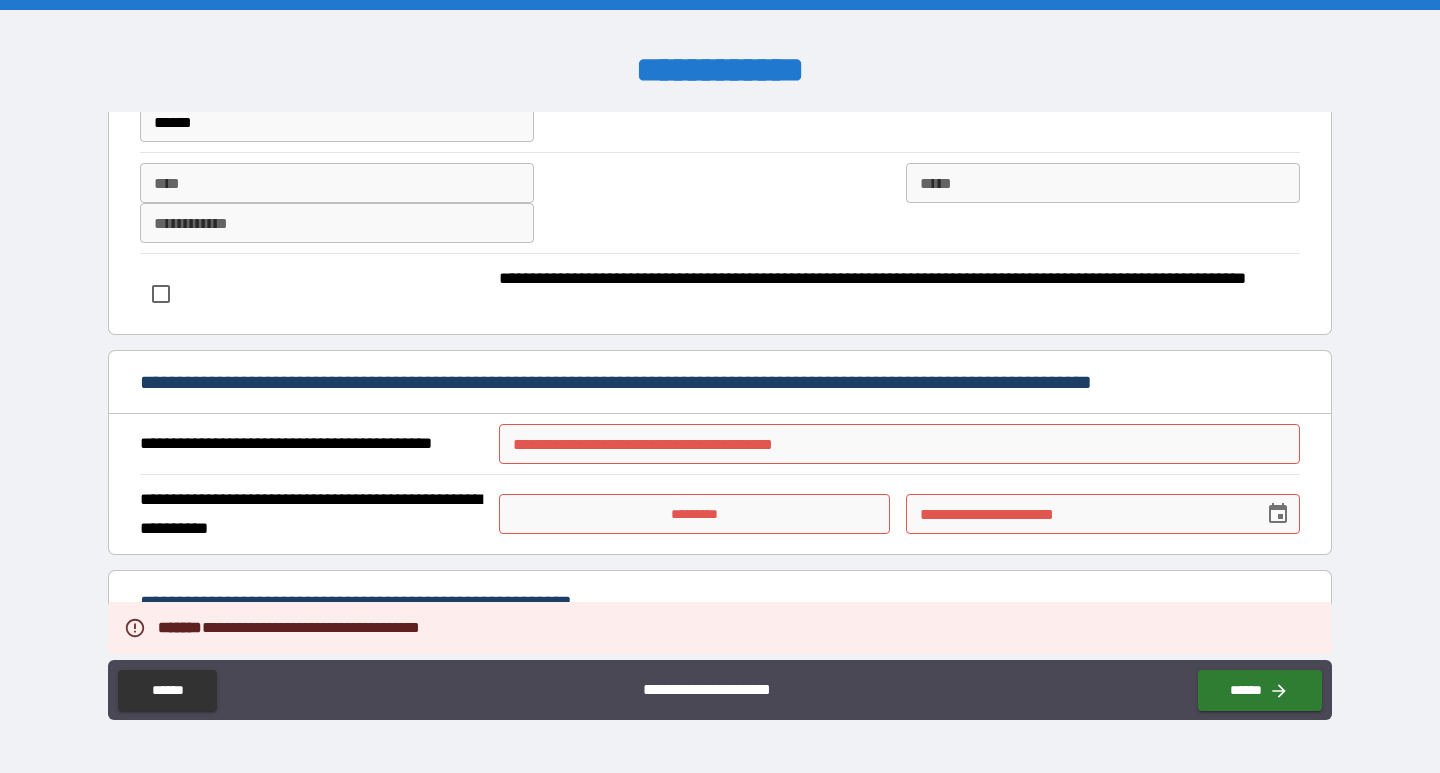 scroll, scrollTop: 545, scrollLeft: 0, axis: vertical 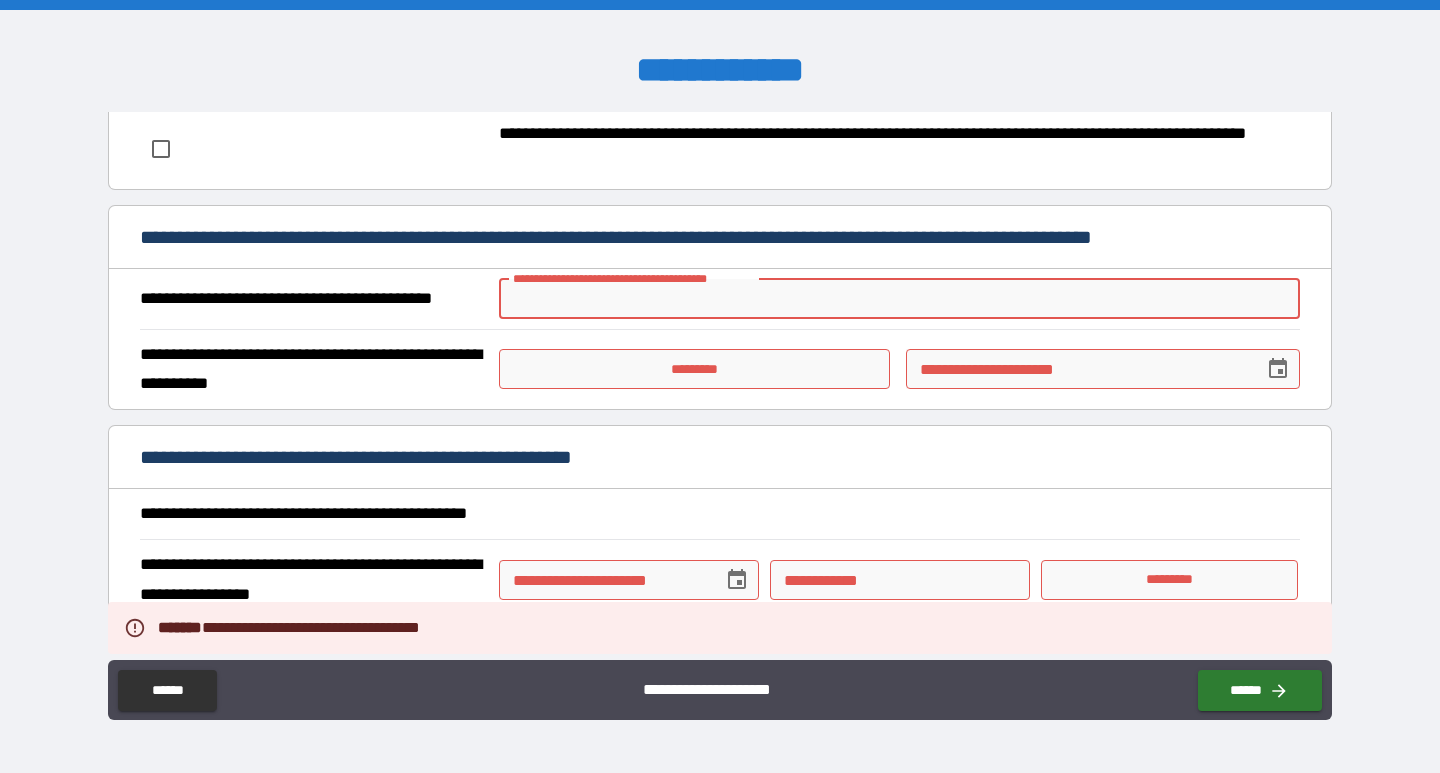 click on "**********" at bounding box center (899, 299) 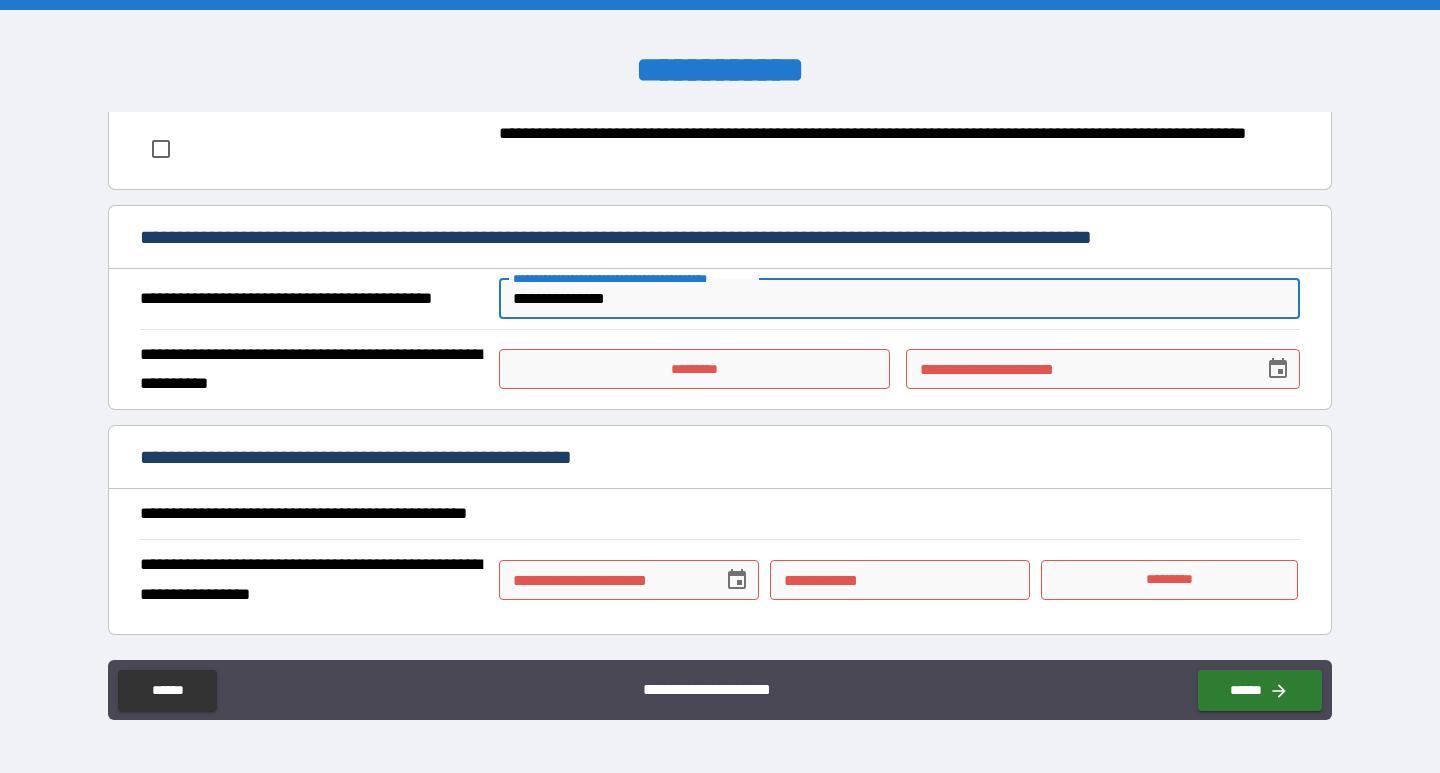 type on "**********" 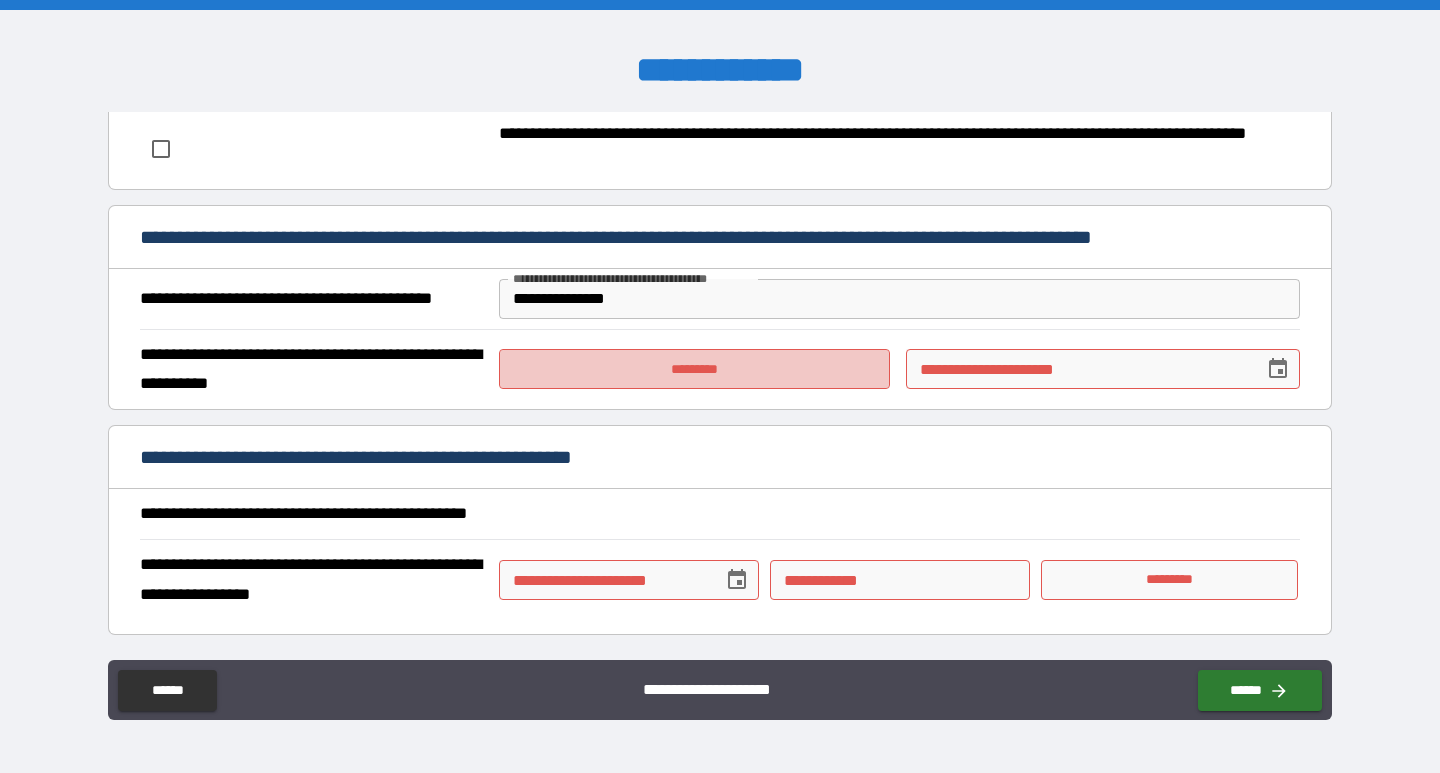 click on "*********" at bounding box center (694, 369) 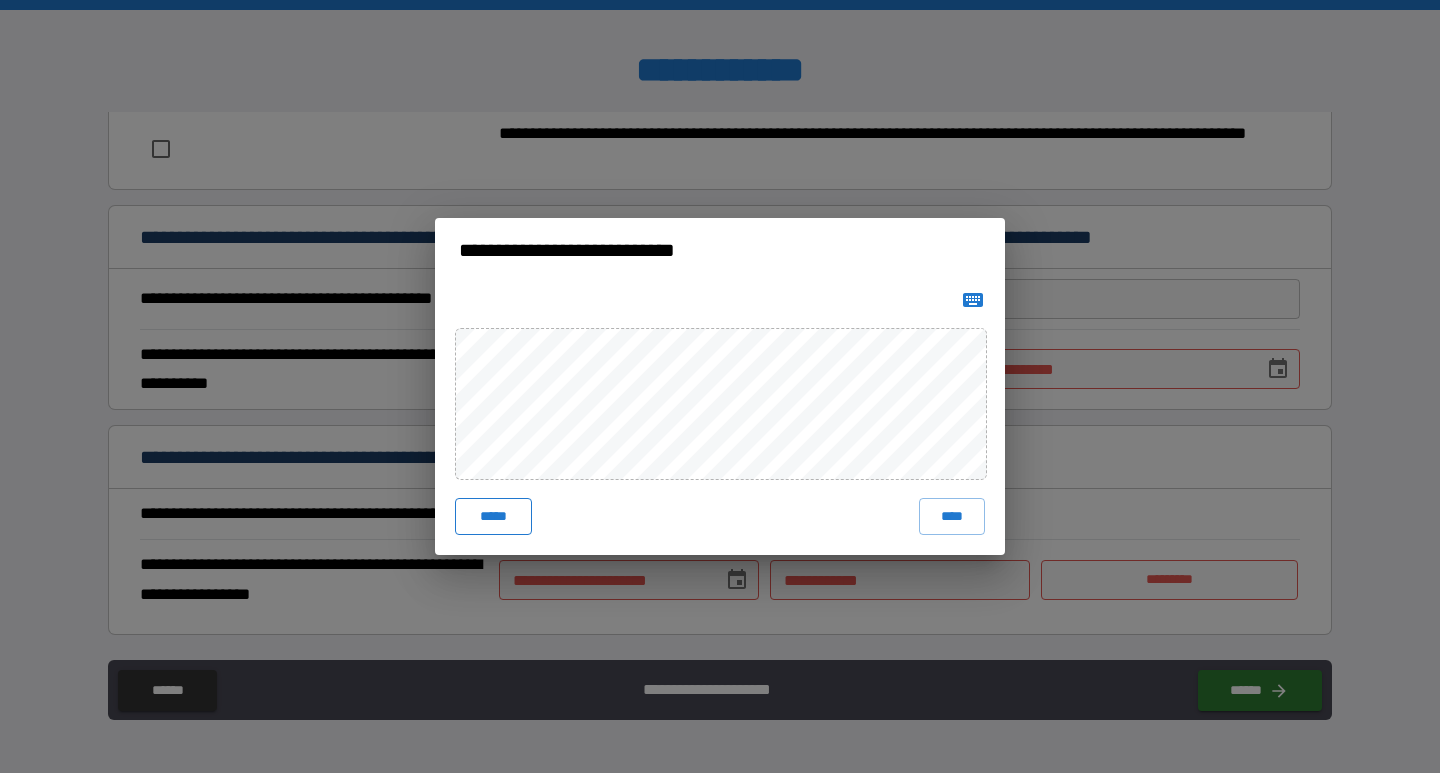 click on "*****" at bounding box center (493, 516) 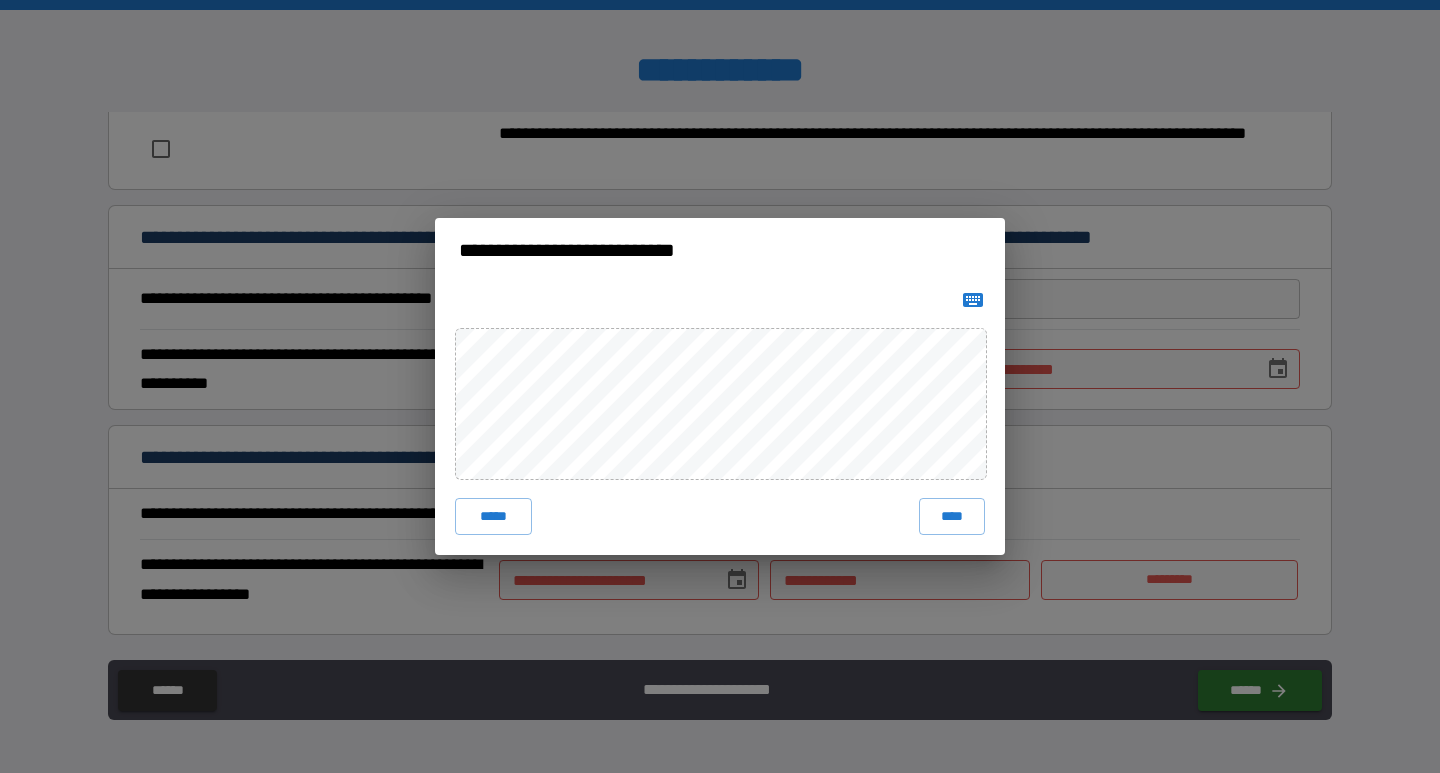 click 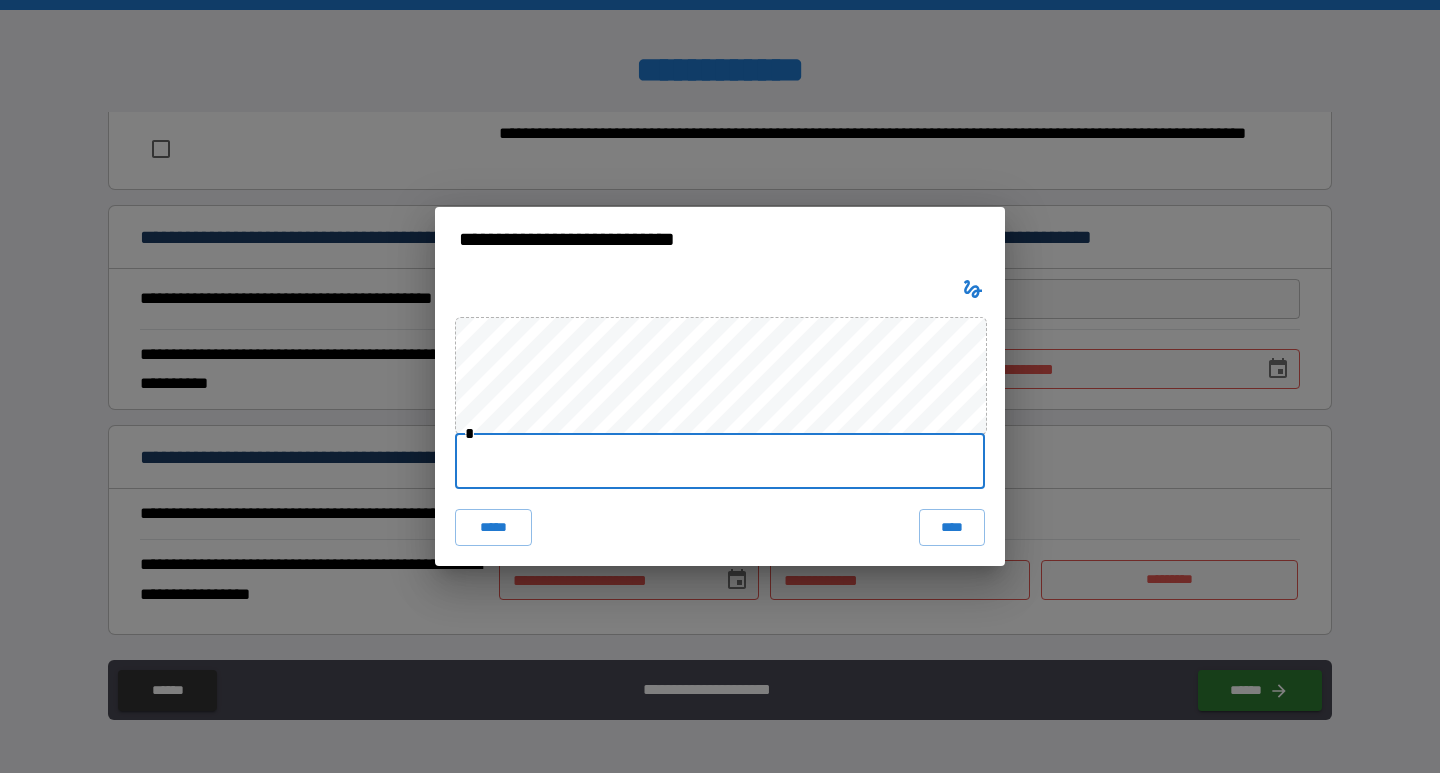 click at bounding box center (720, 461) 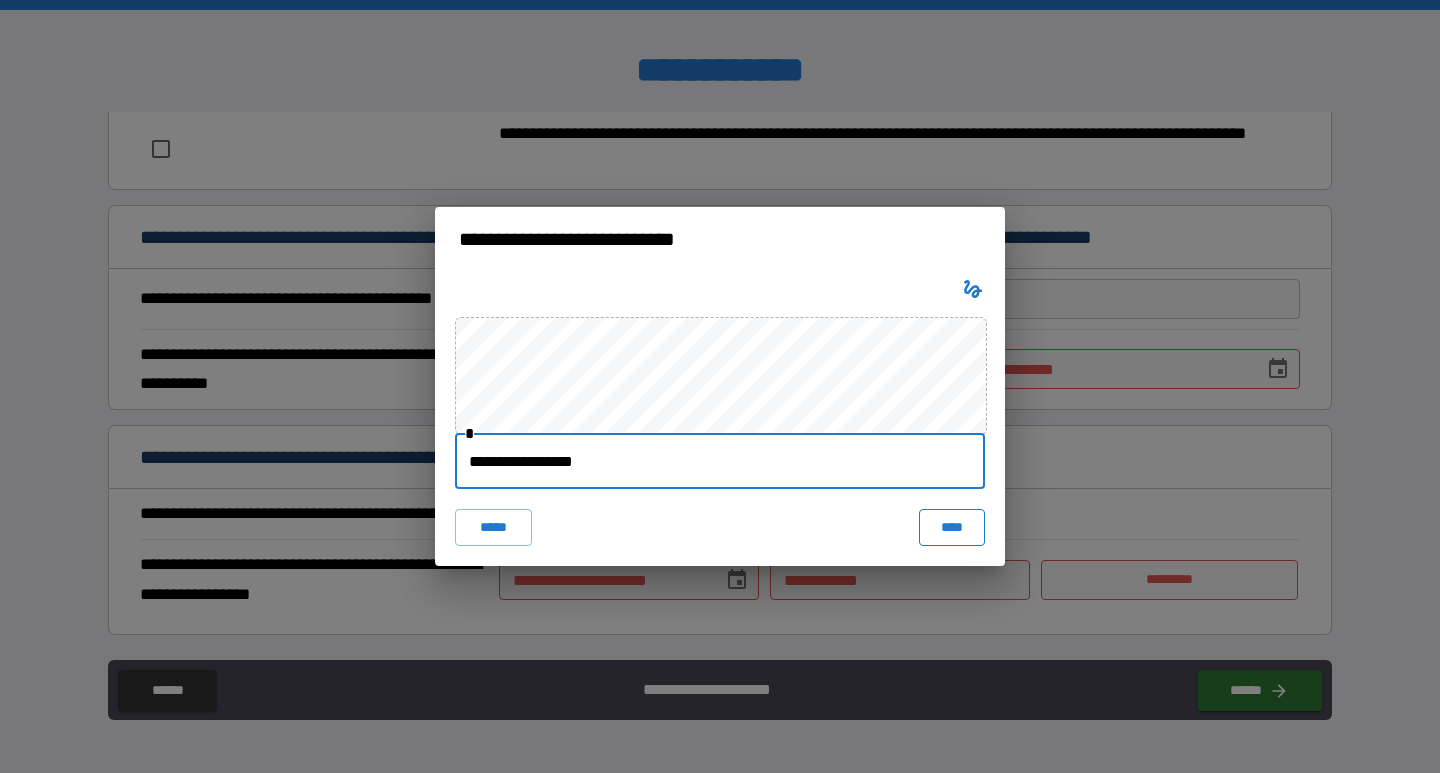 type on "**********" 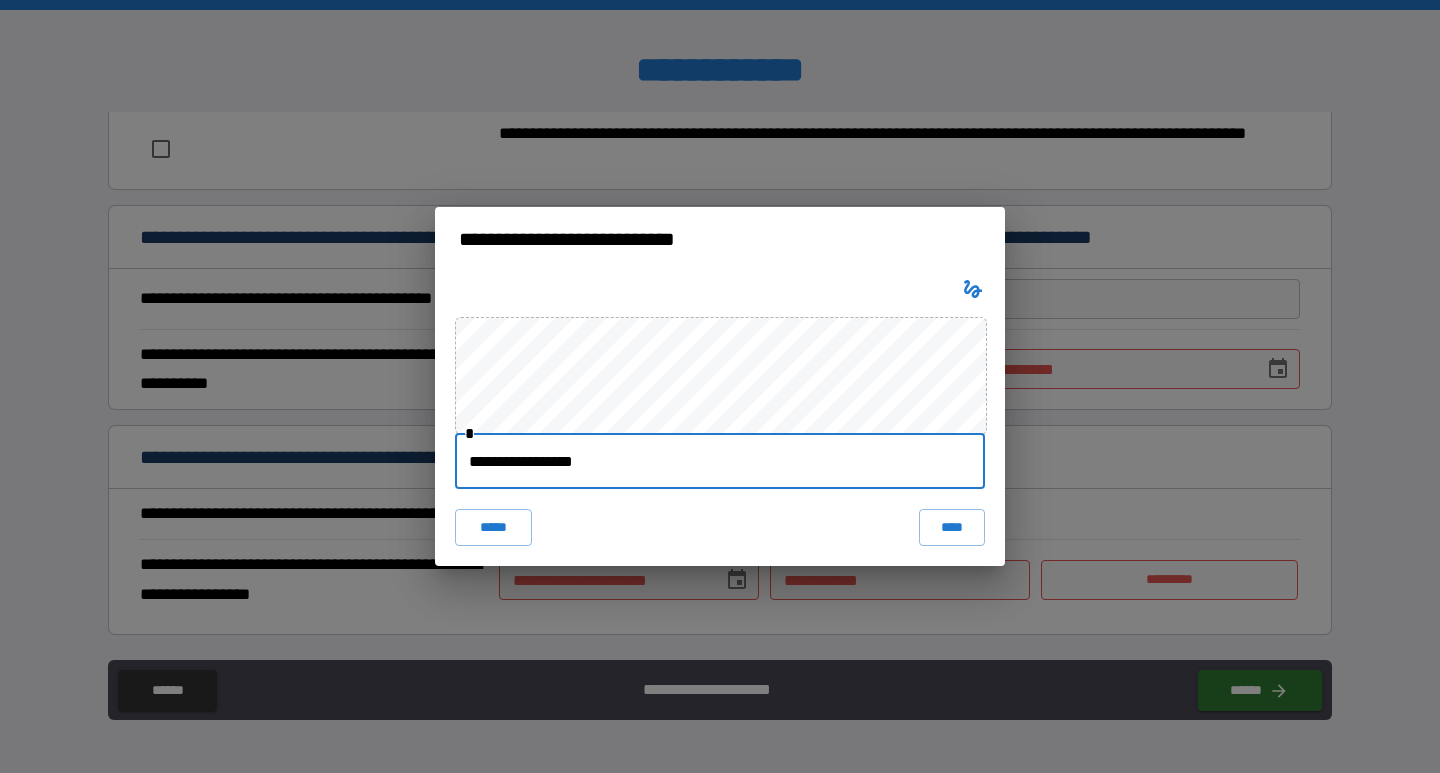 click on "****" at bounding box center (952, 527) 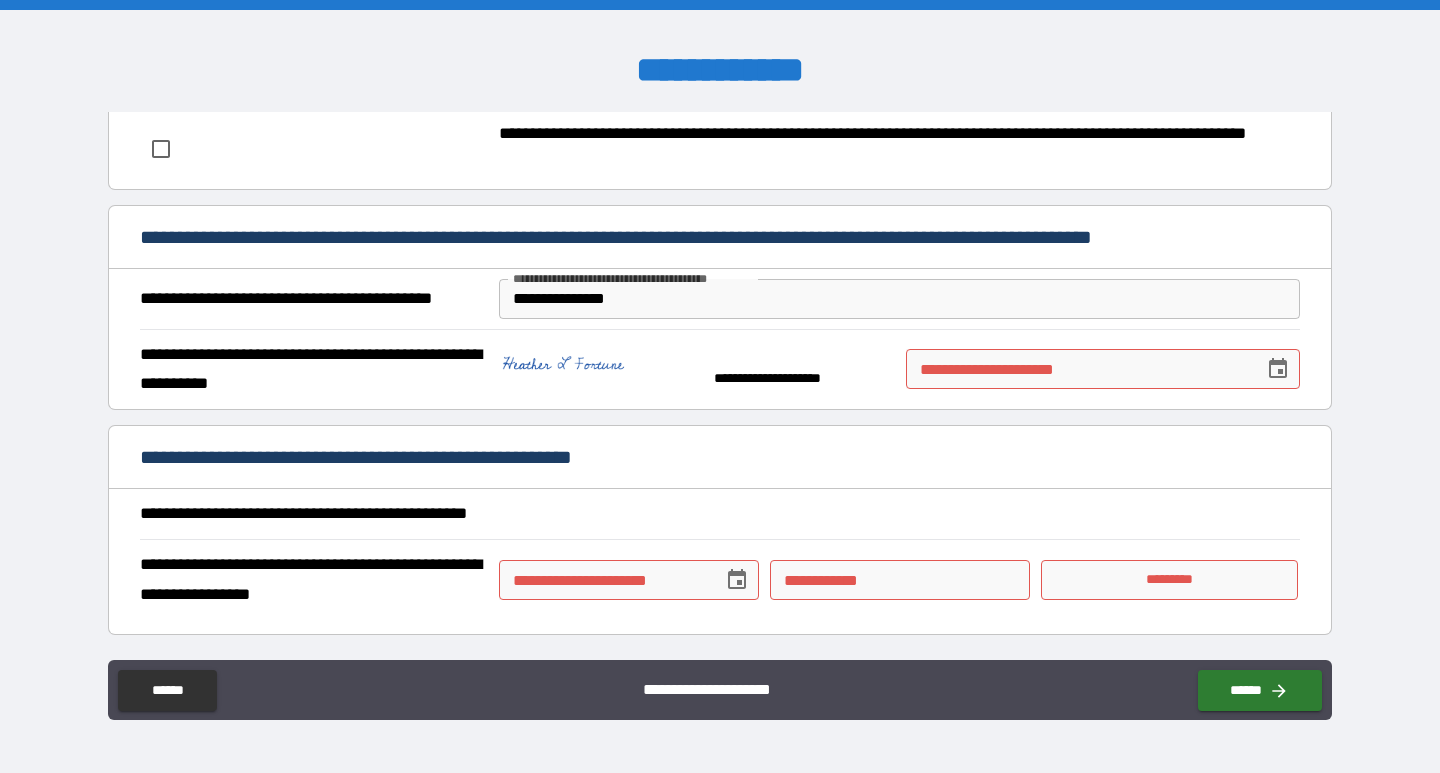 click on "**********" at bounding box center (1078, 369) 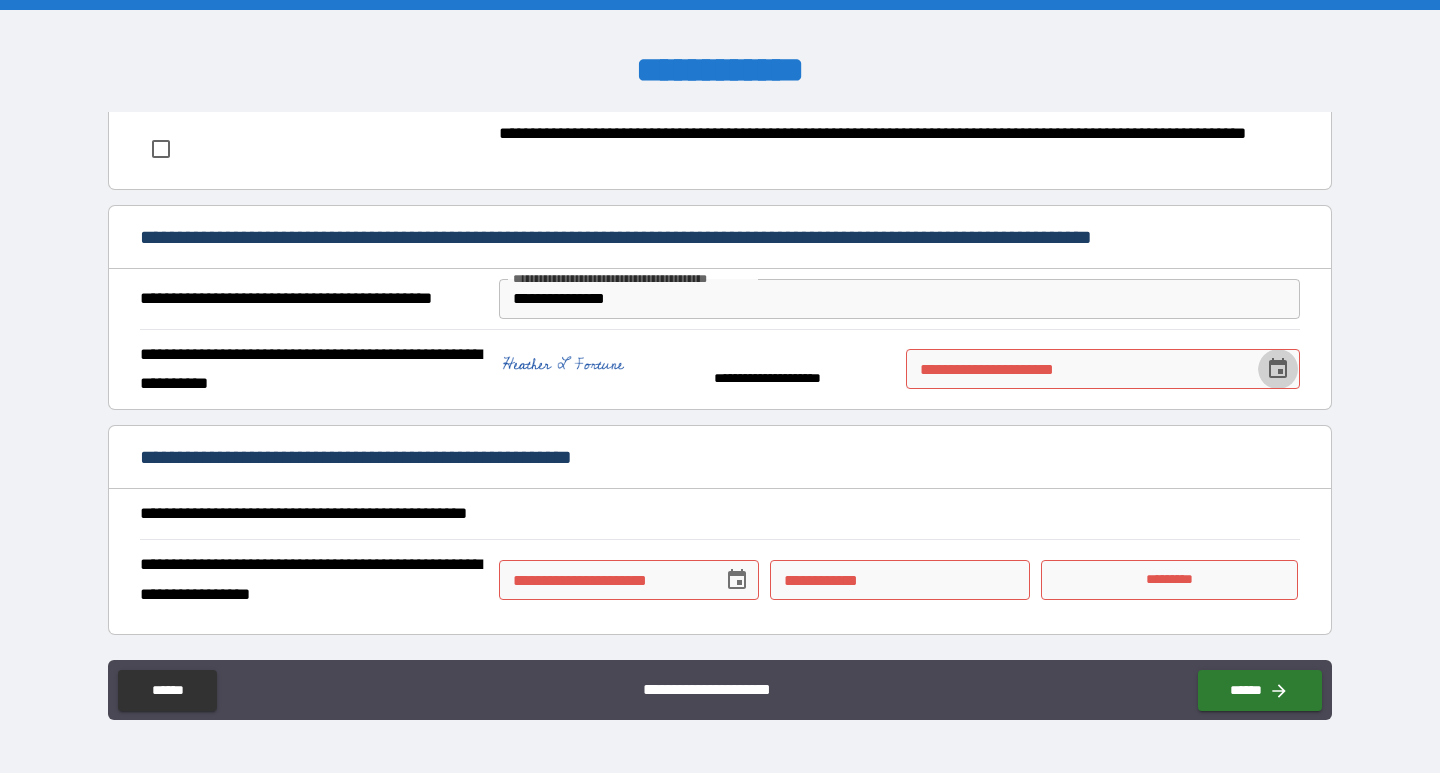 click 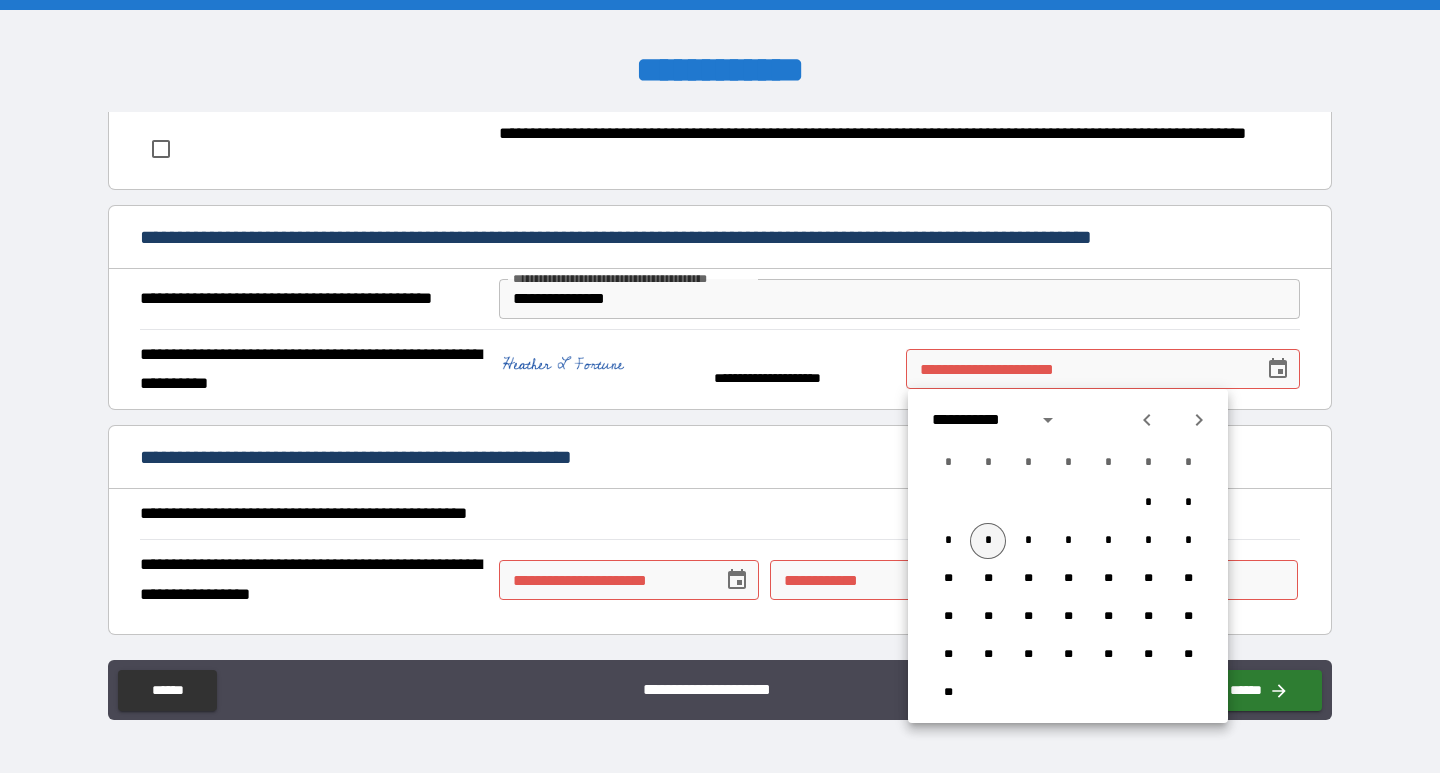 click on "*" at bounding box center (988, 541) 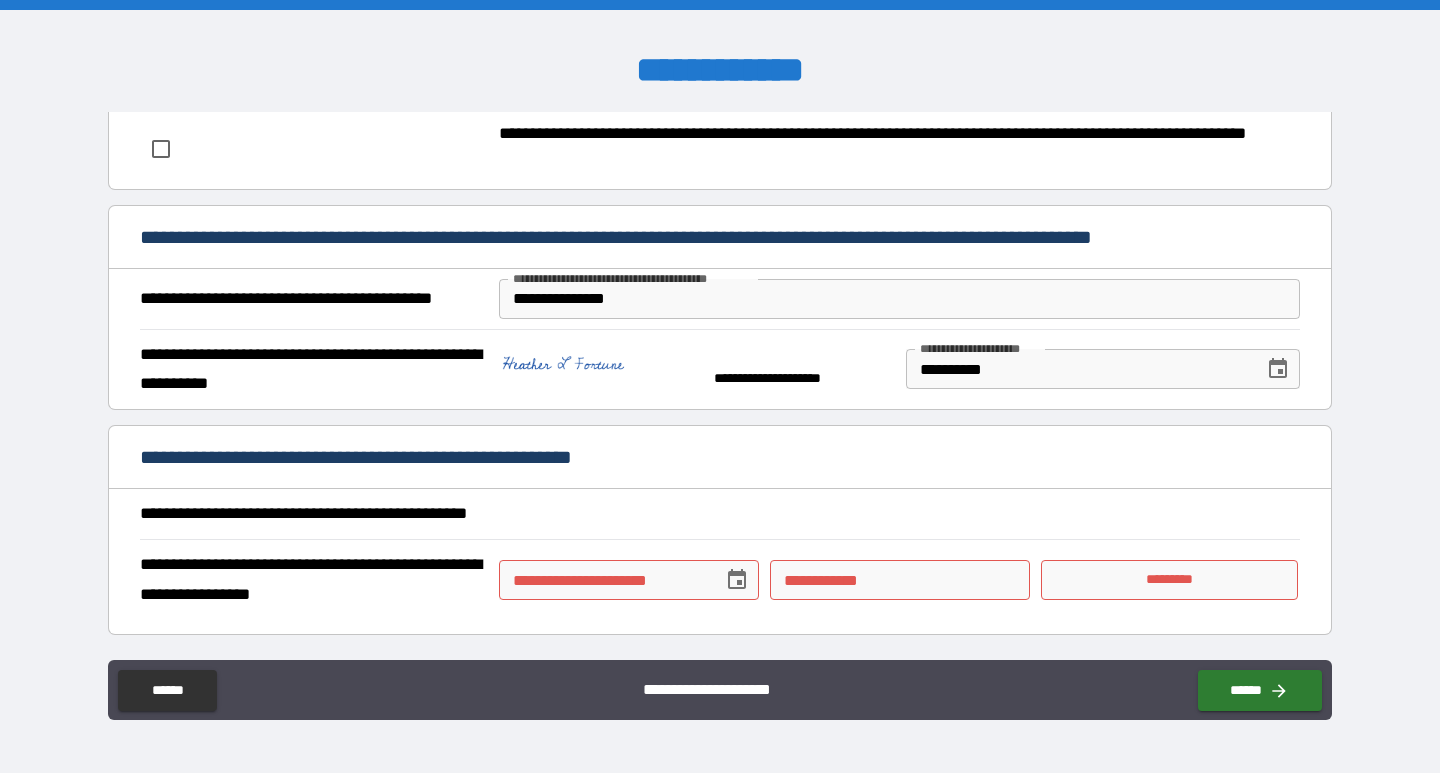 click on "**********" at bounding box center [603, 580] 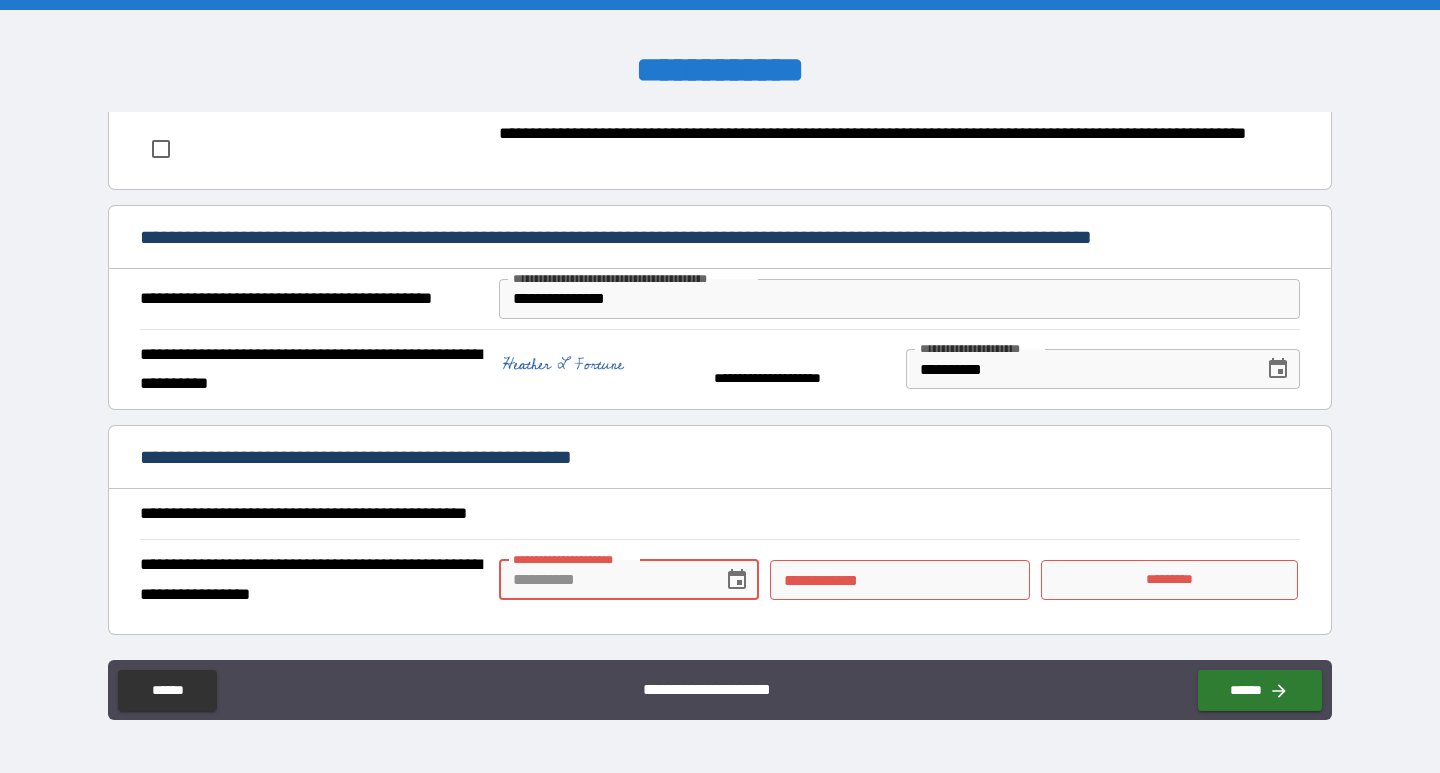 click 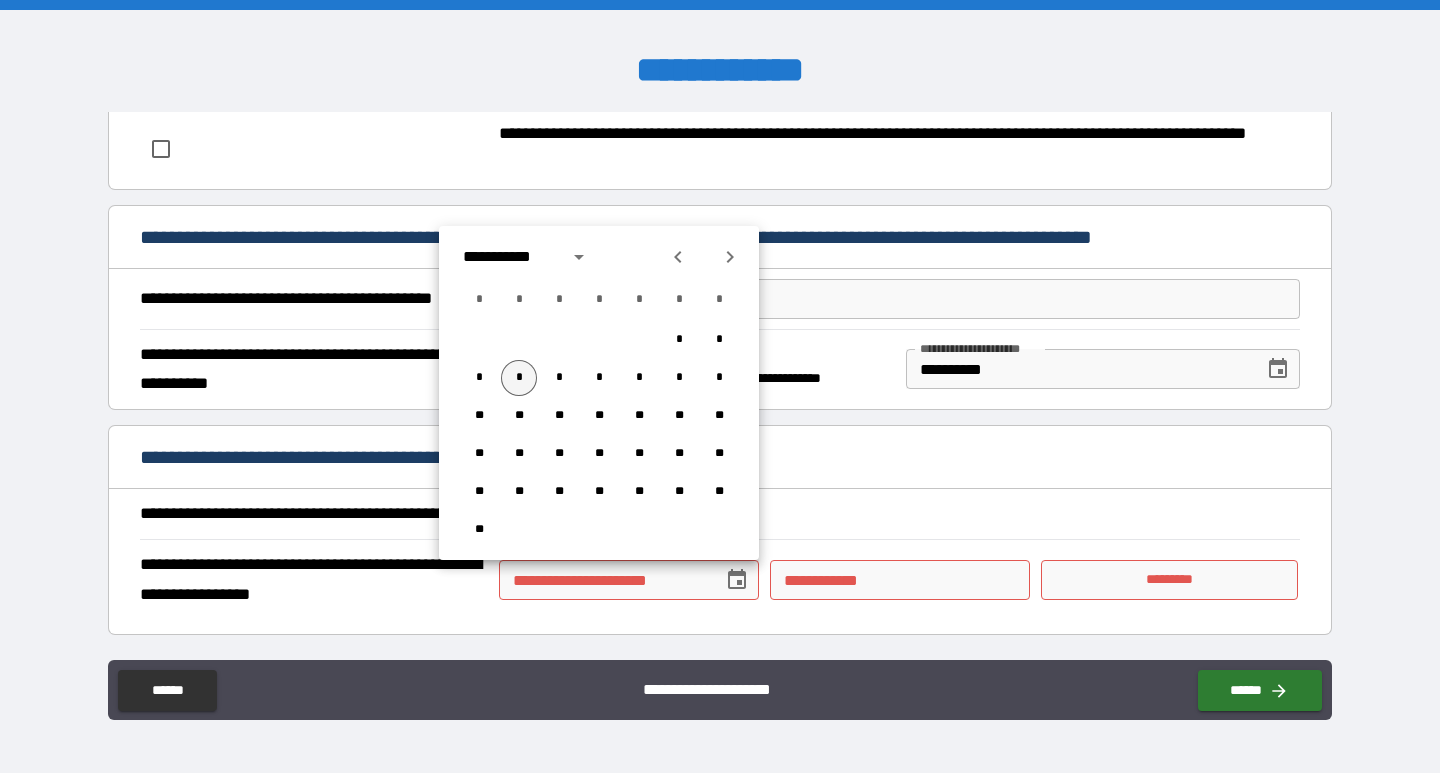 click on "*" at bounding box center [519, 378] 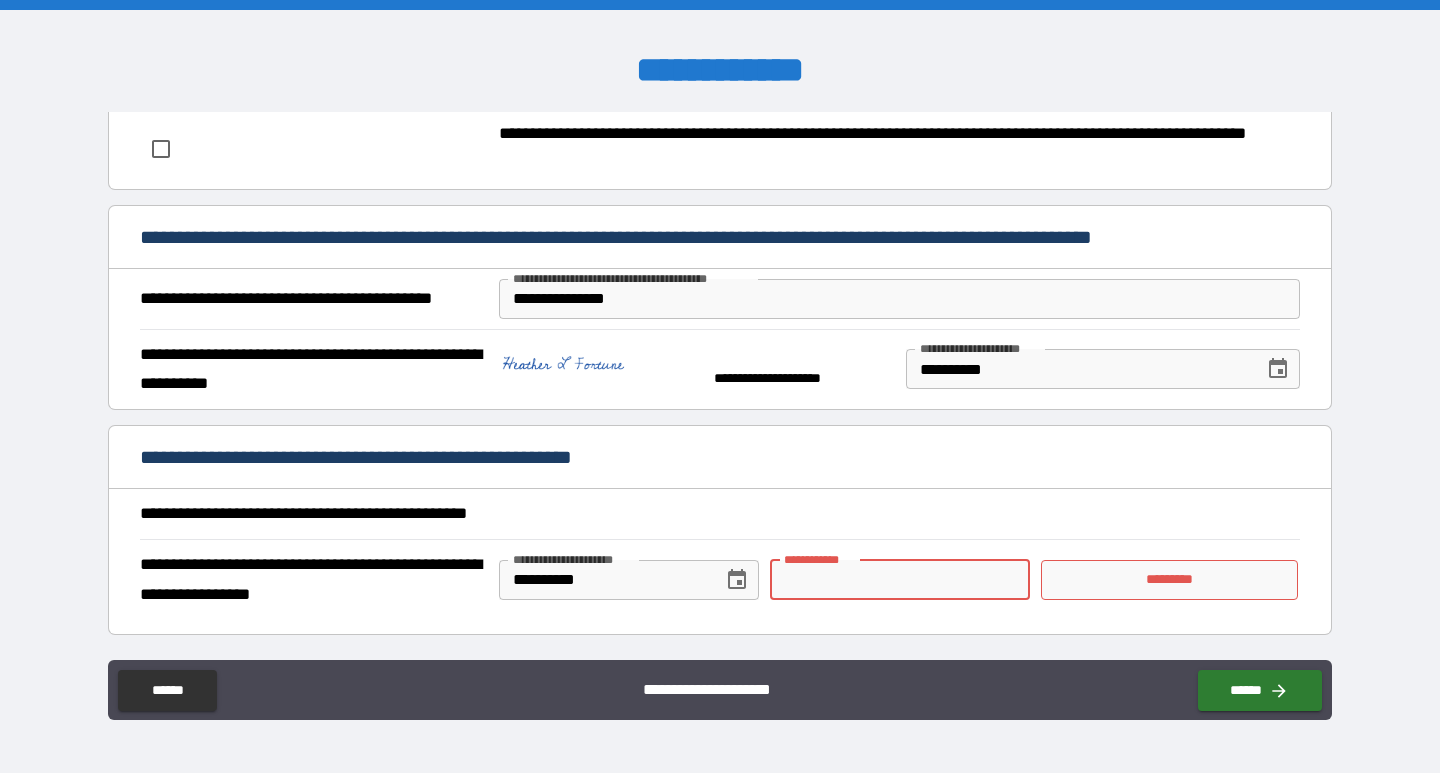 click on "**********" at bounding box center [899, 580] 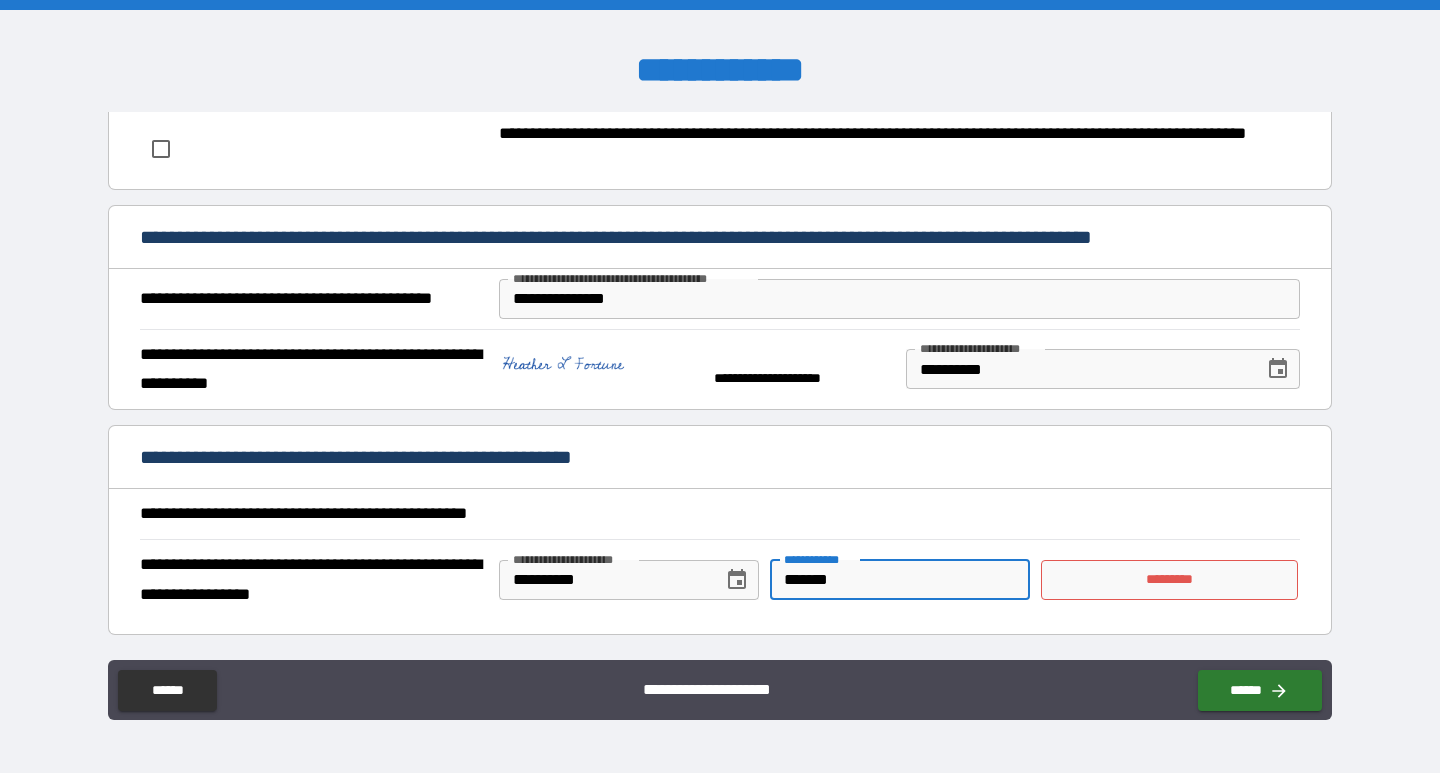 type on "*******" 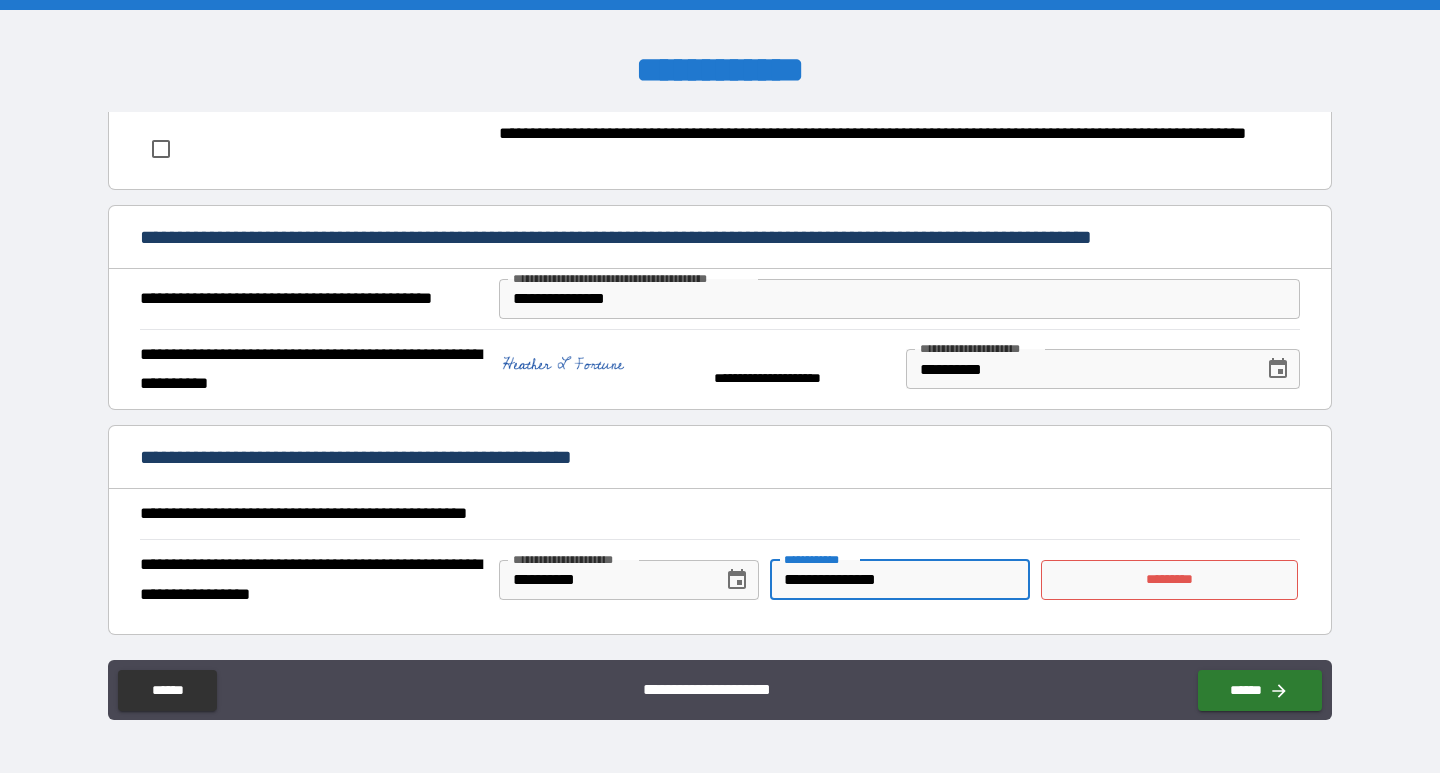 type on "**********" 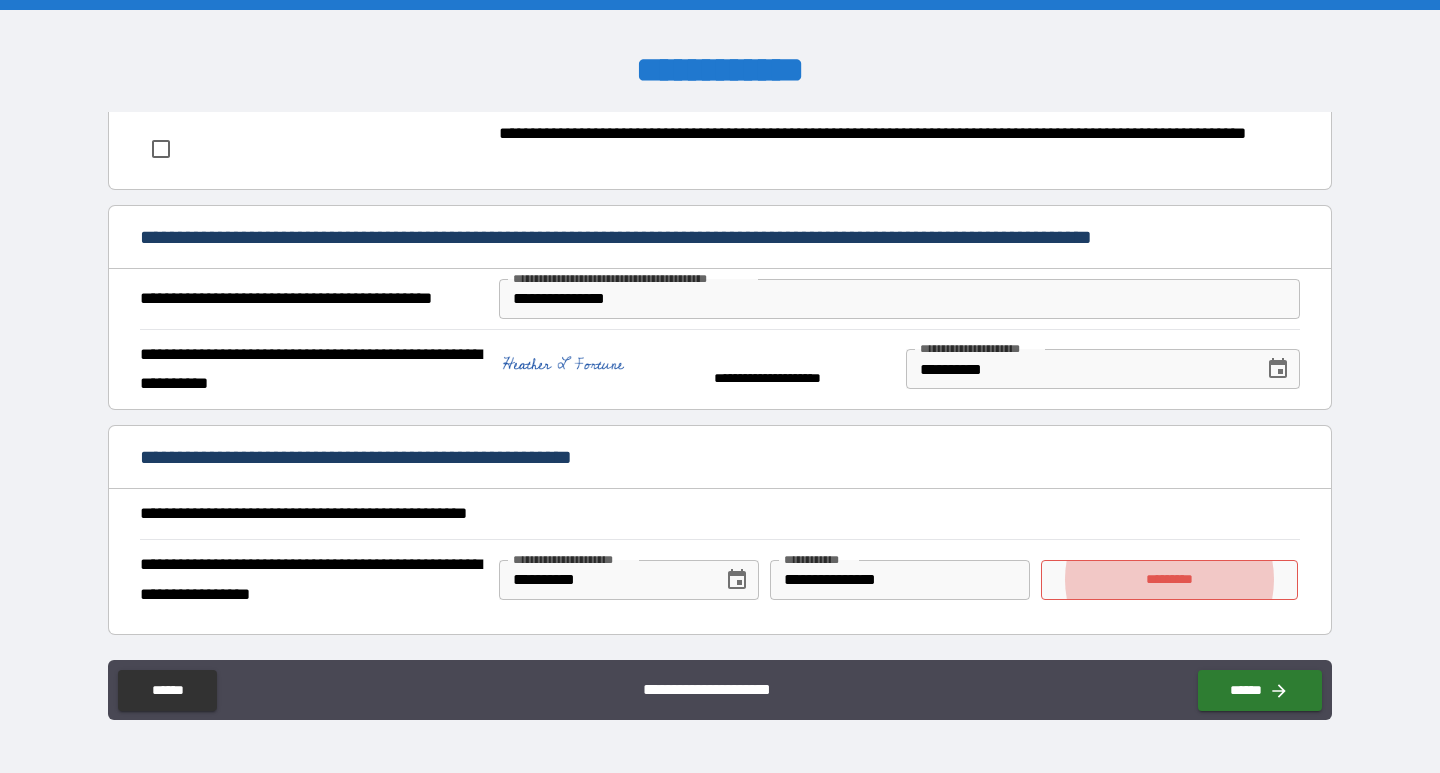 click on "*********" at bounding box center [1169, 580] 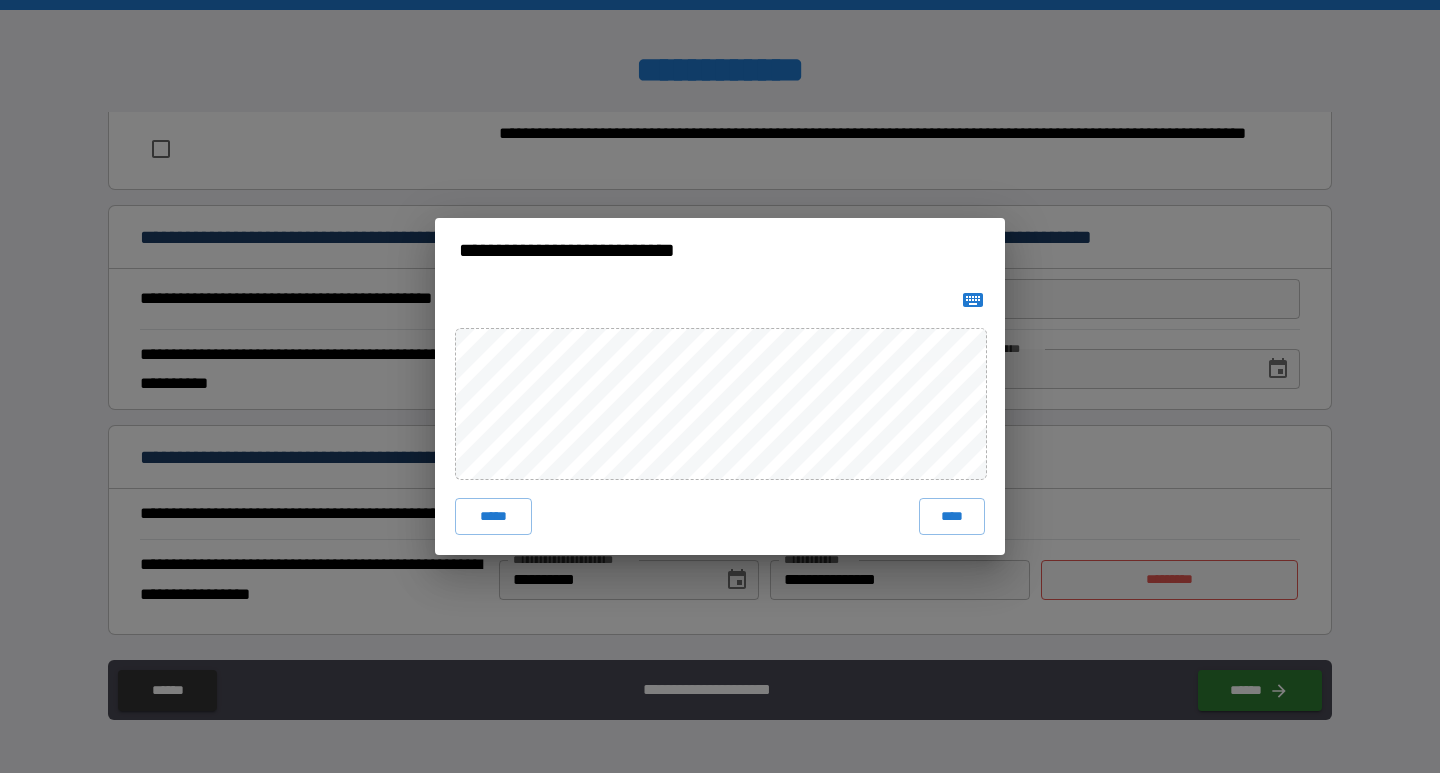 click 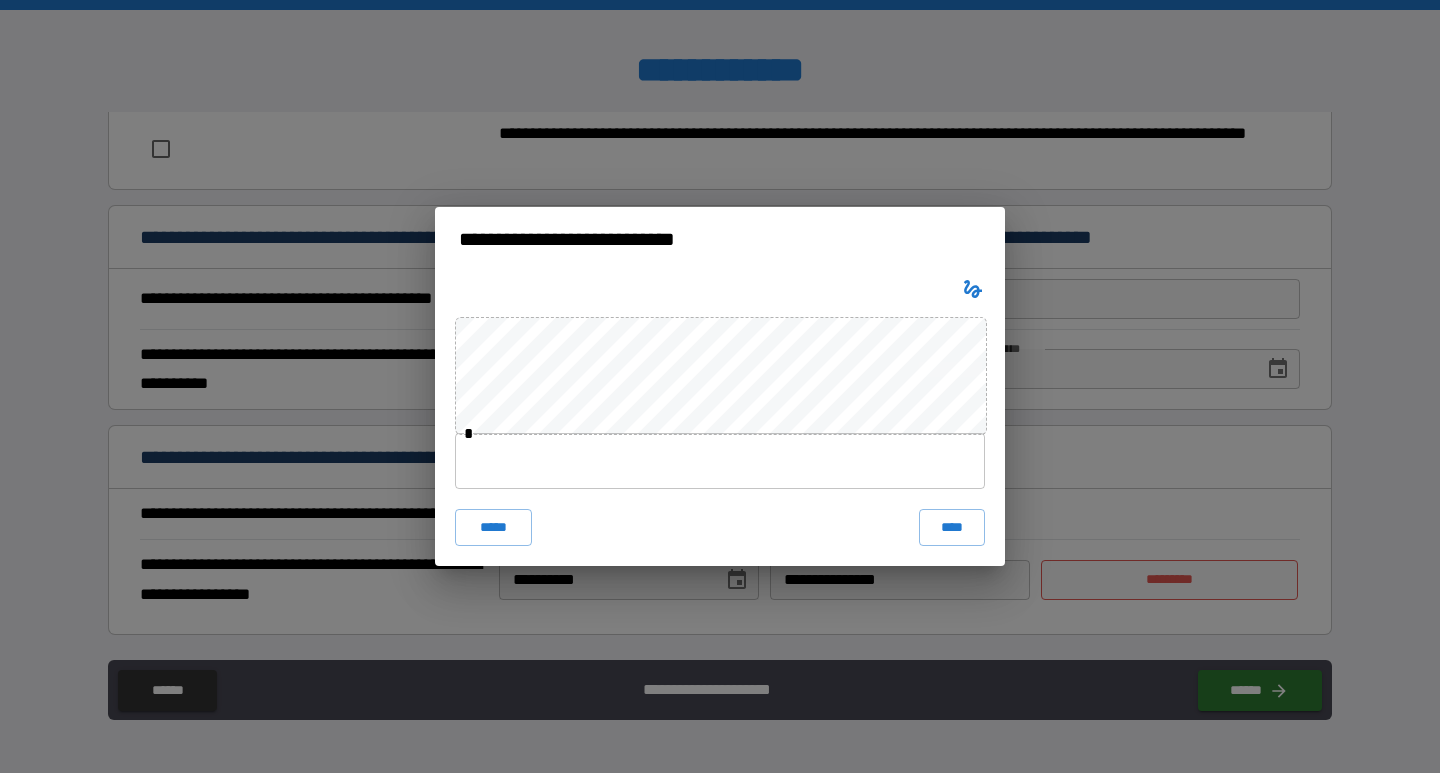 click at bounding box center [720, 461] 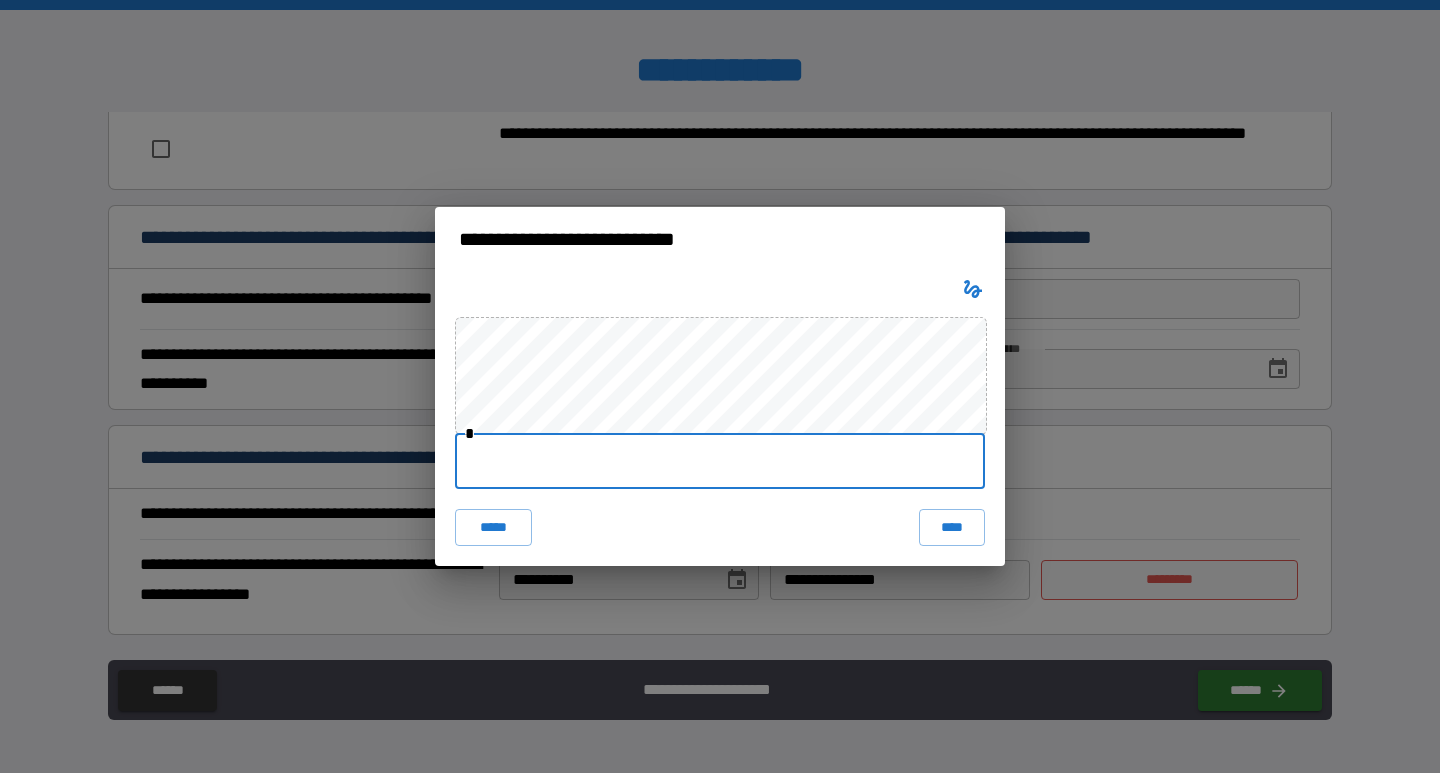 type on "*" 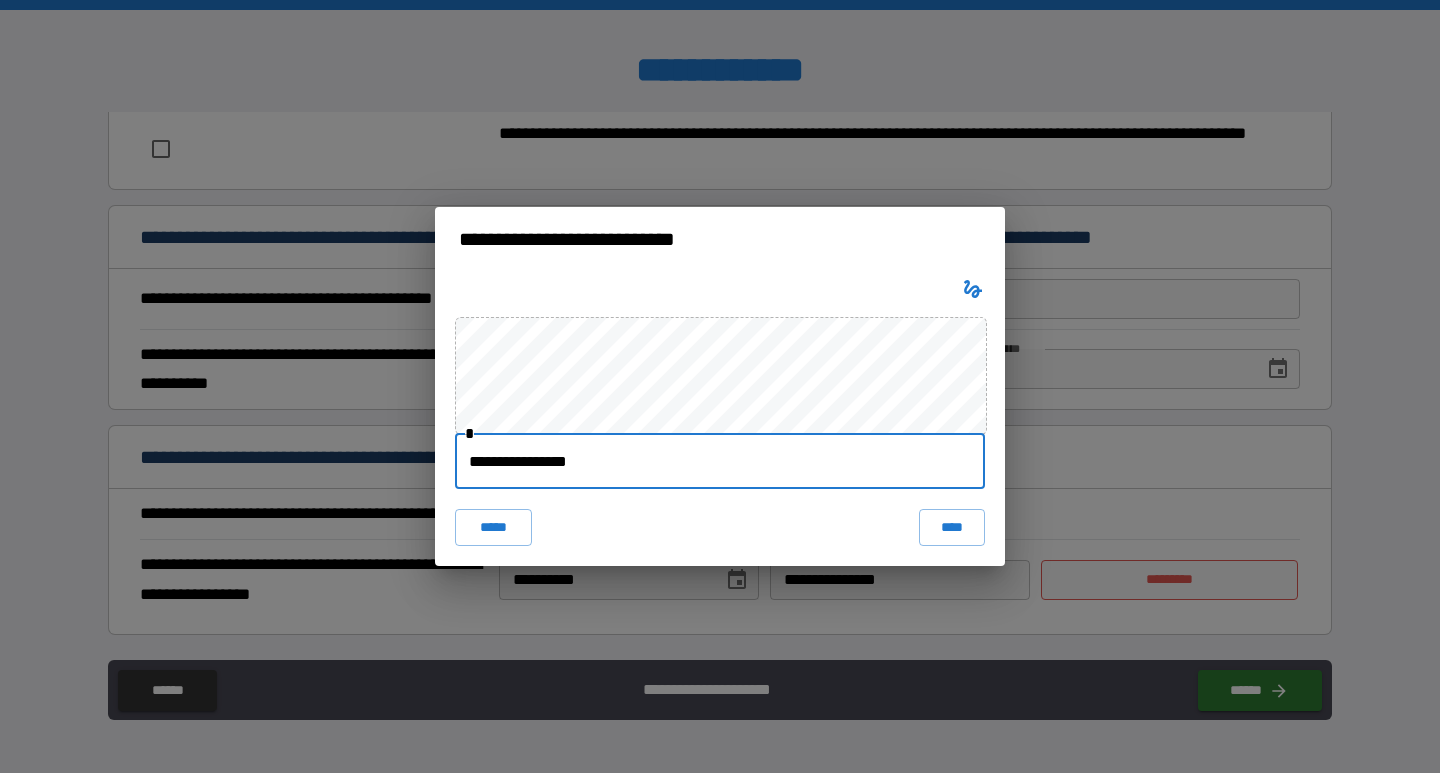 type on "**********" 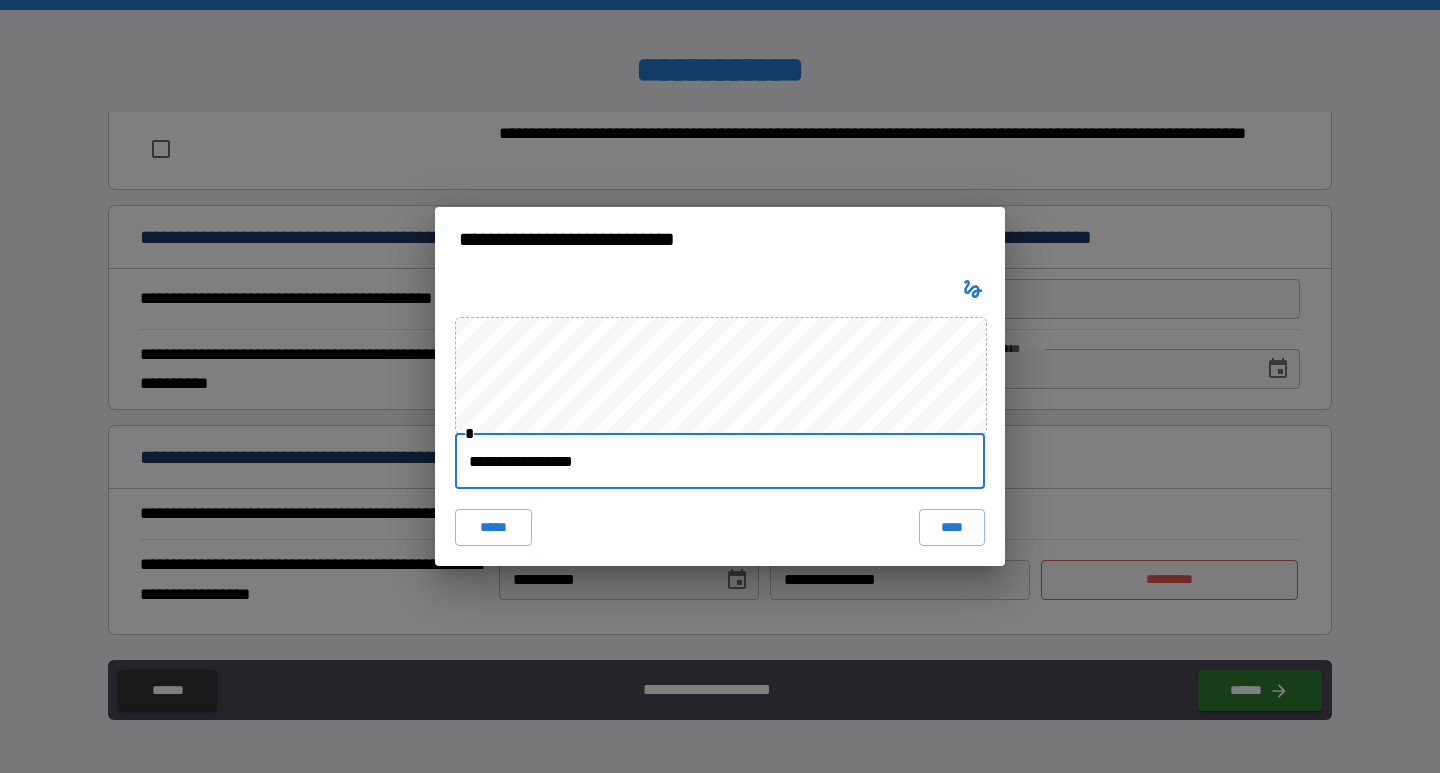 click on "**********" at bounding box center (720, 386) 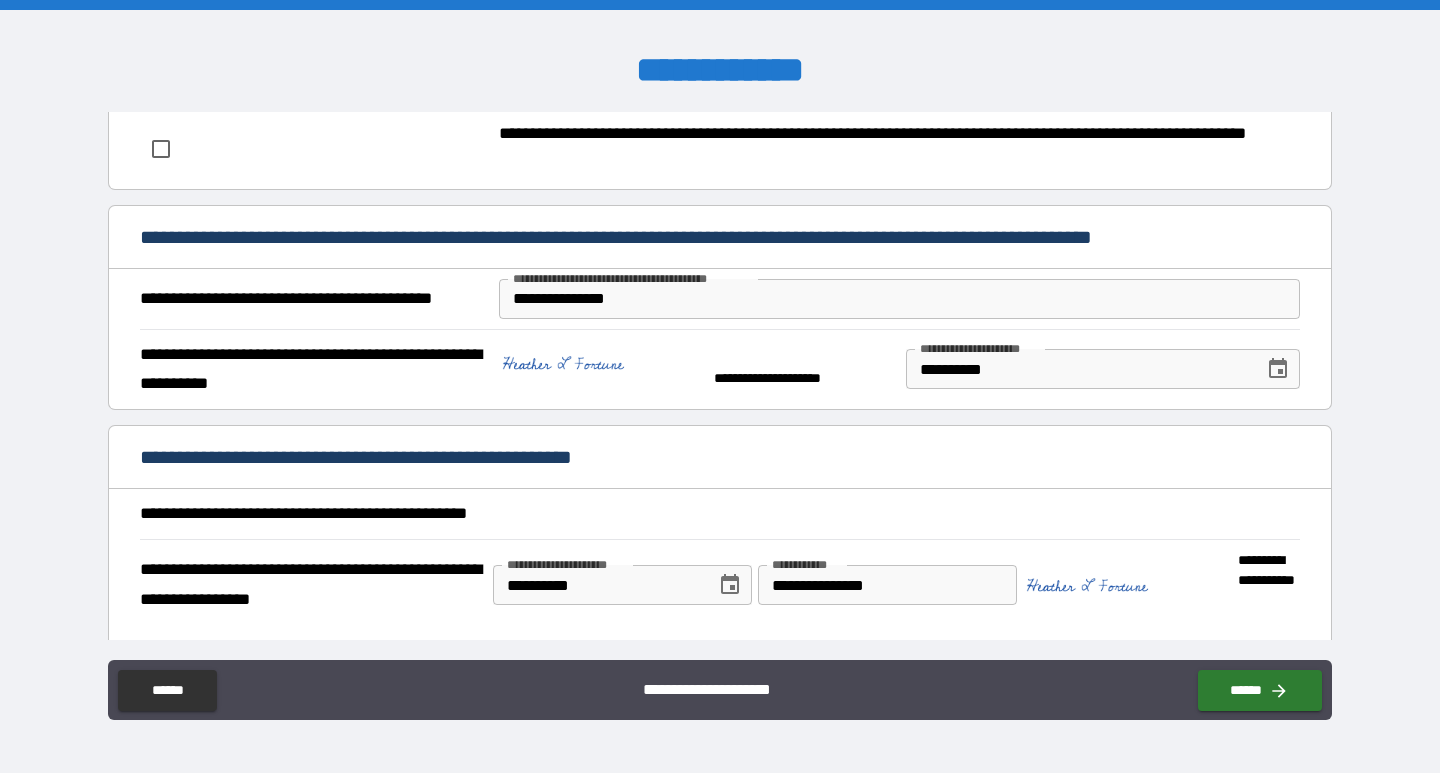 click on "**********" at bounding box center [899, 299] 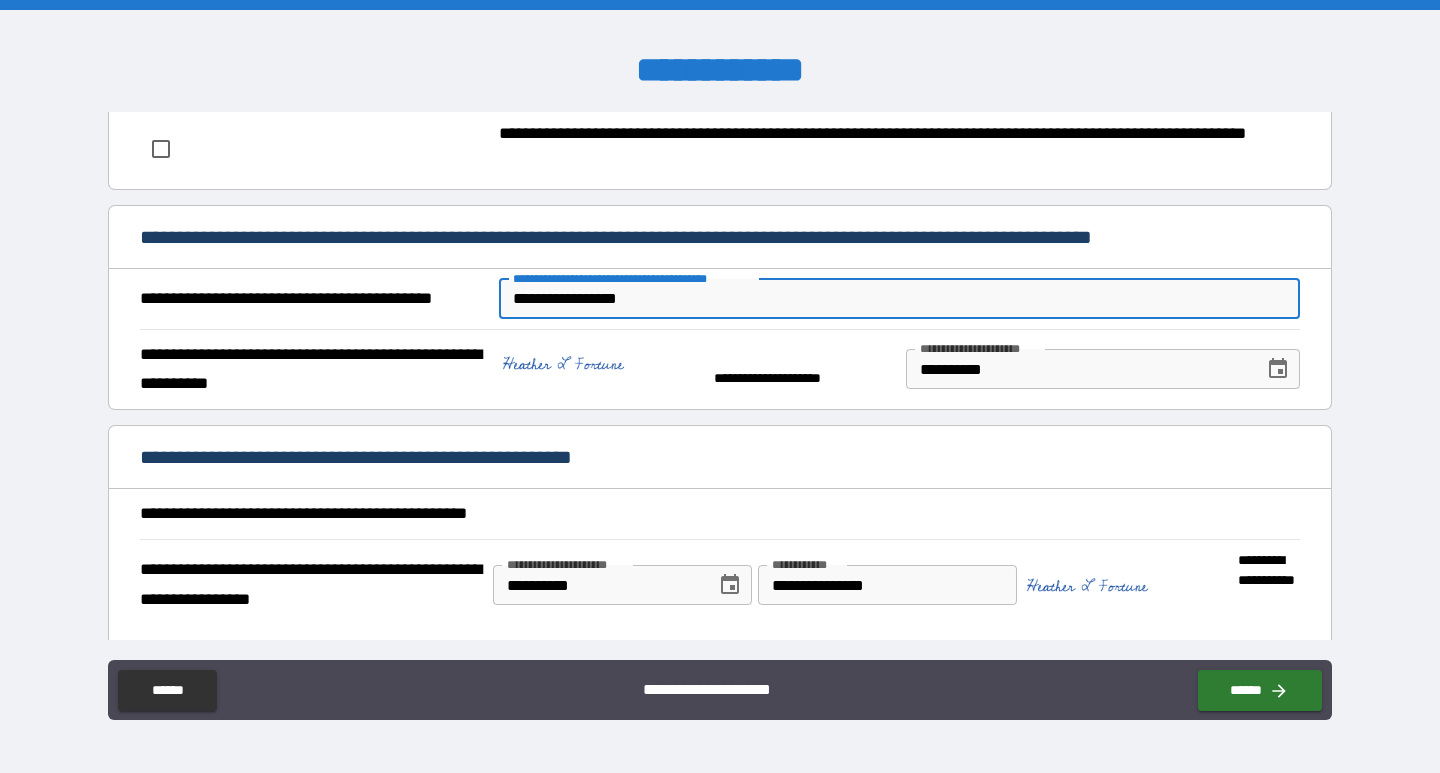 type on "**********" 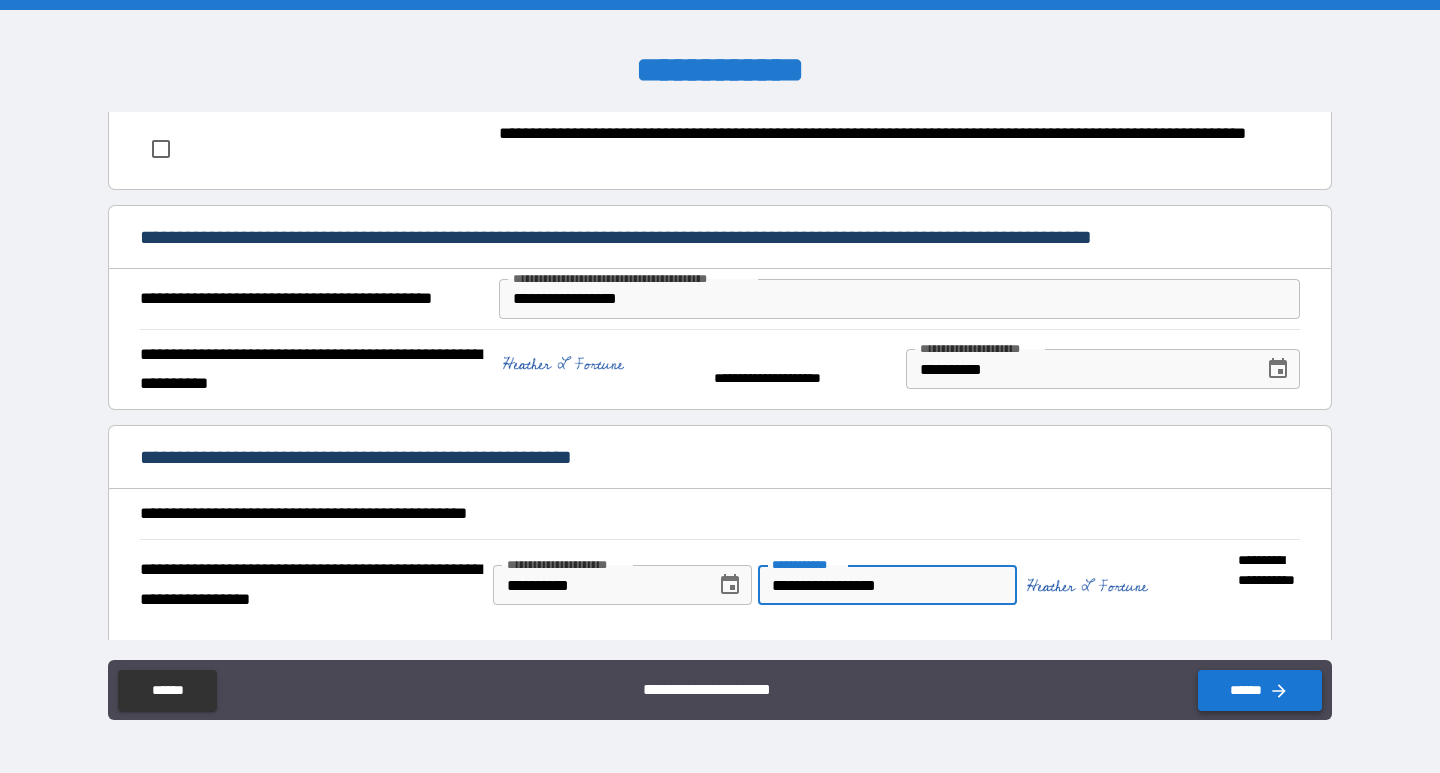 type on "**********" 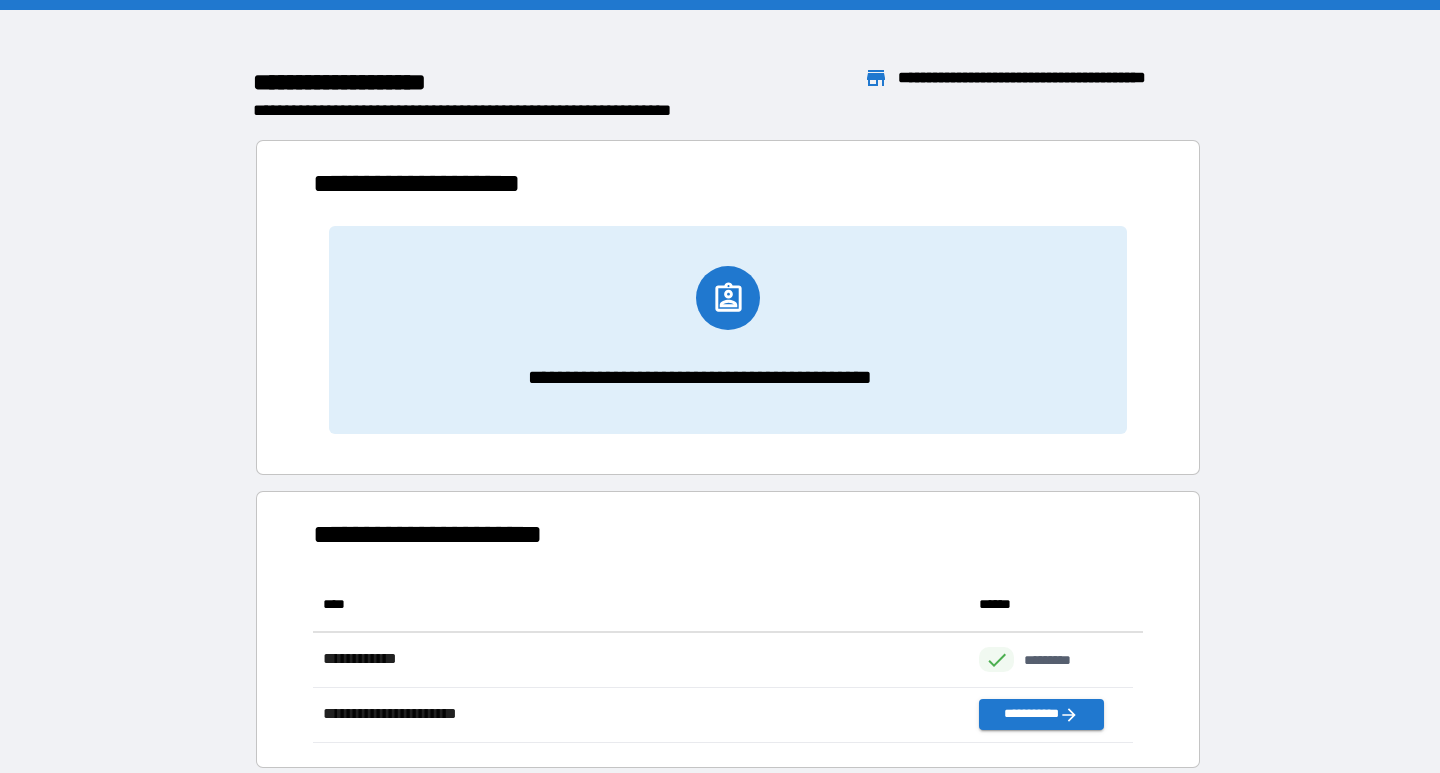 scroll, scrollTop: 16, scrollLeft: 16, axis: both 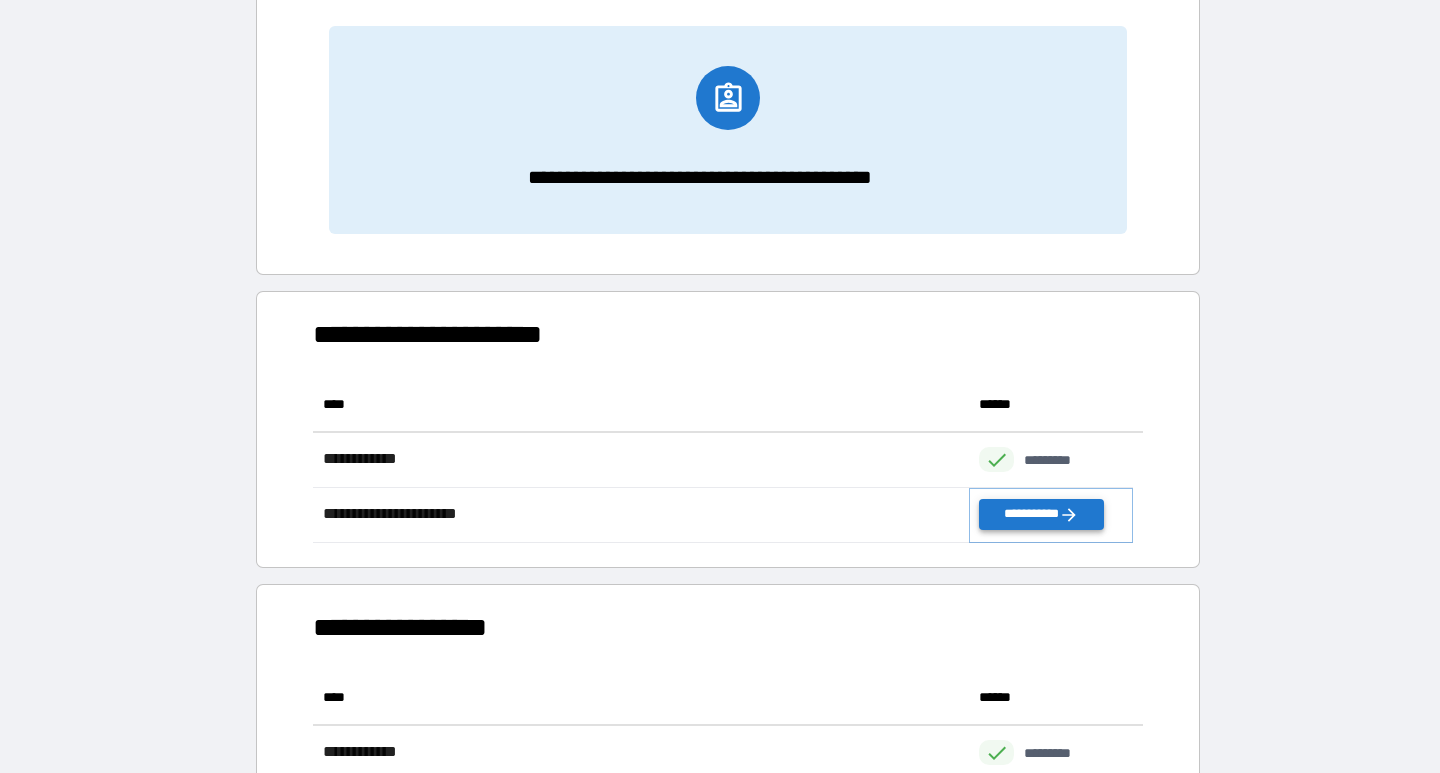 click on "**********" at bounding box center [1041, 514] 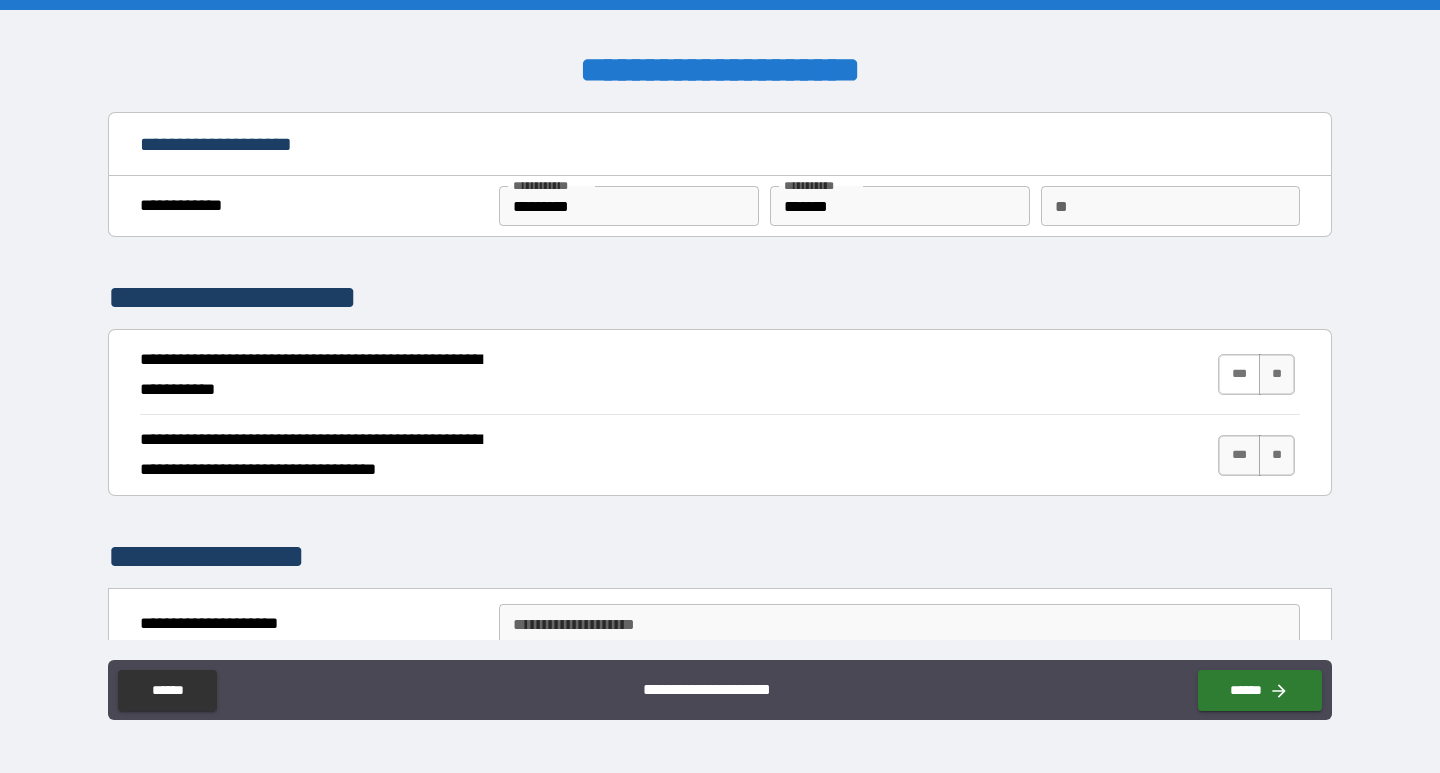 click on "***" at bounding box center [1239, 374] 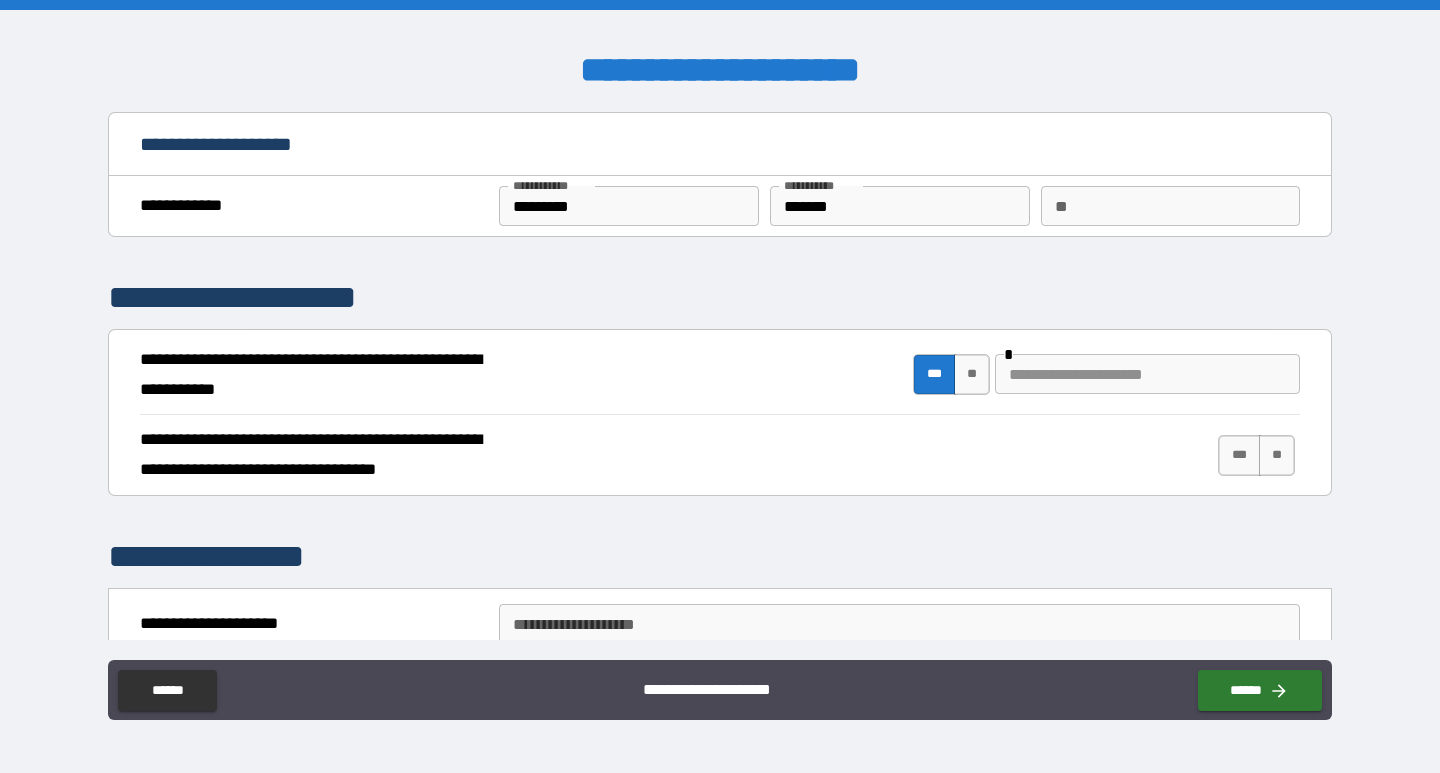 scroll, scrollTop: 100, scrollLeft: 0, axis: vertical 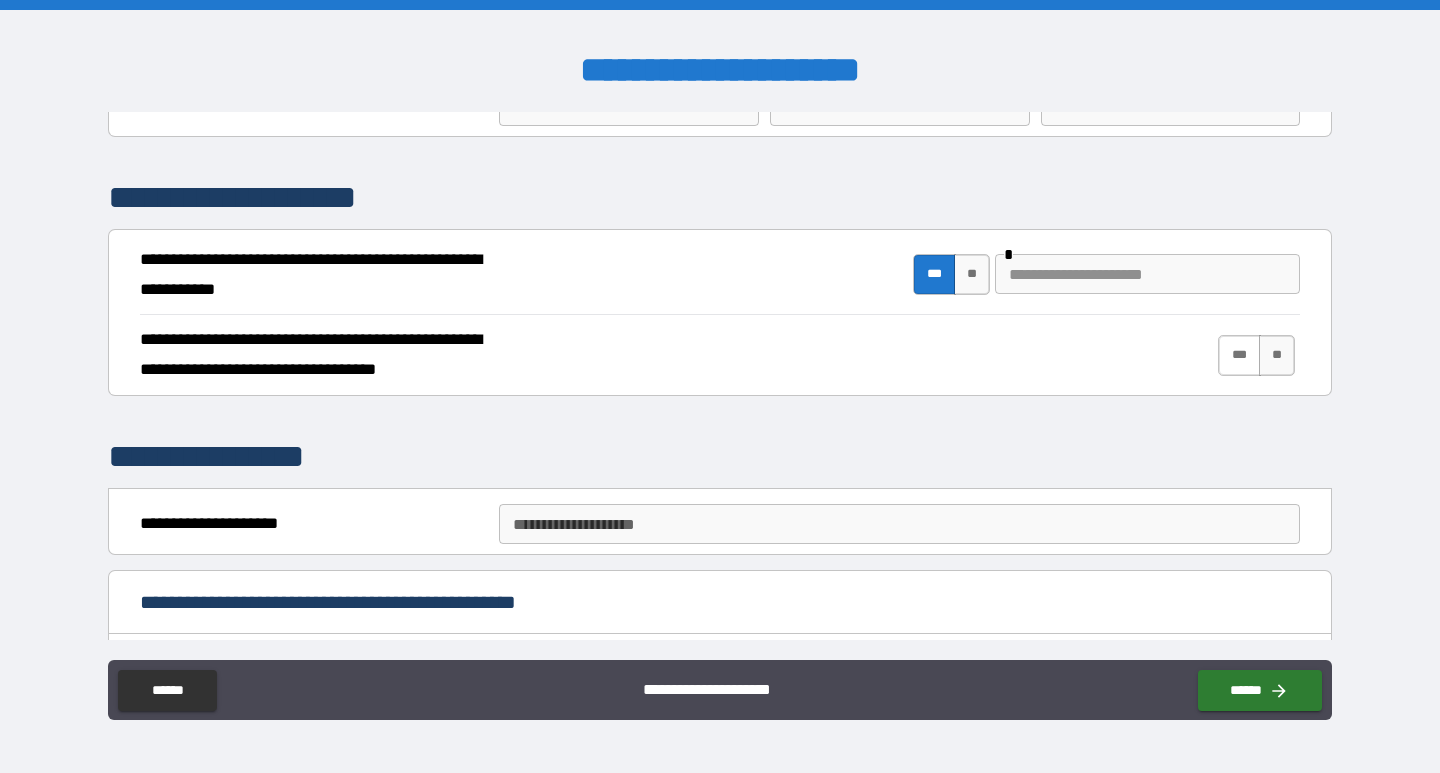 click on "***" at bounding box center (1239, 355) 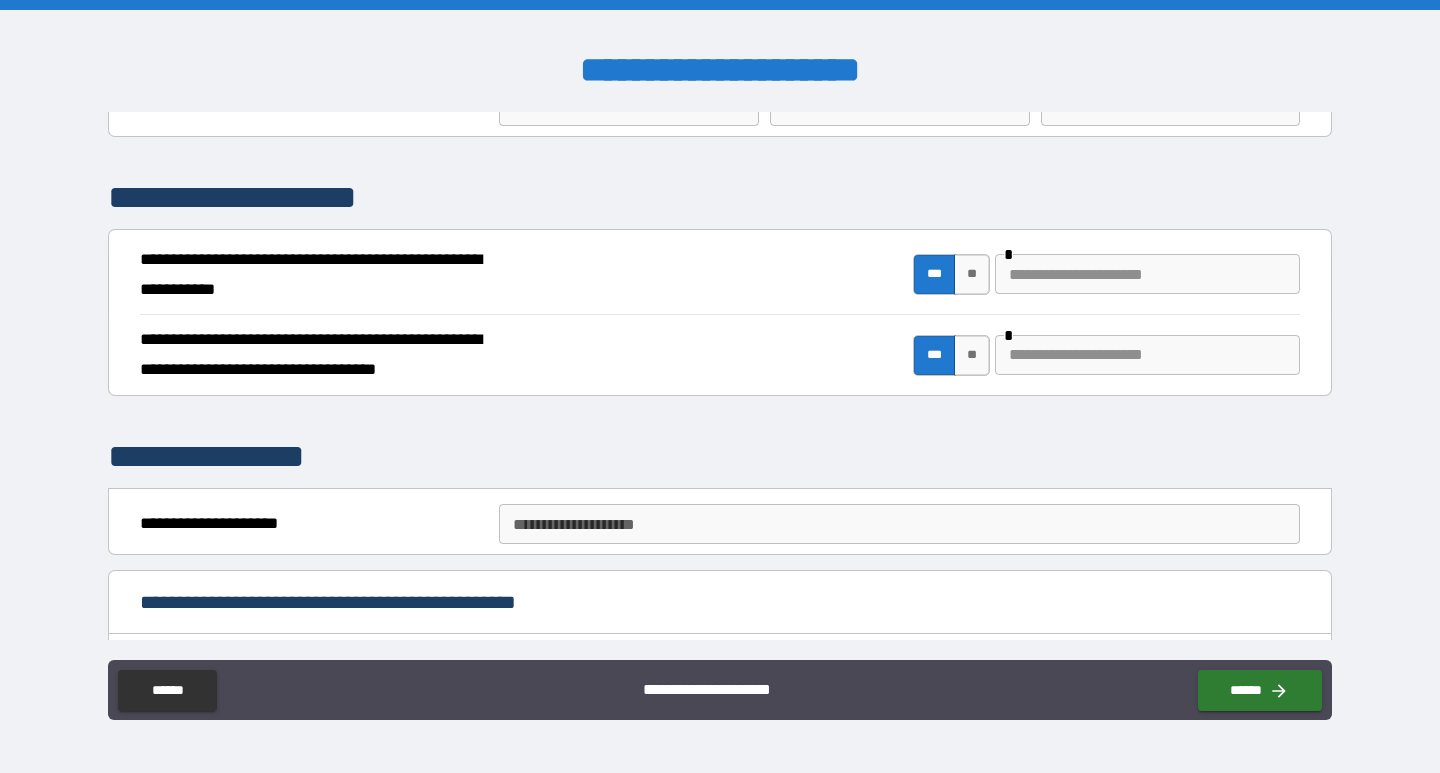 click at bounding box center (1147, 274) 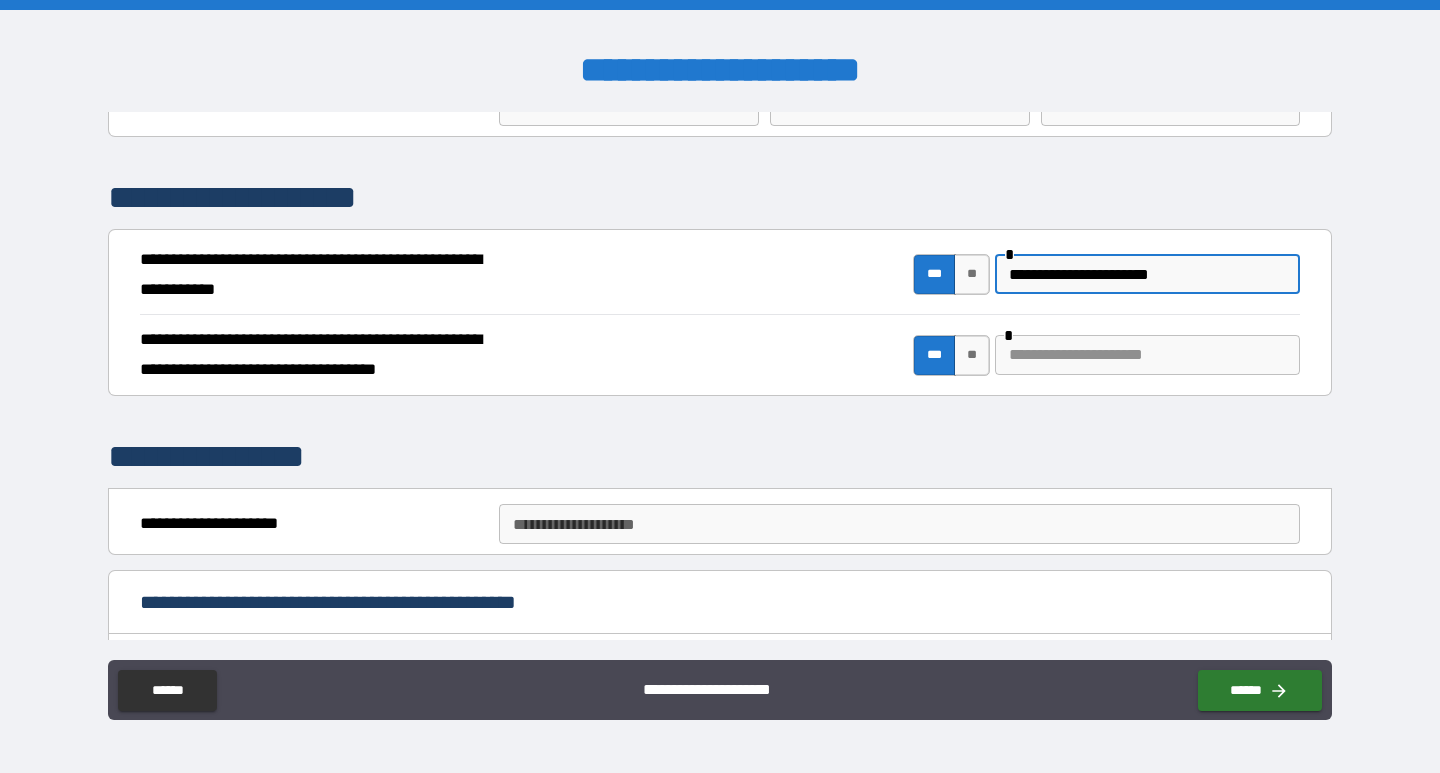 type on "**********" 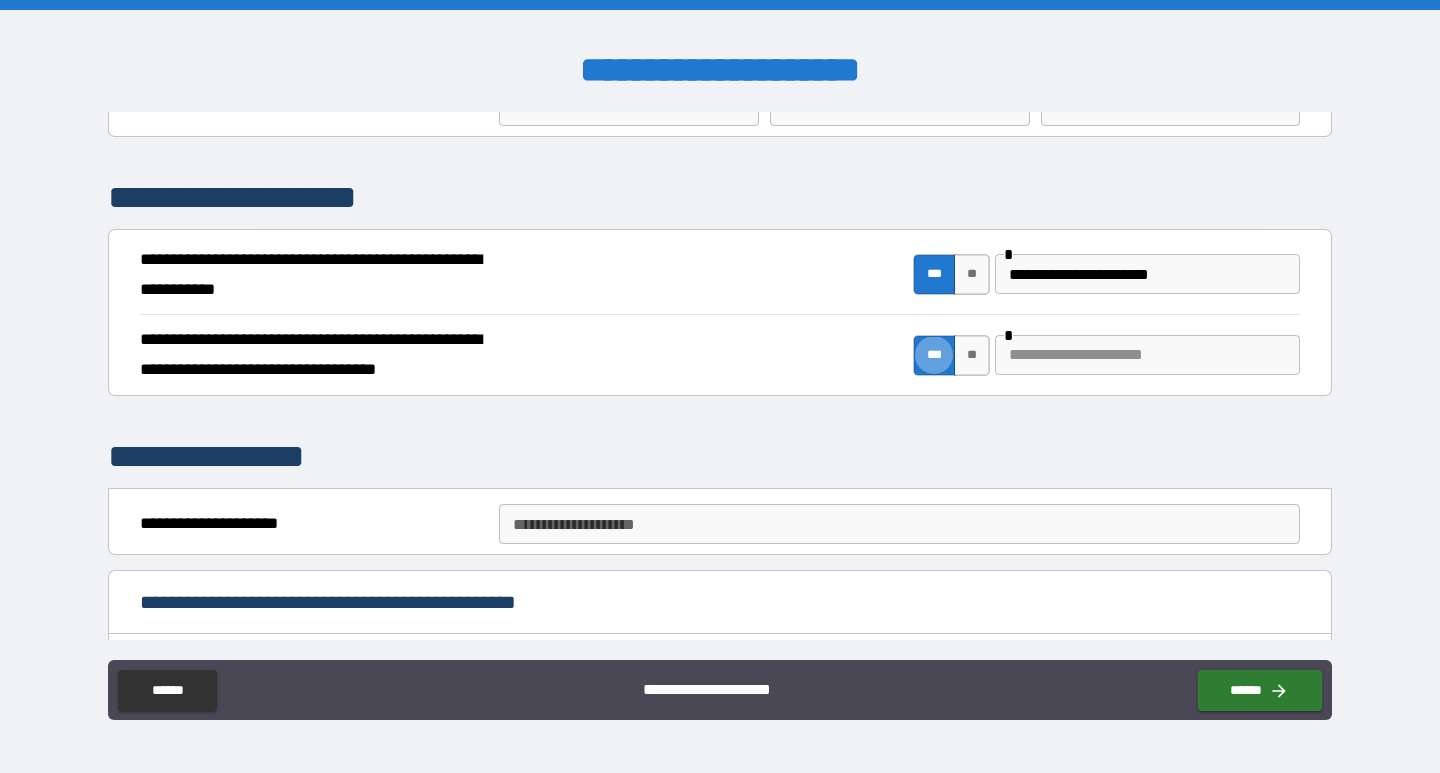 type on "*****" 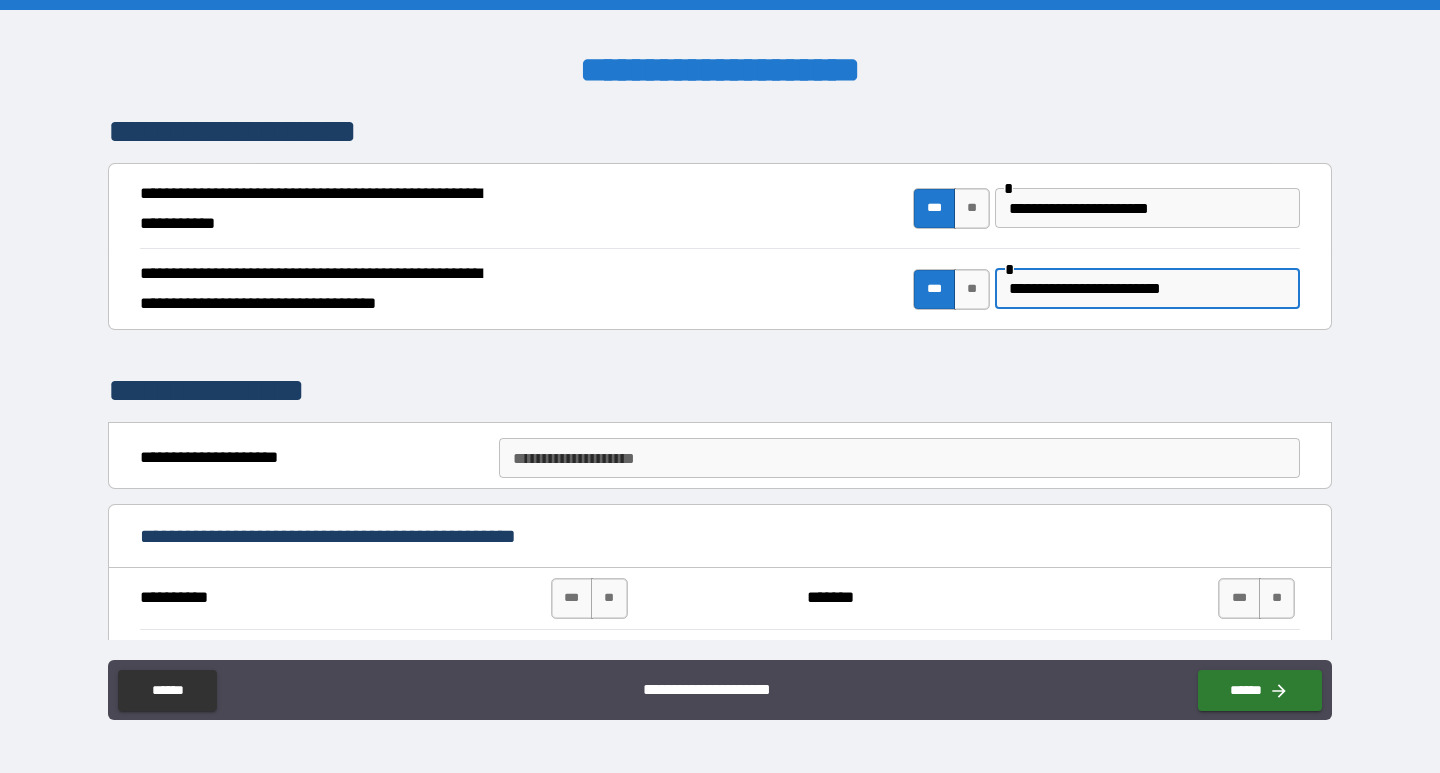 scroll, scrollTop: 200, scrollLeft: 0, axis: vertical 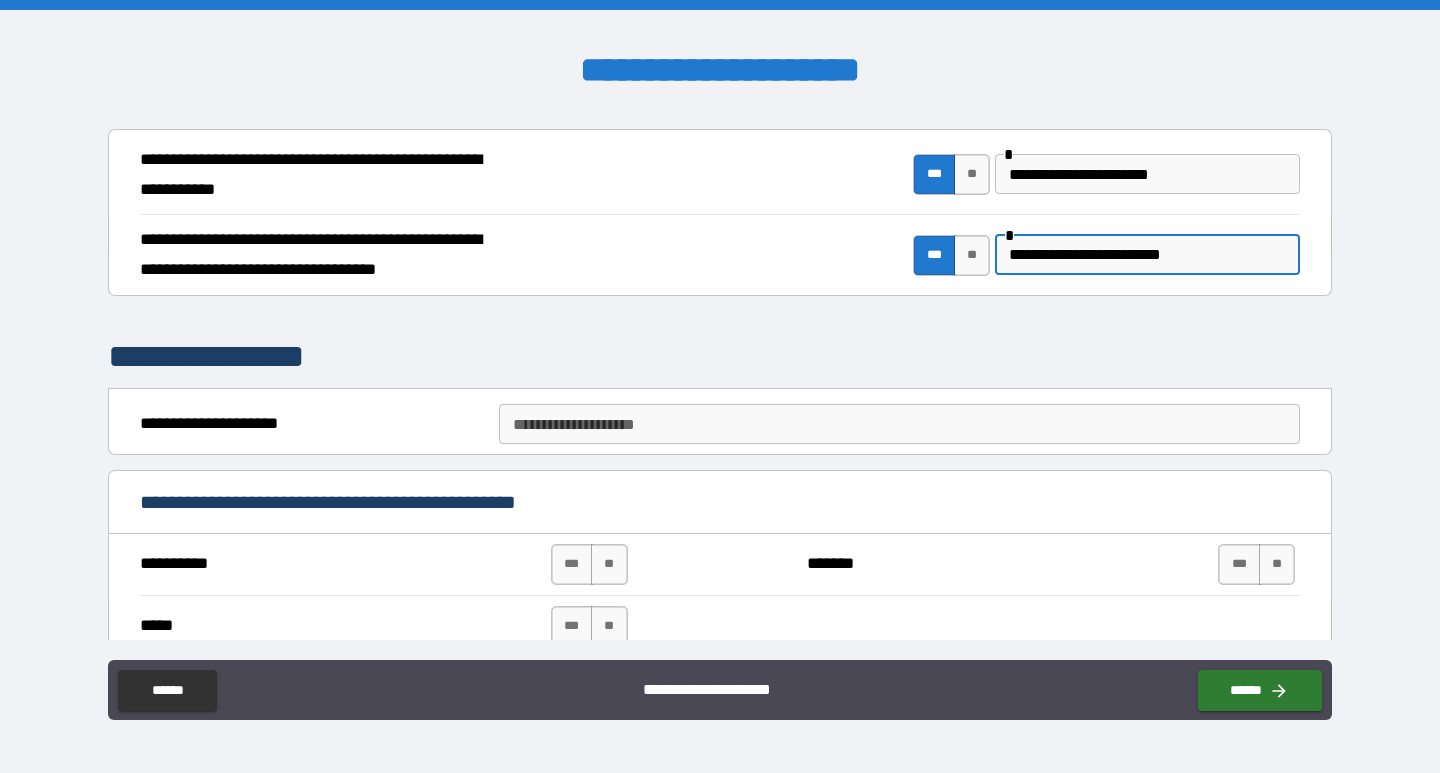 type on "**********" 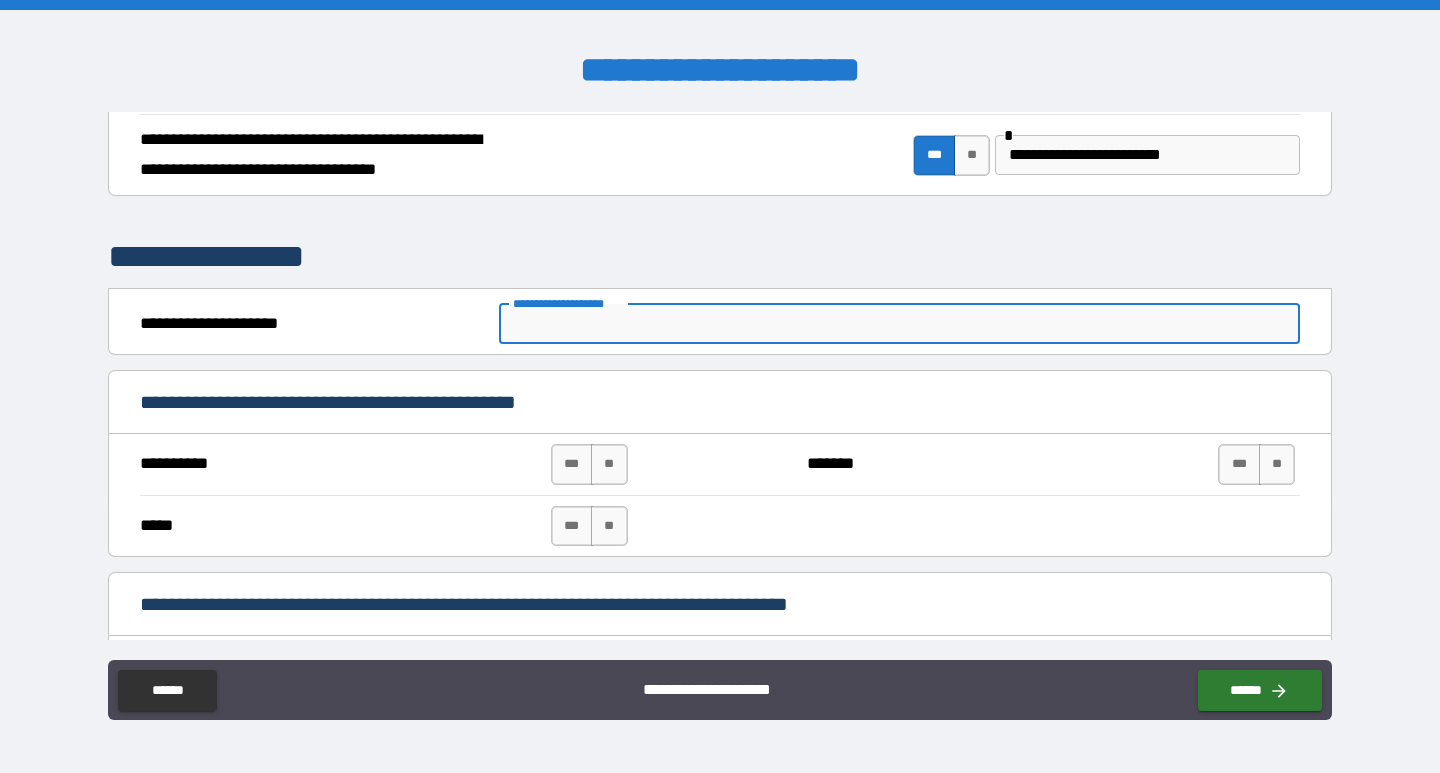 scroll, scrollTop: 400, scrollLeft: 0, axis: vertical 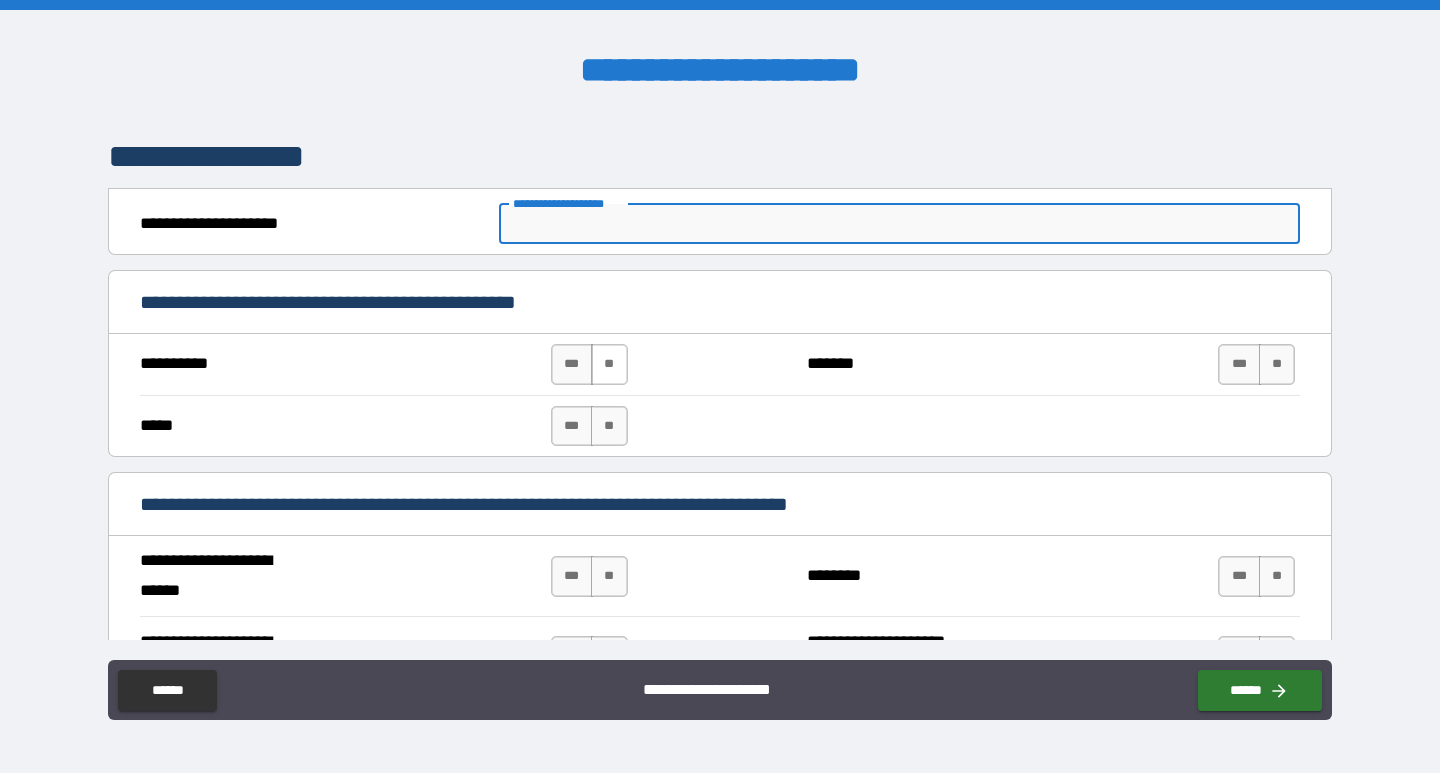 click on "**" at bounding box center (609, 364) 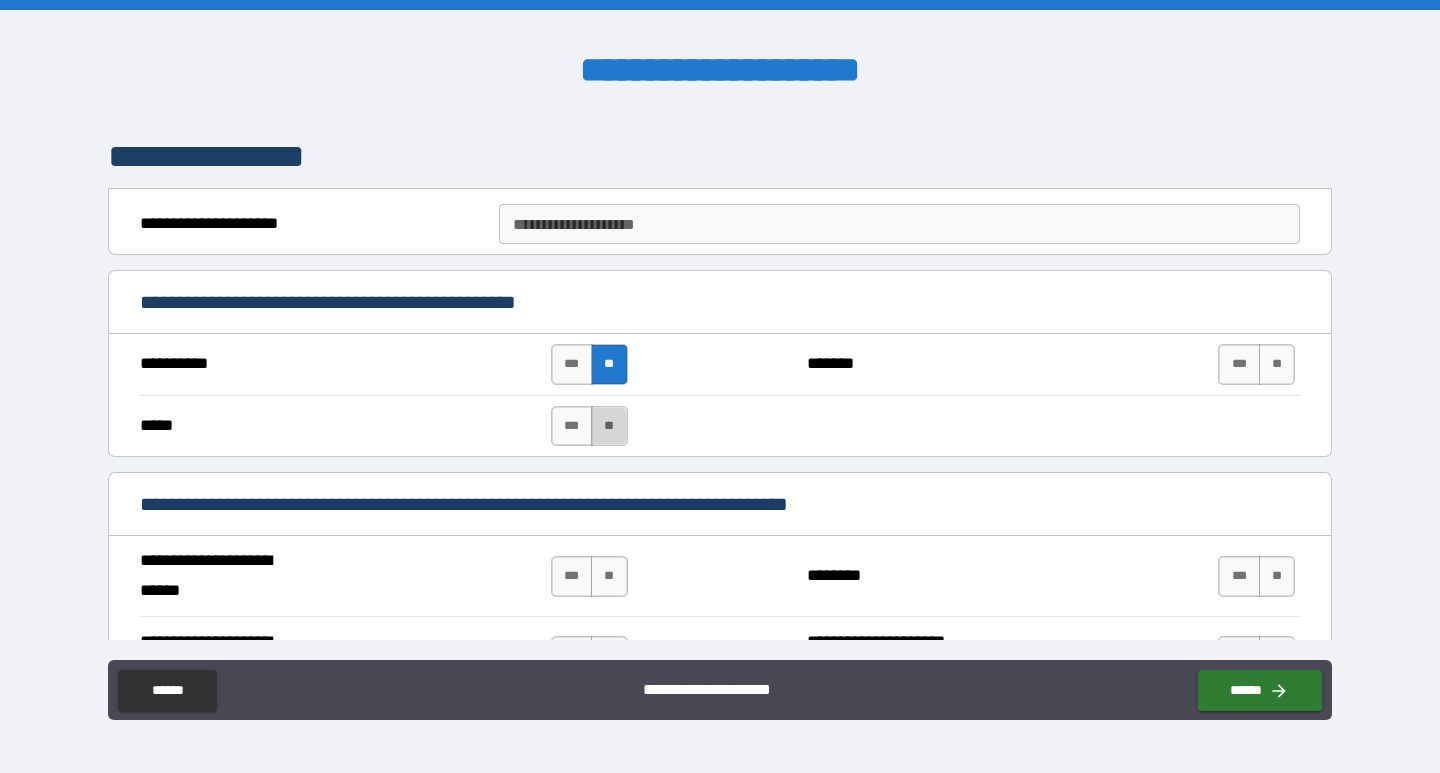click on "**" at bounding box center [609, 426] 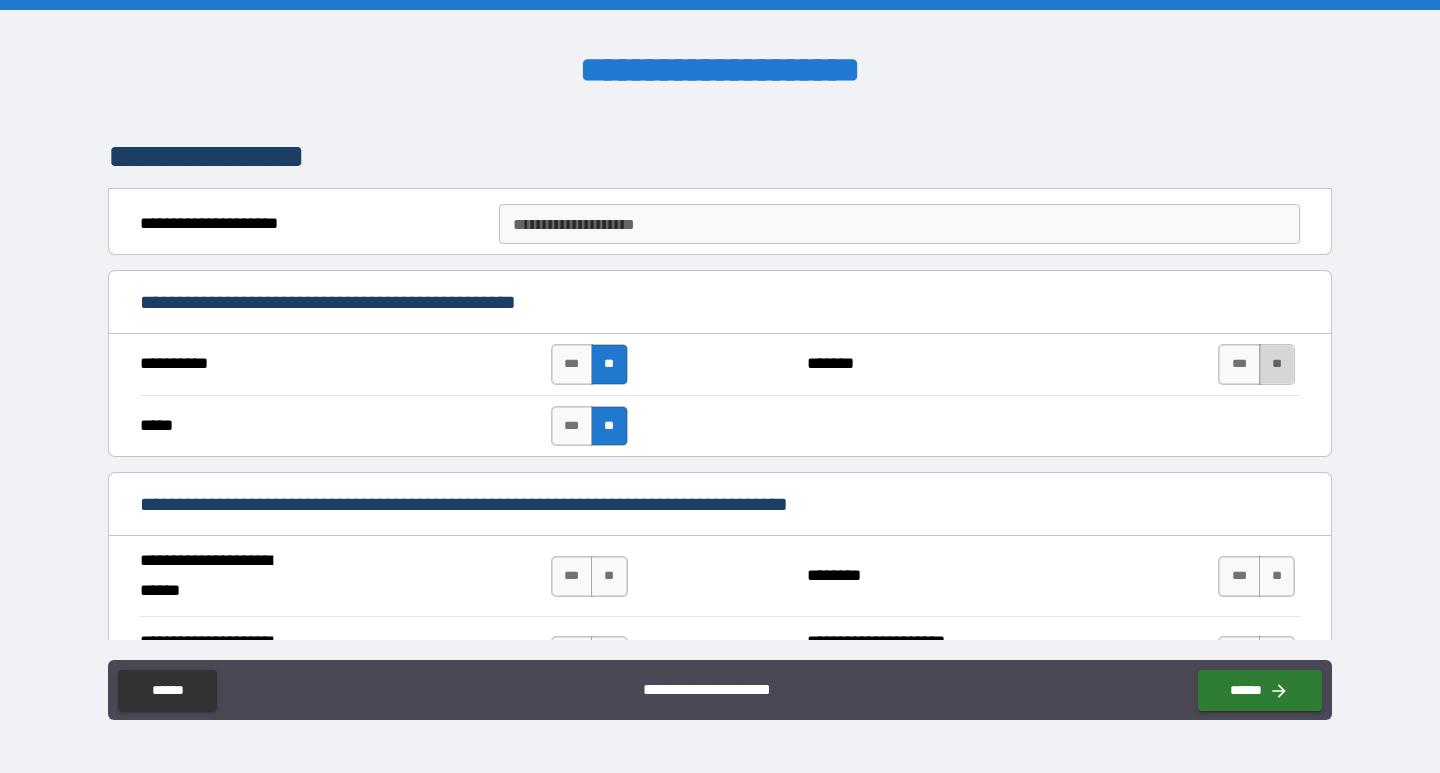 click on "**" at bounding box center [1277, 364] 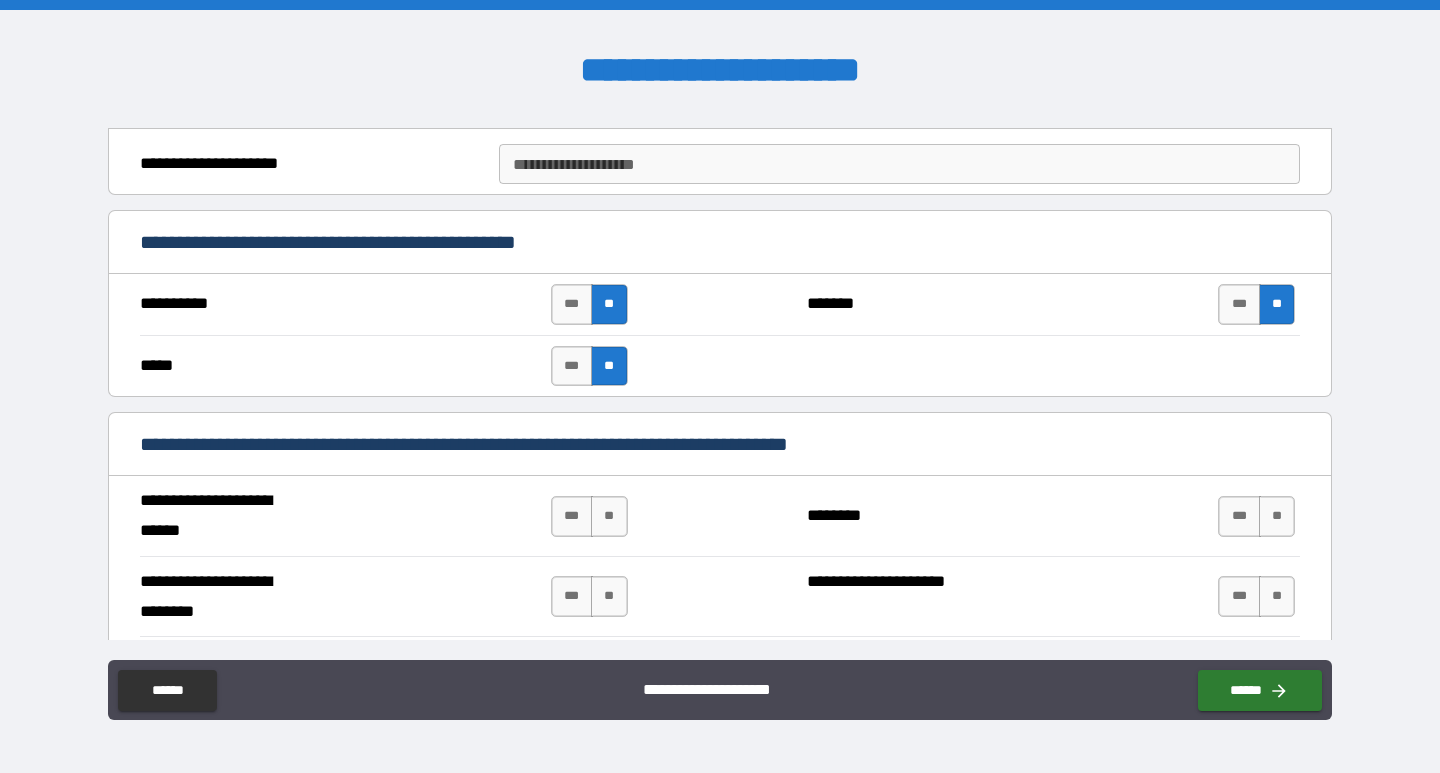 scroll, scrollTop: 200, scrollLeft: 0, axis: vertical 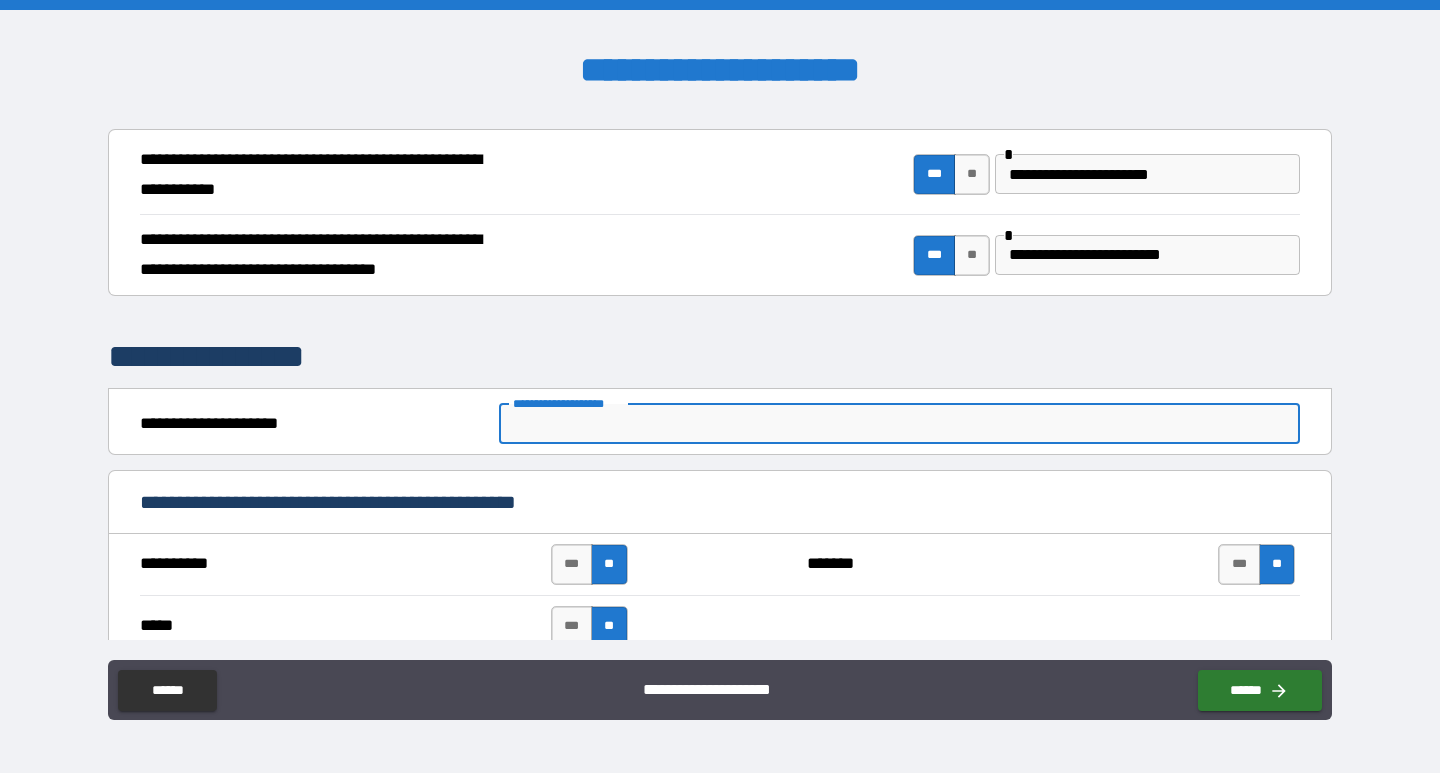 click on "**********" at bounding box center (899, 424) 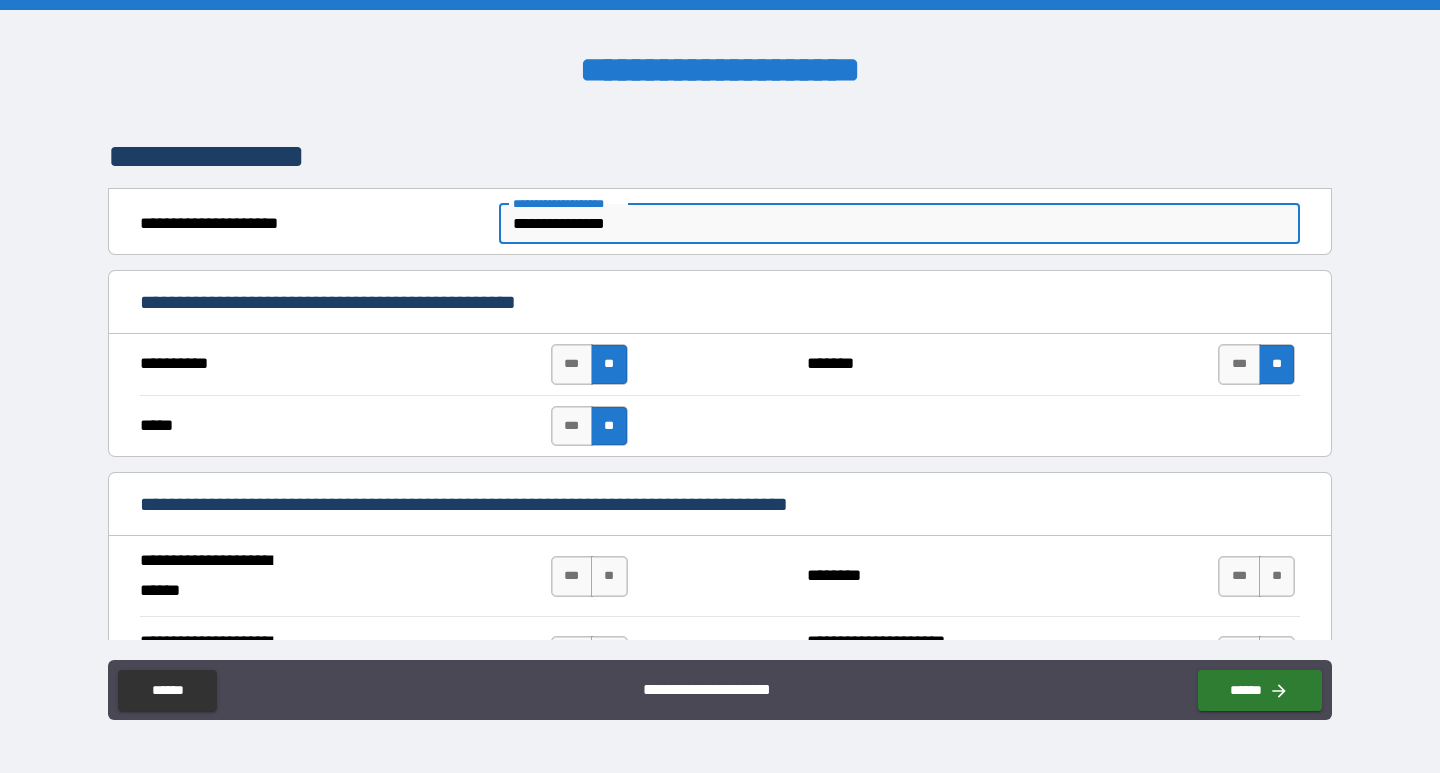 scroll, scrollTop: 600, scrollLeft: 0, axis: vertical 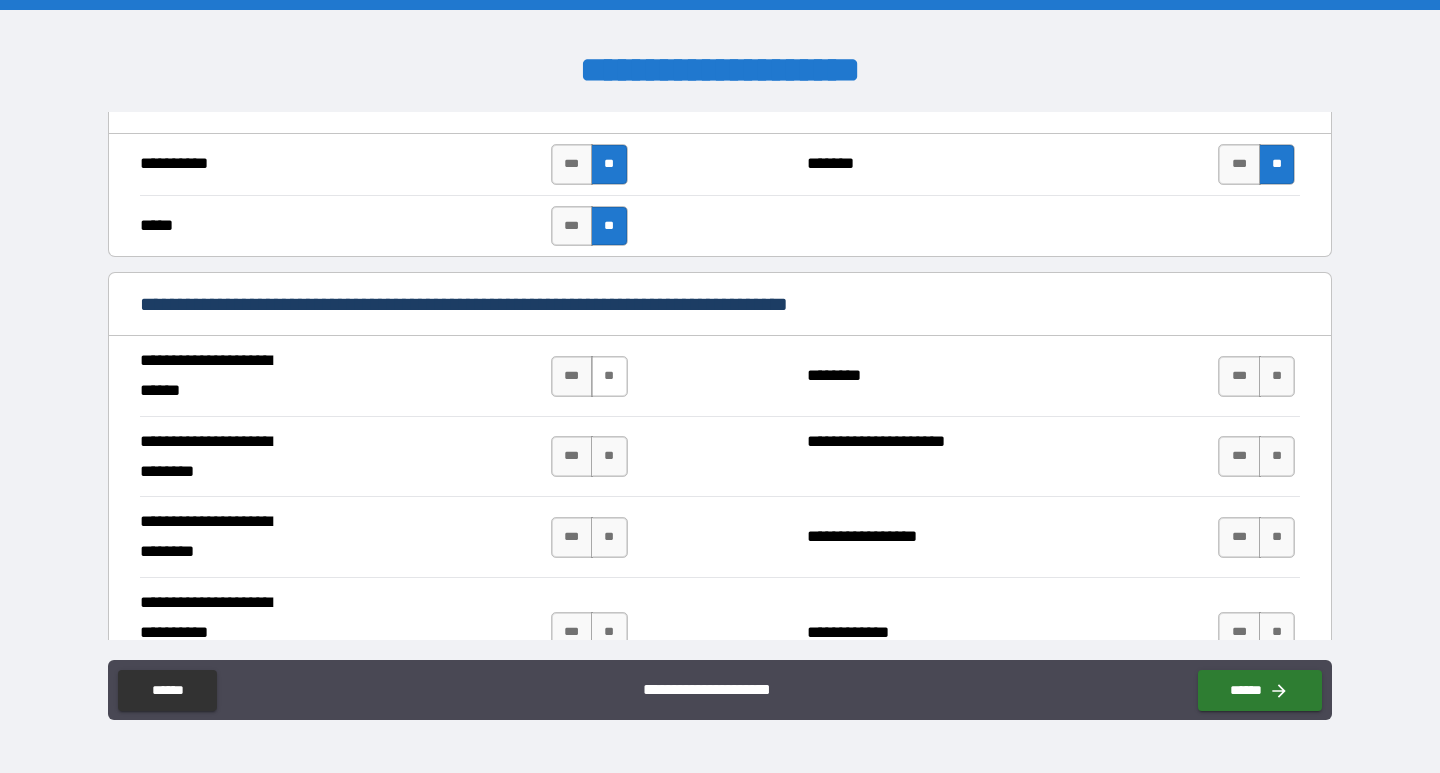 type on "**********" 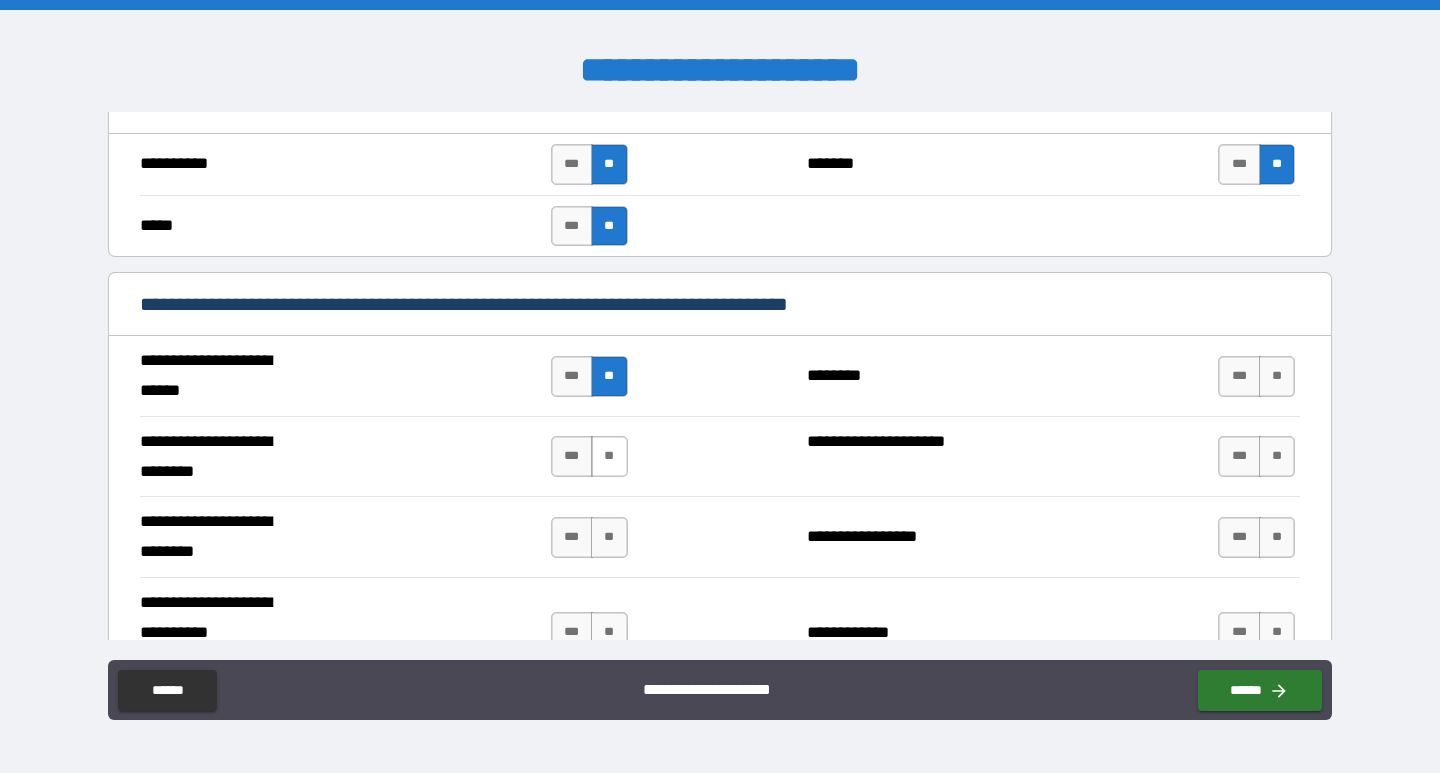 click on "**" at bounding box center (609, 456) 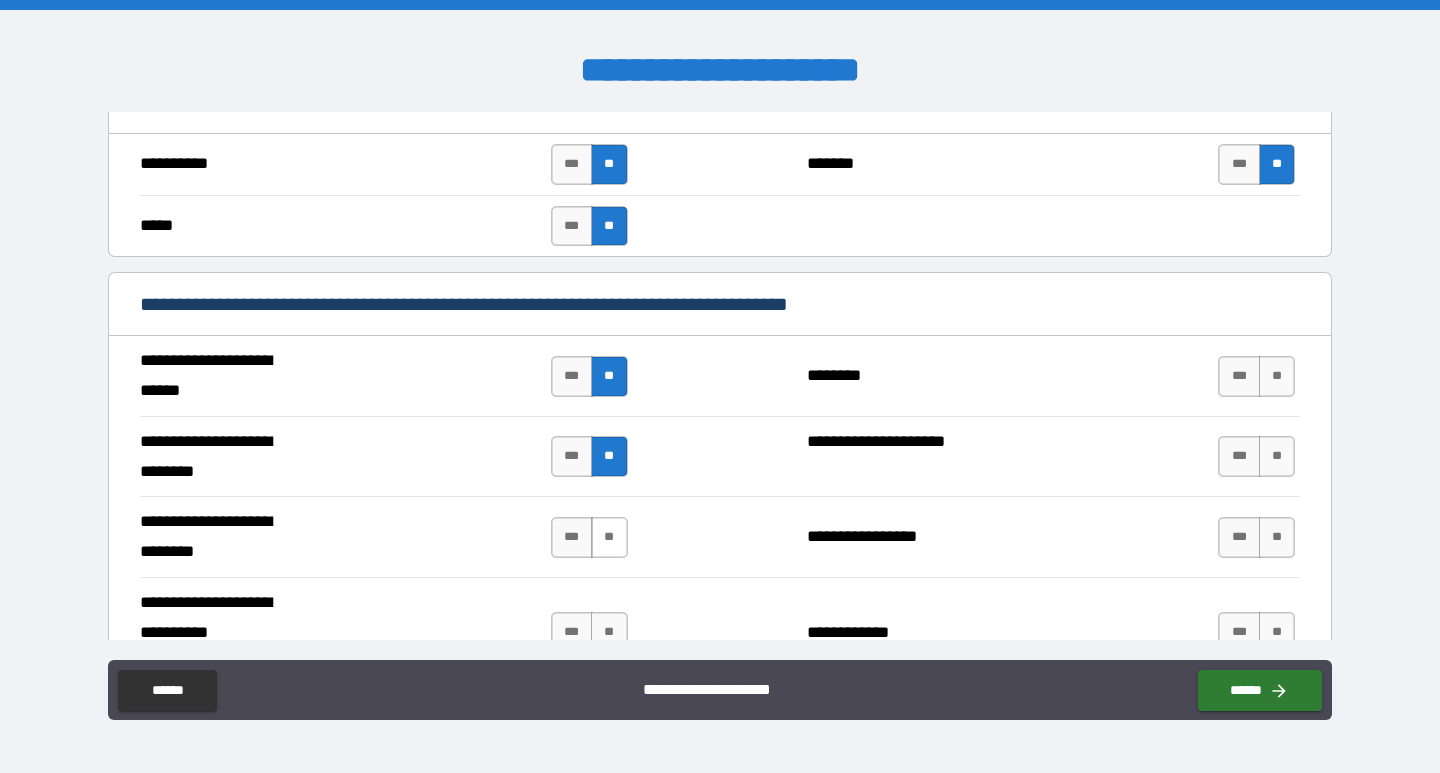 click on "**" at bounding box center (609, 537) 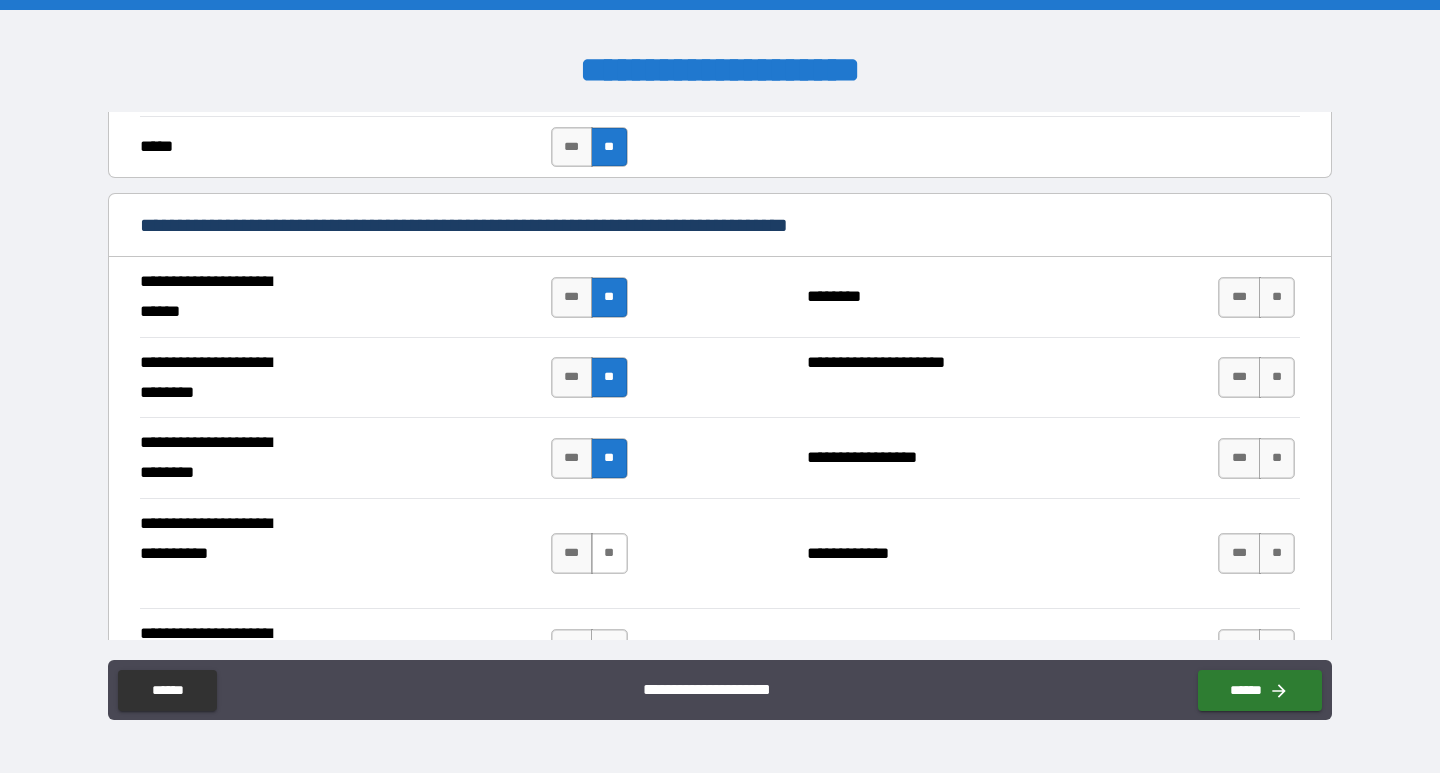 scroll, scrollTop: 700, scrollLeft: 0, axis: vertical 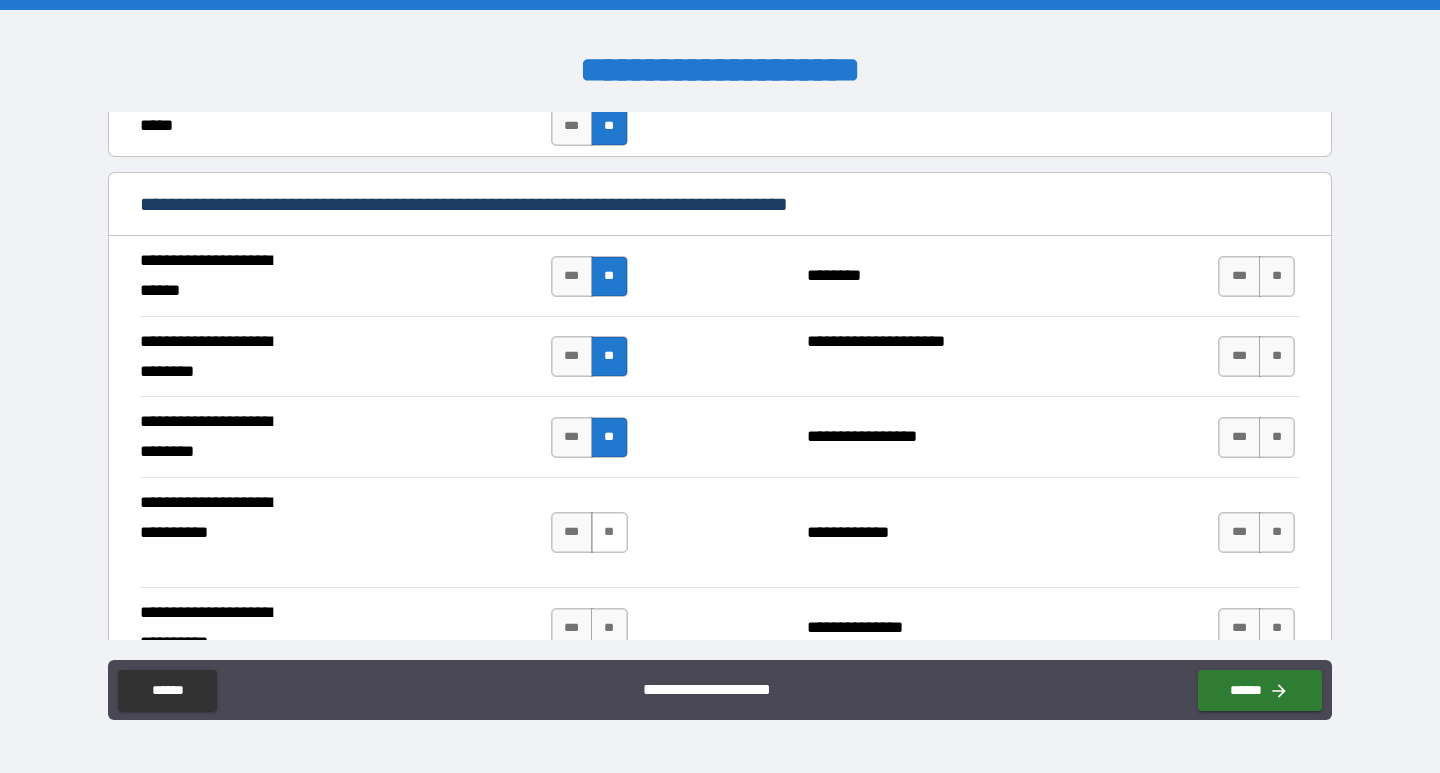 click on "**" at bounding box center (609, 532) 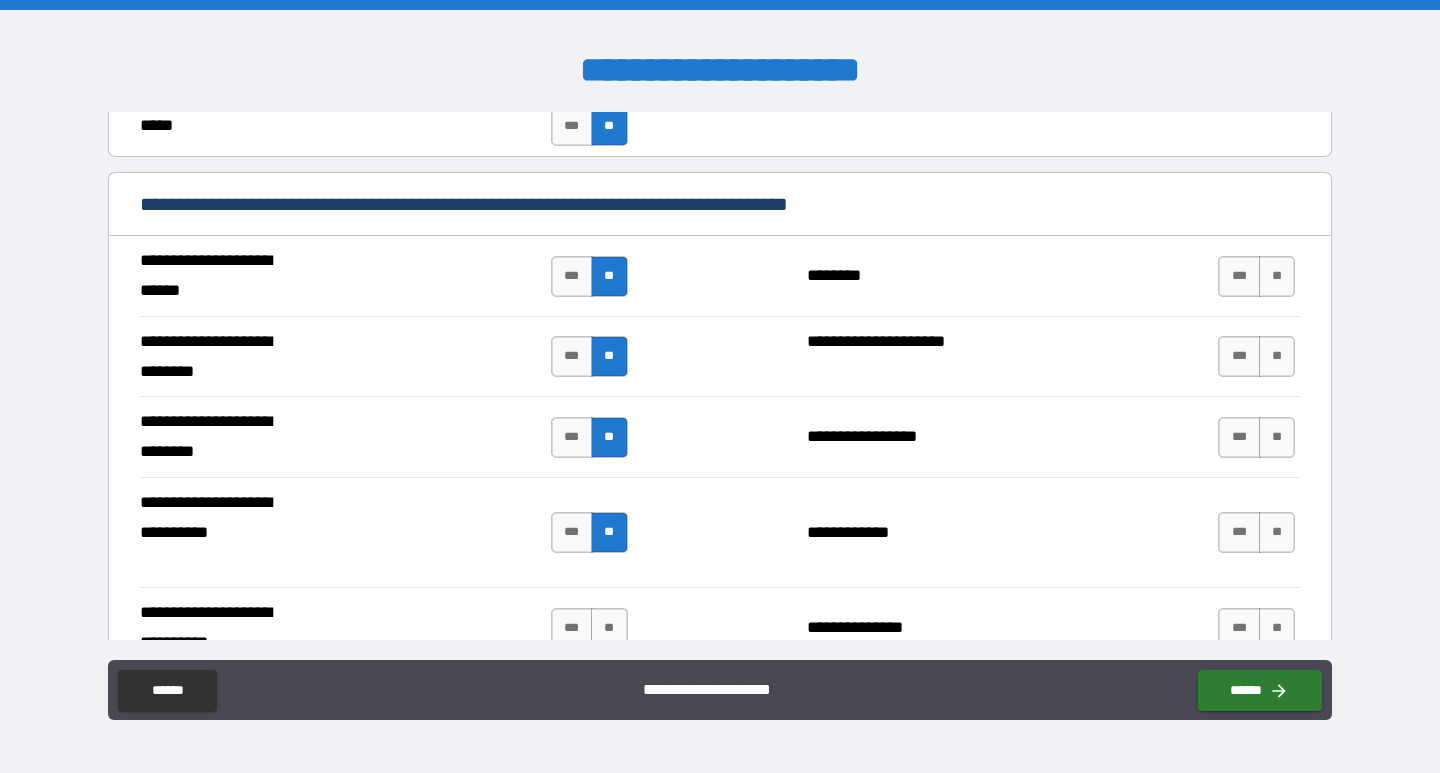scroll, scrollTop: 800, scrollLeft: 0, axis: vertical 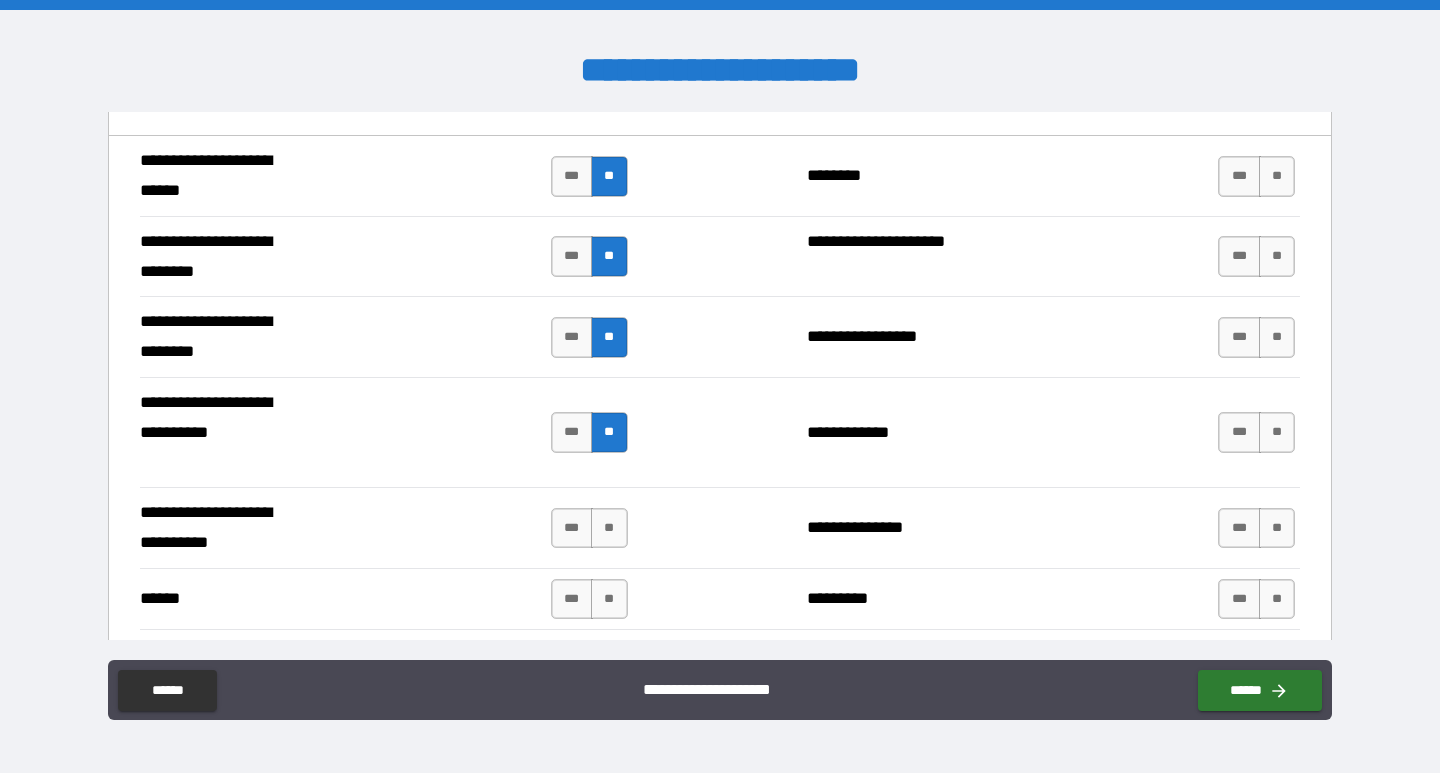 click on "**" at bounding box center (609, 528) 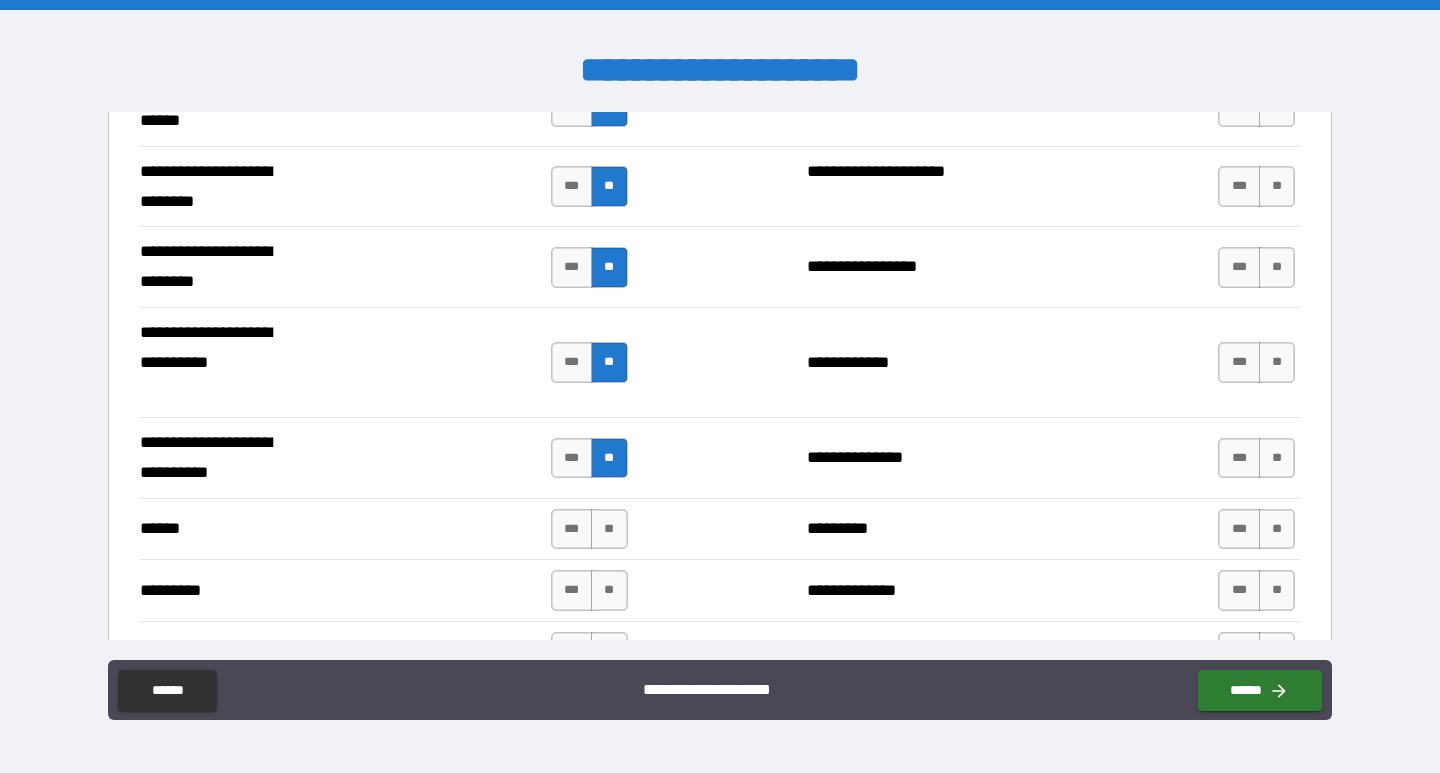 scroll, scrollTop: 900, scrollLeft: 0, axis: vertical 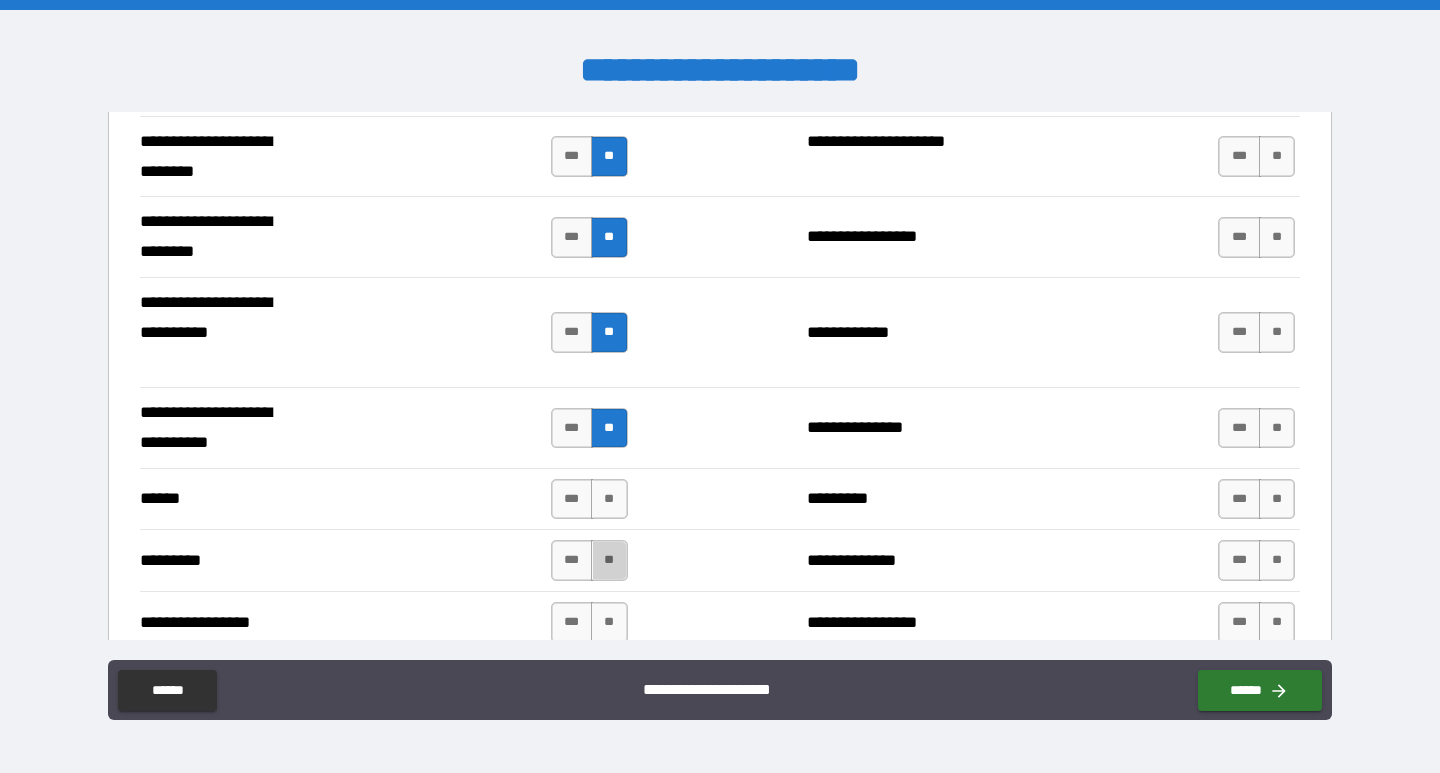 click on "**" at bounding box center [609, 560] 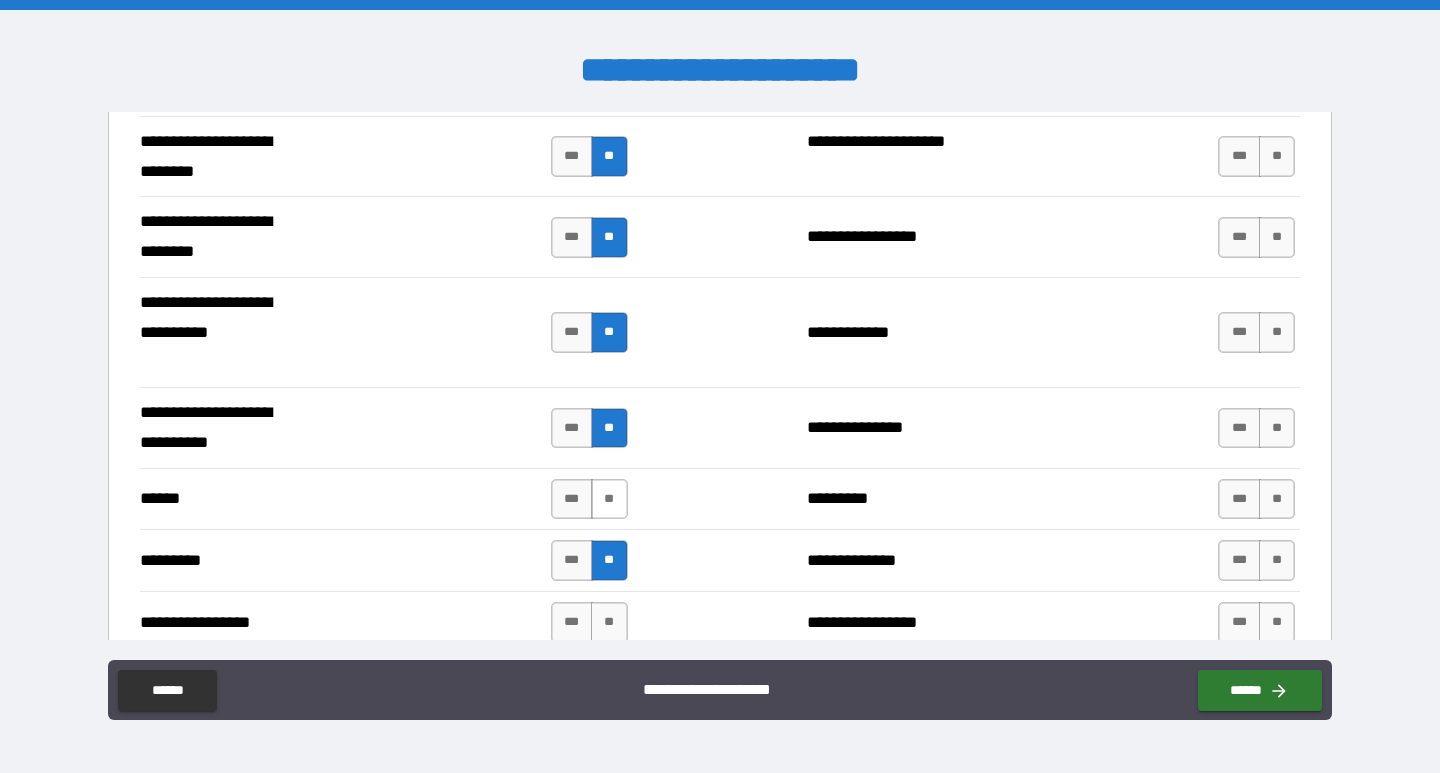 click on "**" at bounding box center [609, 499] 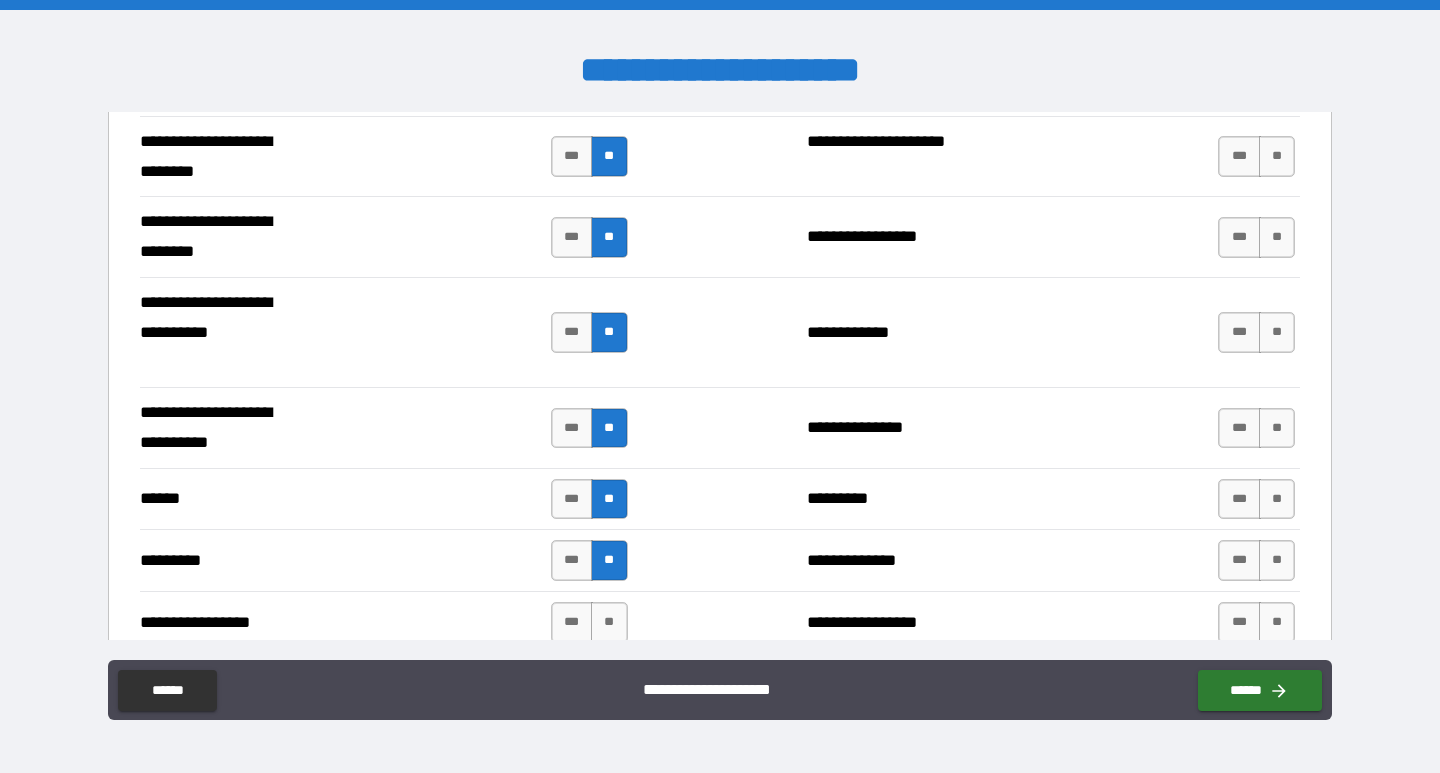 scroll, scrollTop: 1000, scrollLeft: 0, axis: vertical 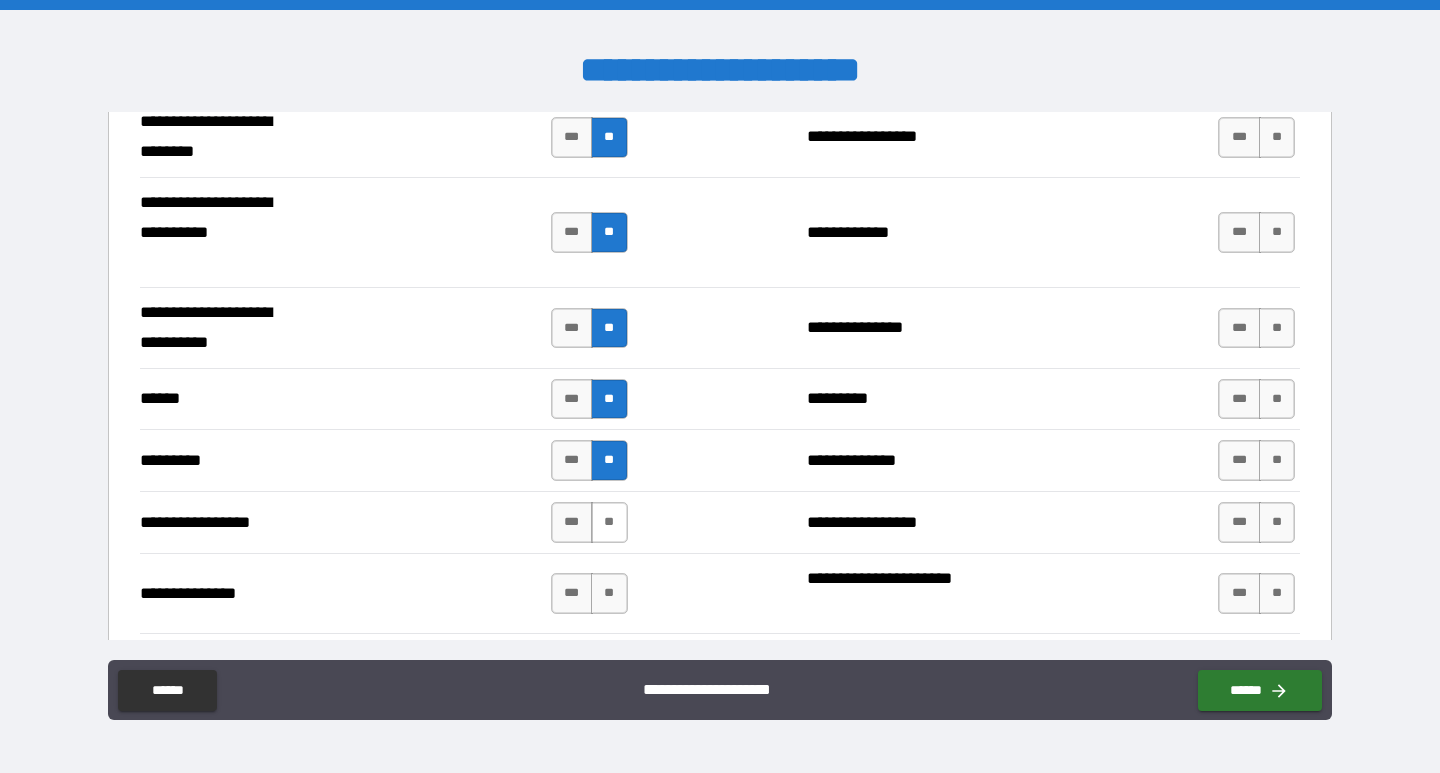 click on "**" at bounding box center [609, 522] 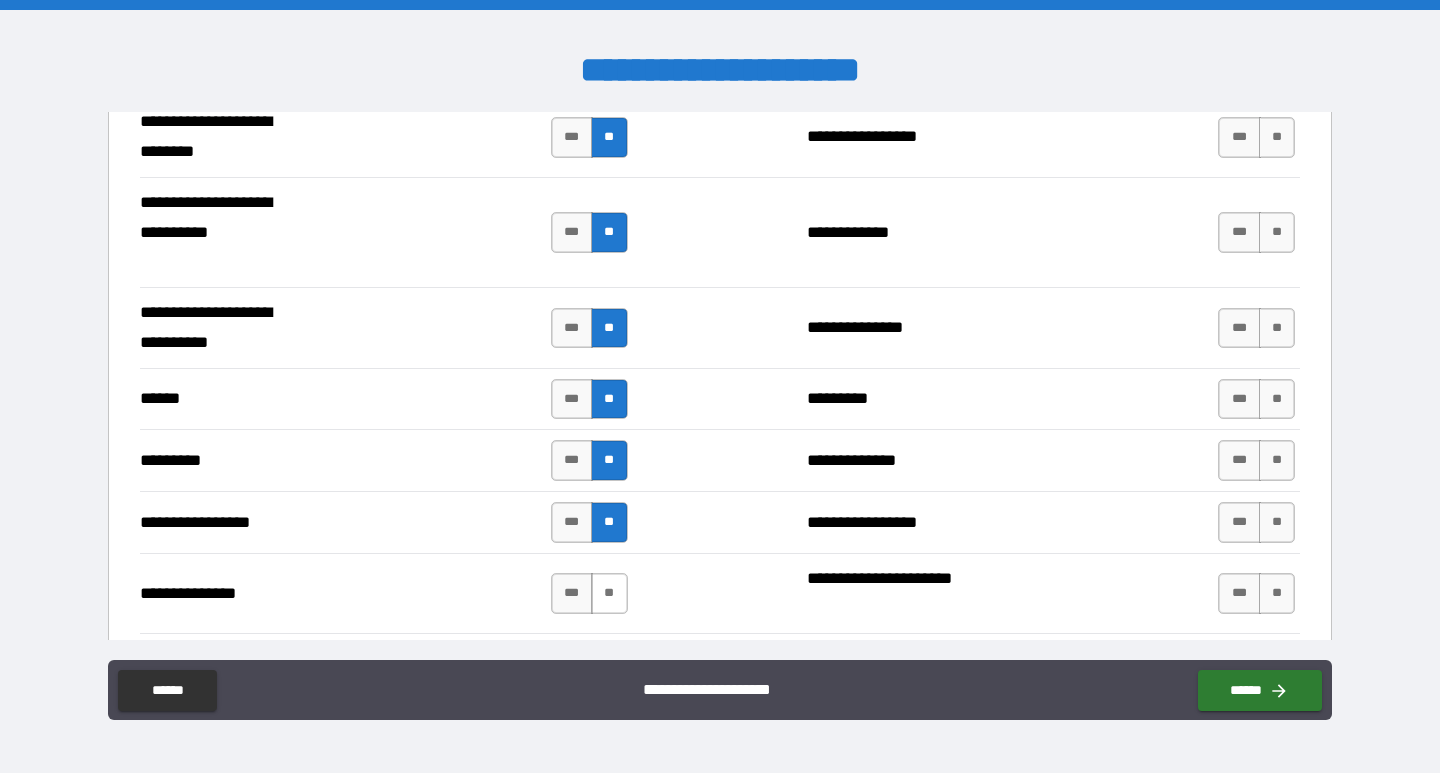 click on "**" at bounding box center [609, 593] 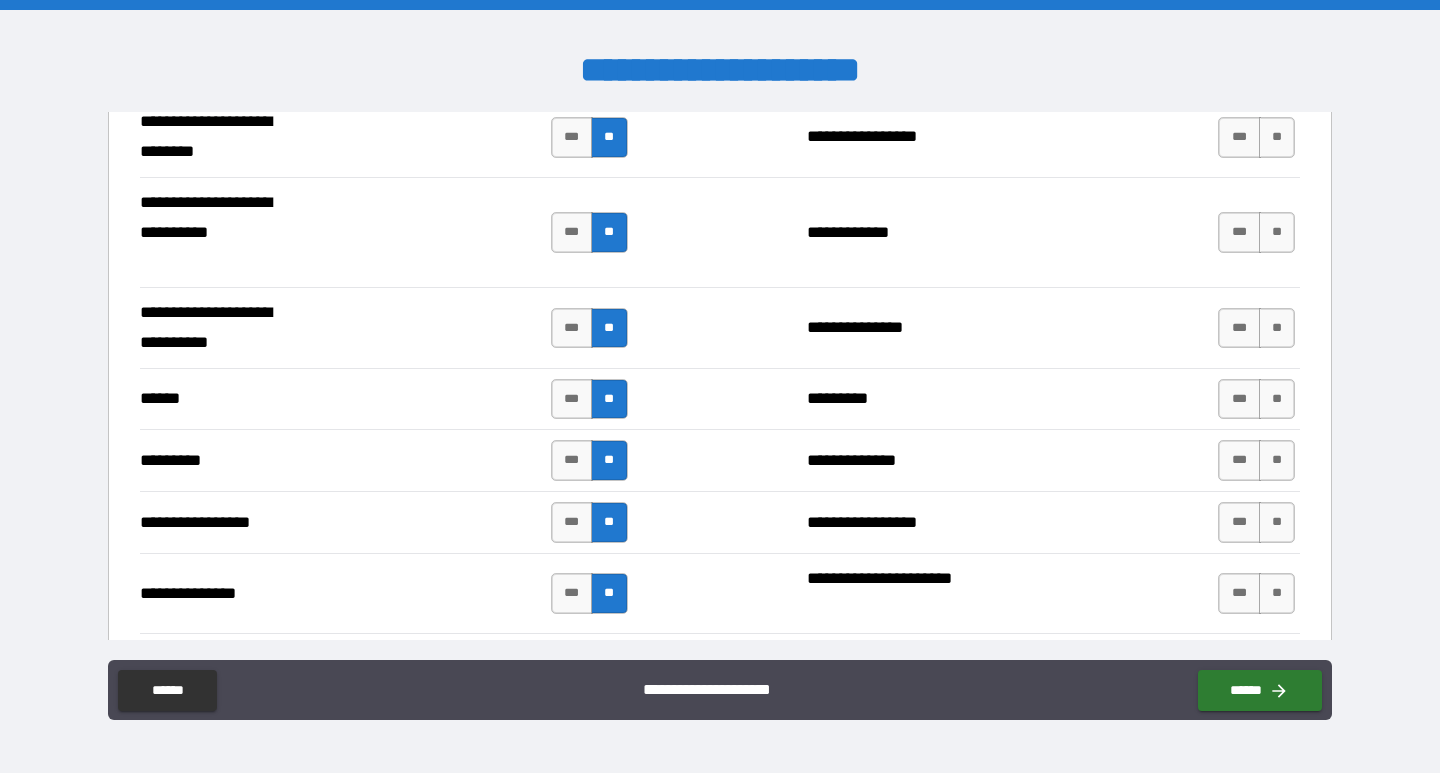 scroll, scrollTop: 1200, scrollLeft: 0, axis: vertical 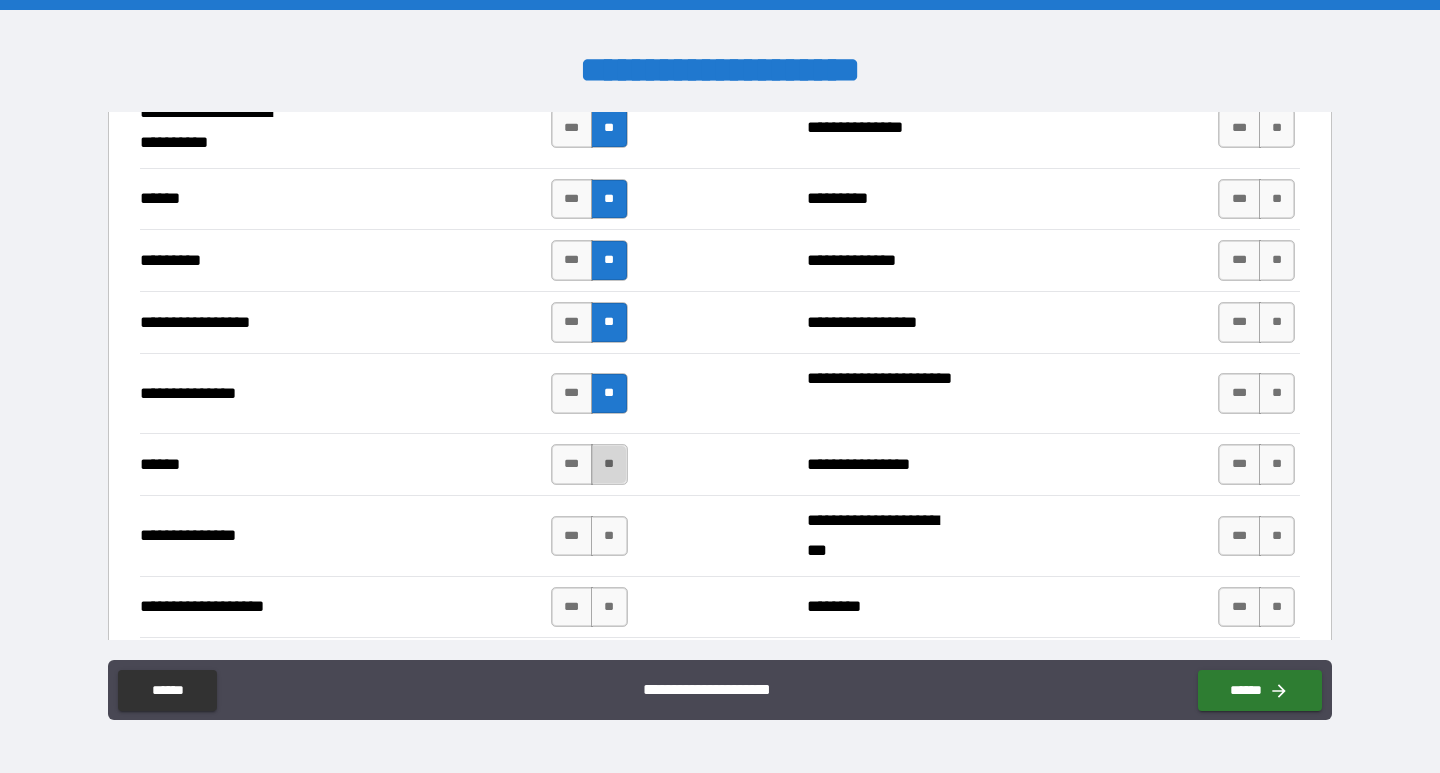 click on "**" at bounding box center (609, 464) 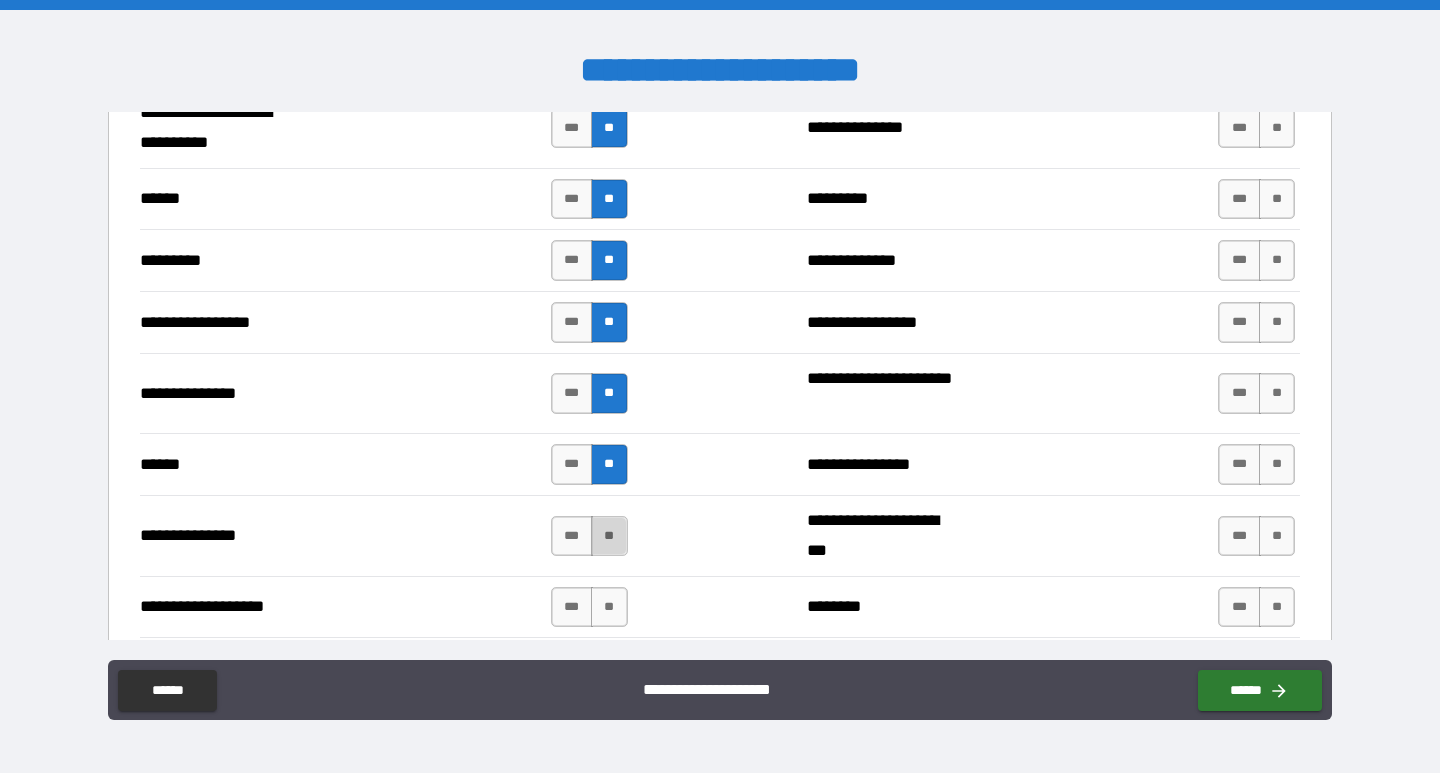 click on "**" at bounding box center [609, 536] 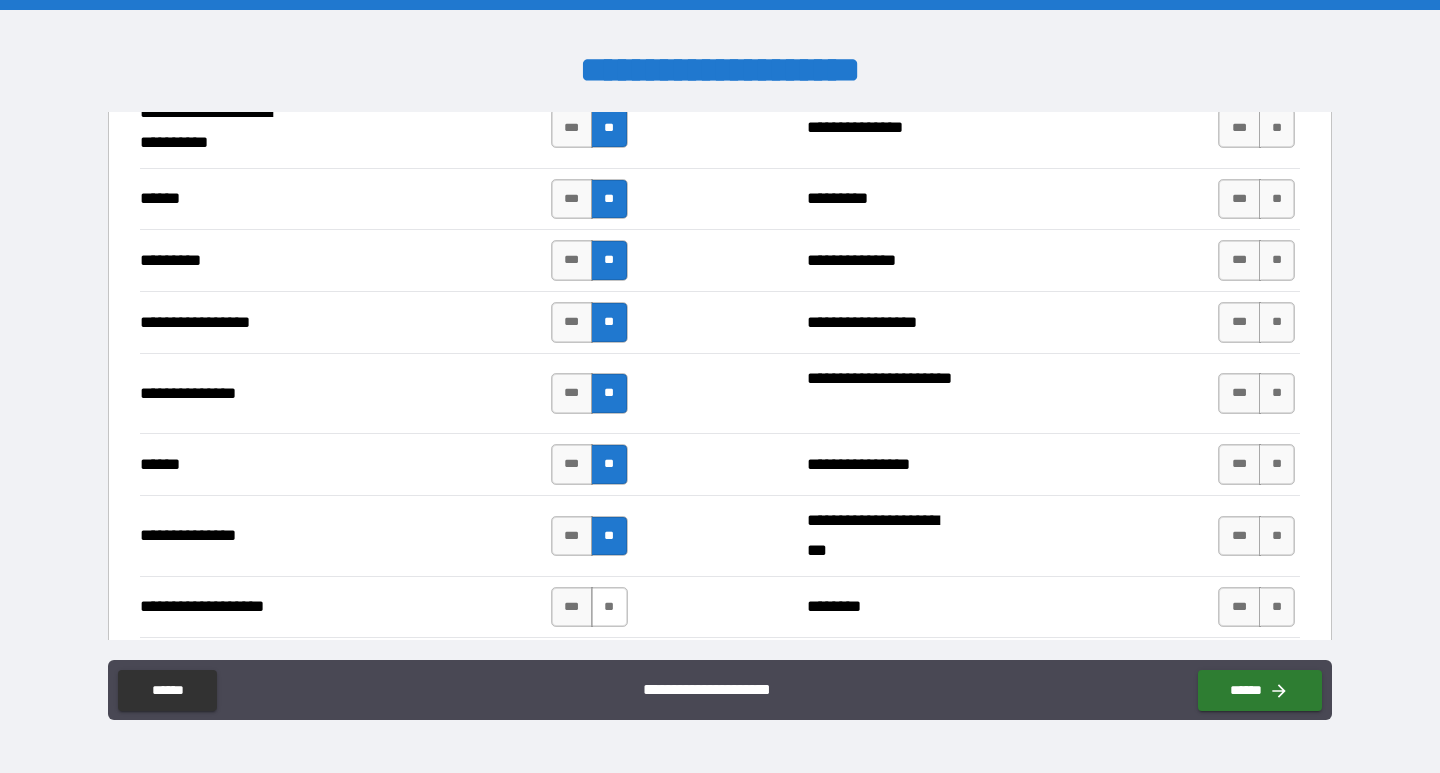click on "**" at bounding box center (609, 607) 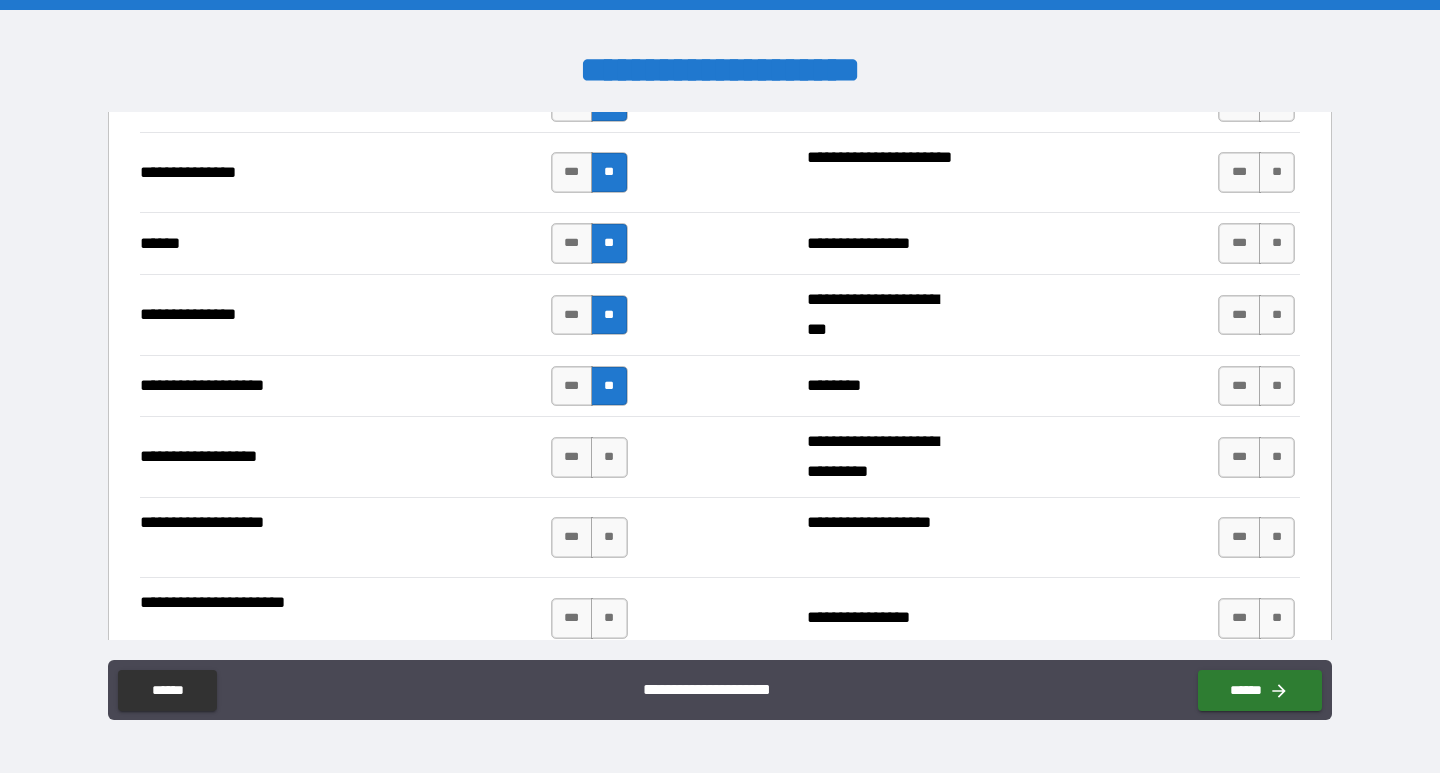 scroll, scrollTop: 1500, scrollLeft: 0, axis: vertical 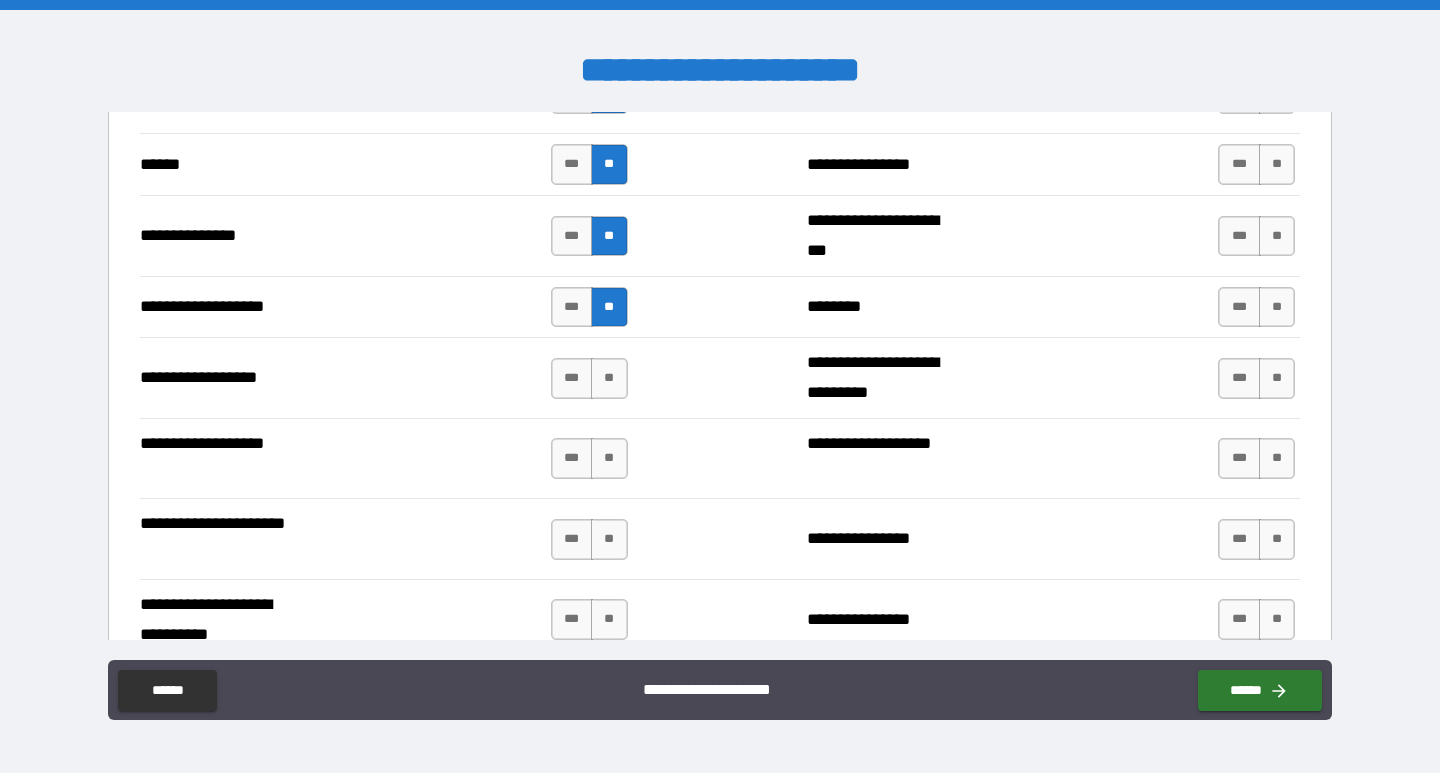 click on "**********" at bounding box center [720, 377] 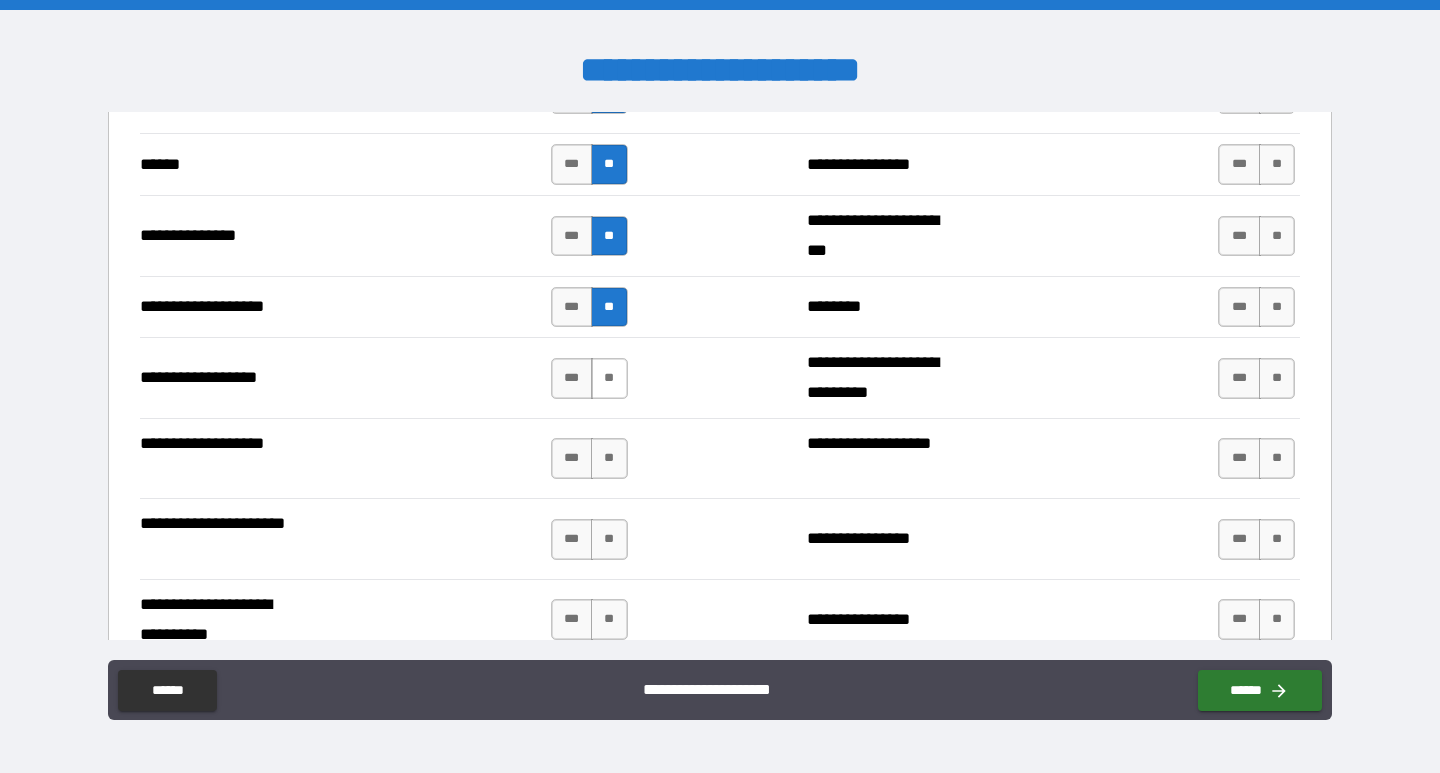 click on "**" at bounding box center [609, 378] 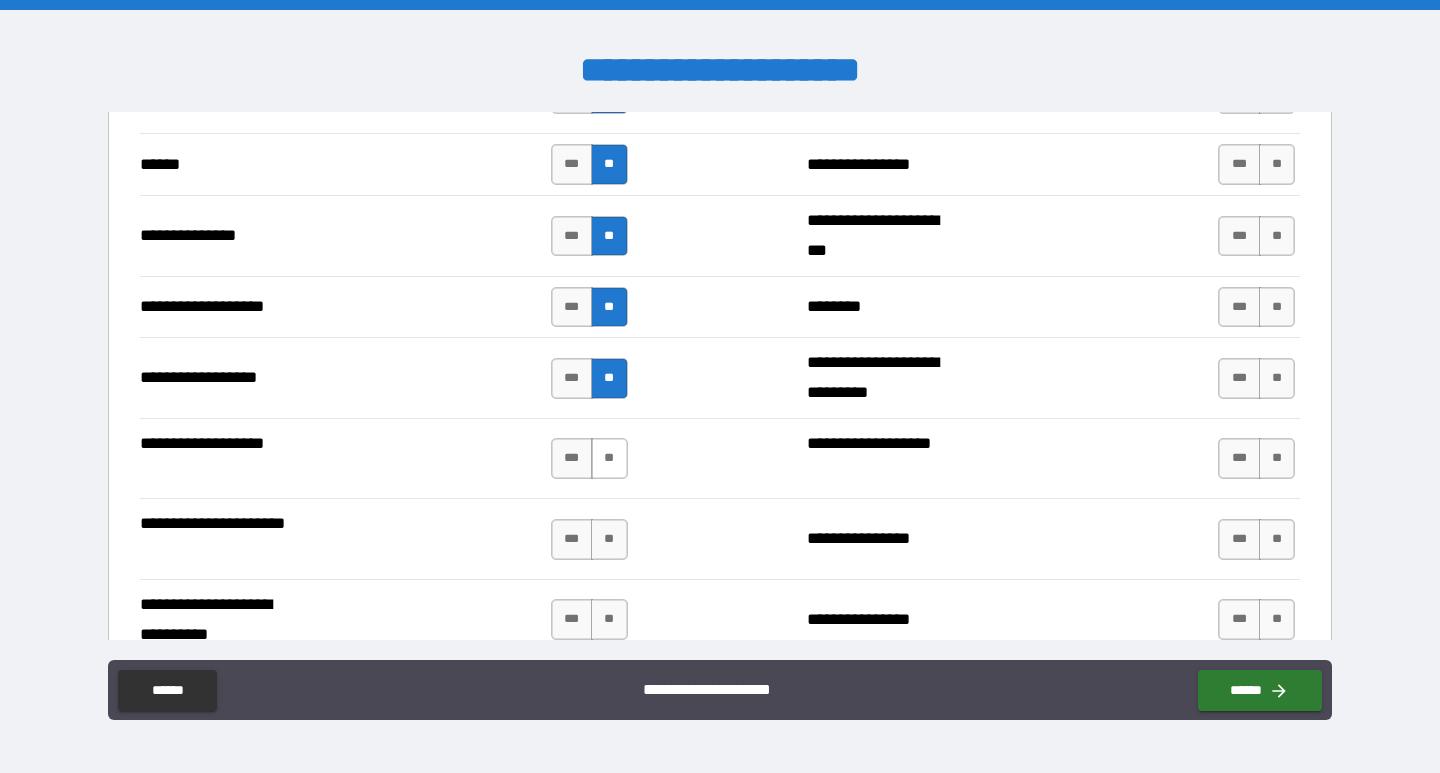 click on "**" at bounding box center (609, 458) 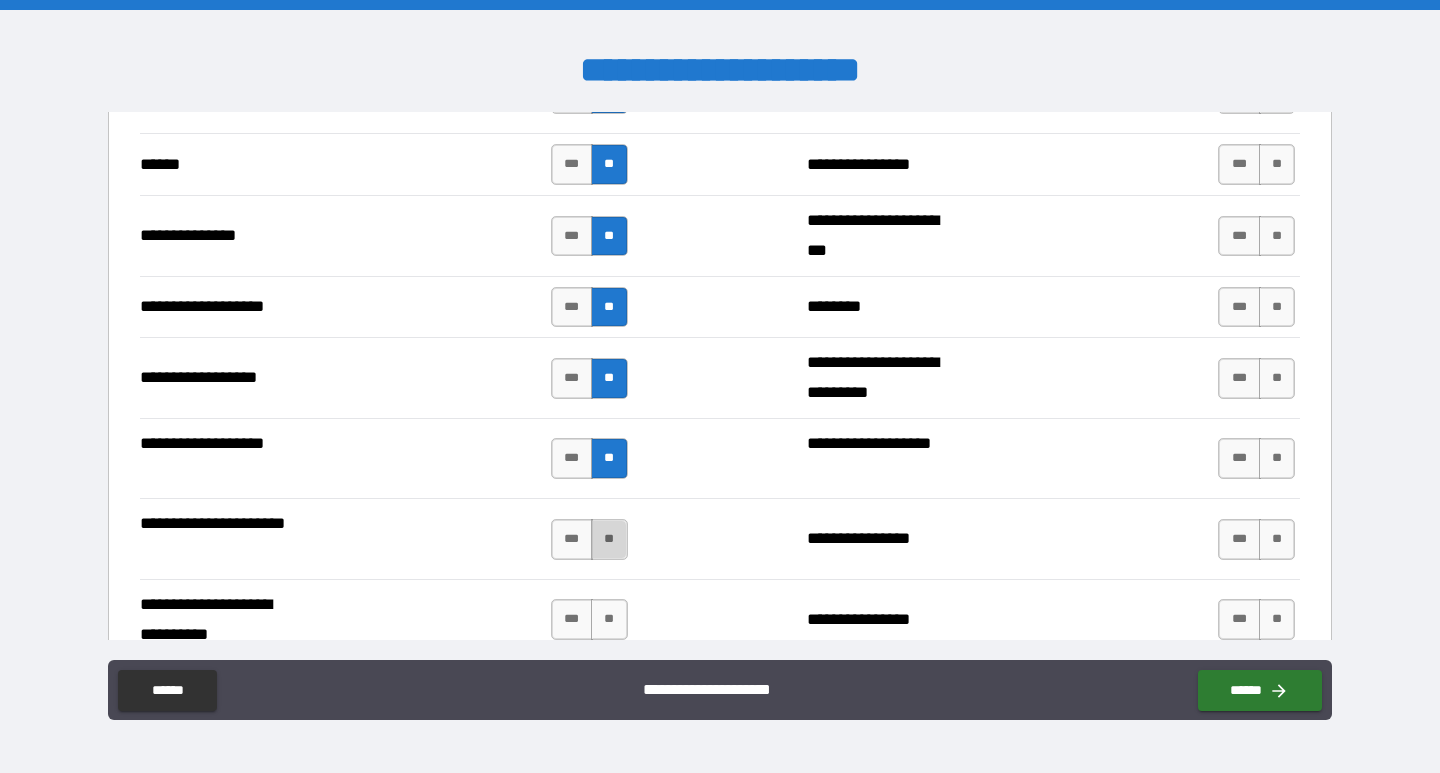 click on "**" at bounding box center [609, 539] 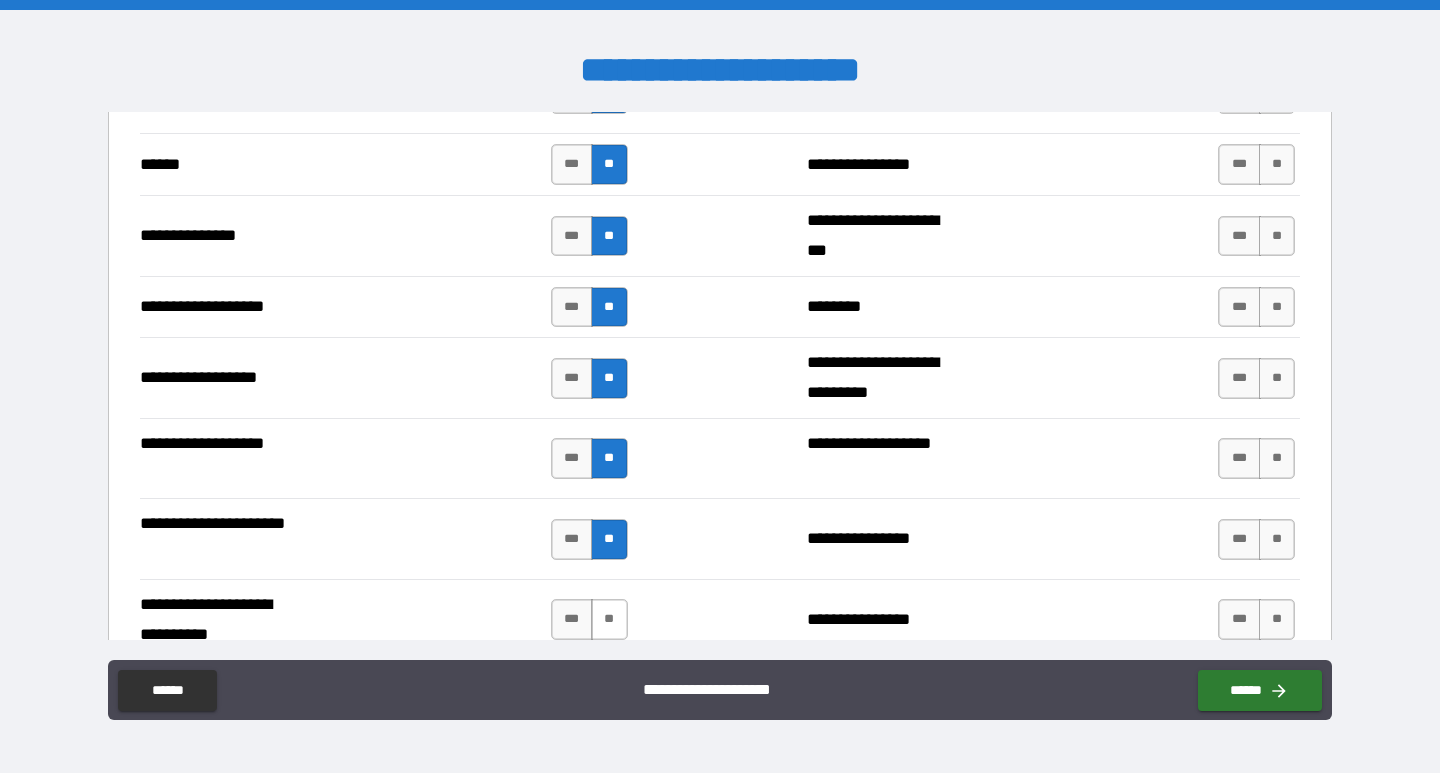 click on "**" at bounding box center [609, 619] 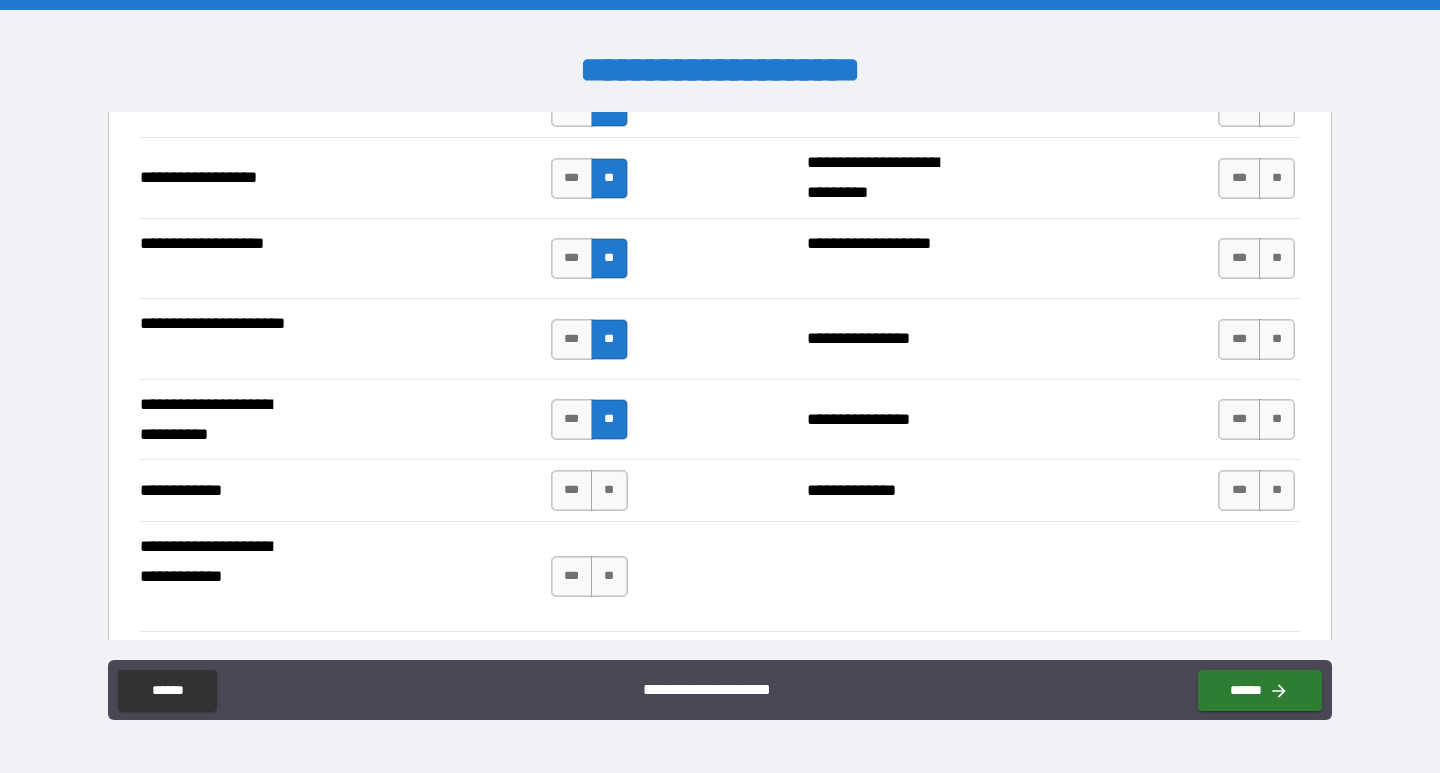 scroll, scrollTop: 1800, scrollLeft: 0, axis: vertical 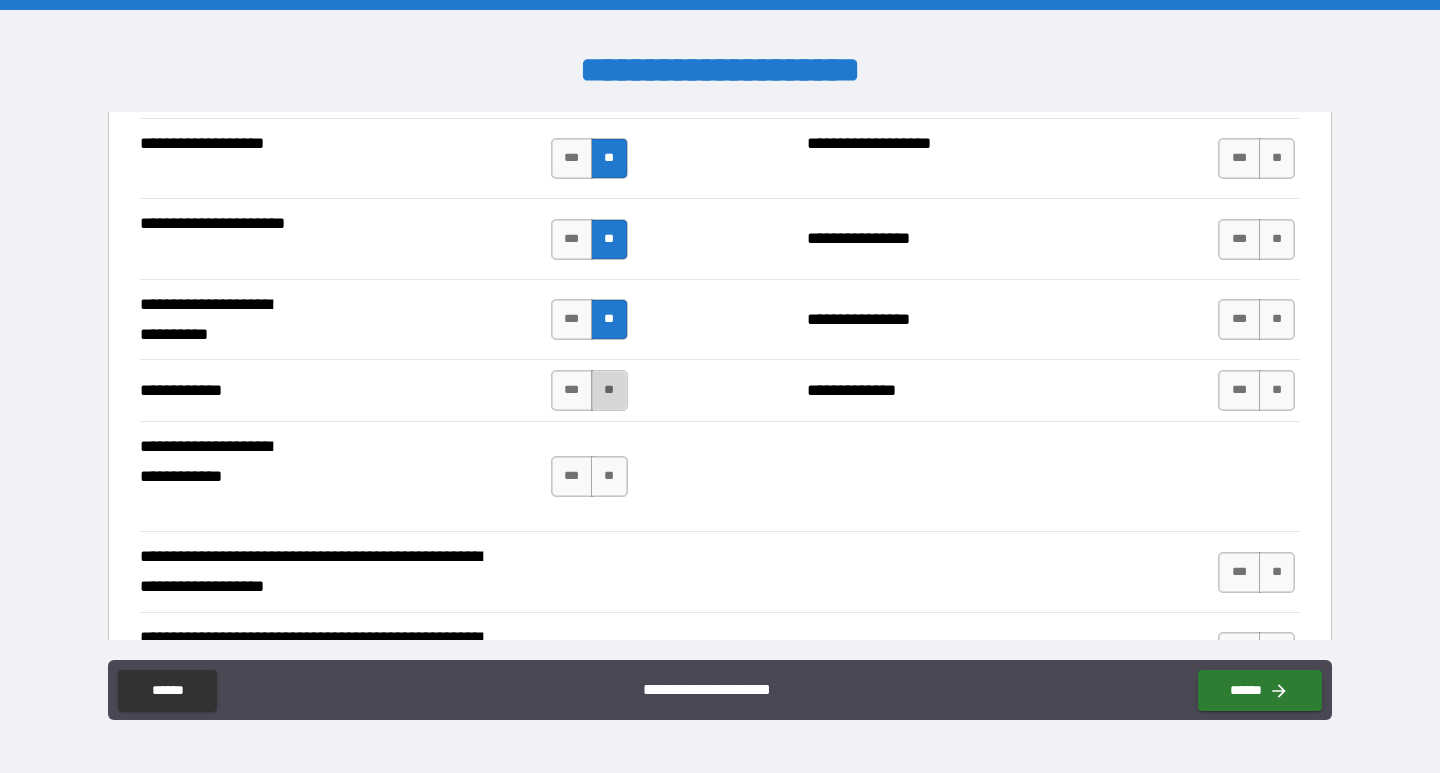 click on "**" at bounding box center [609, 390] 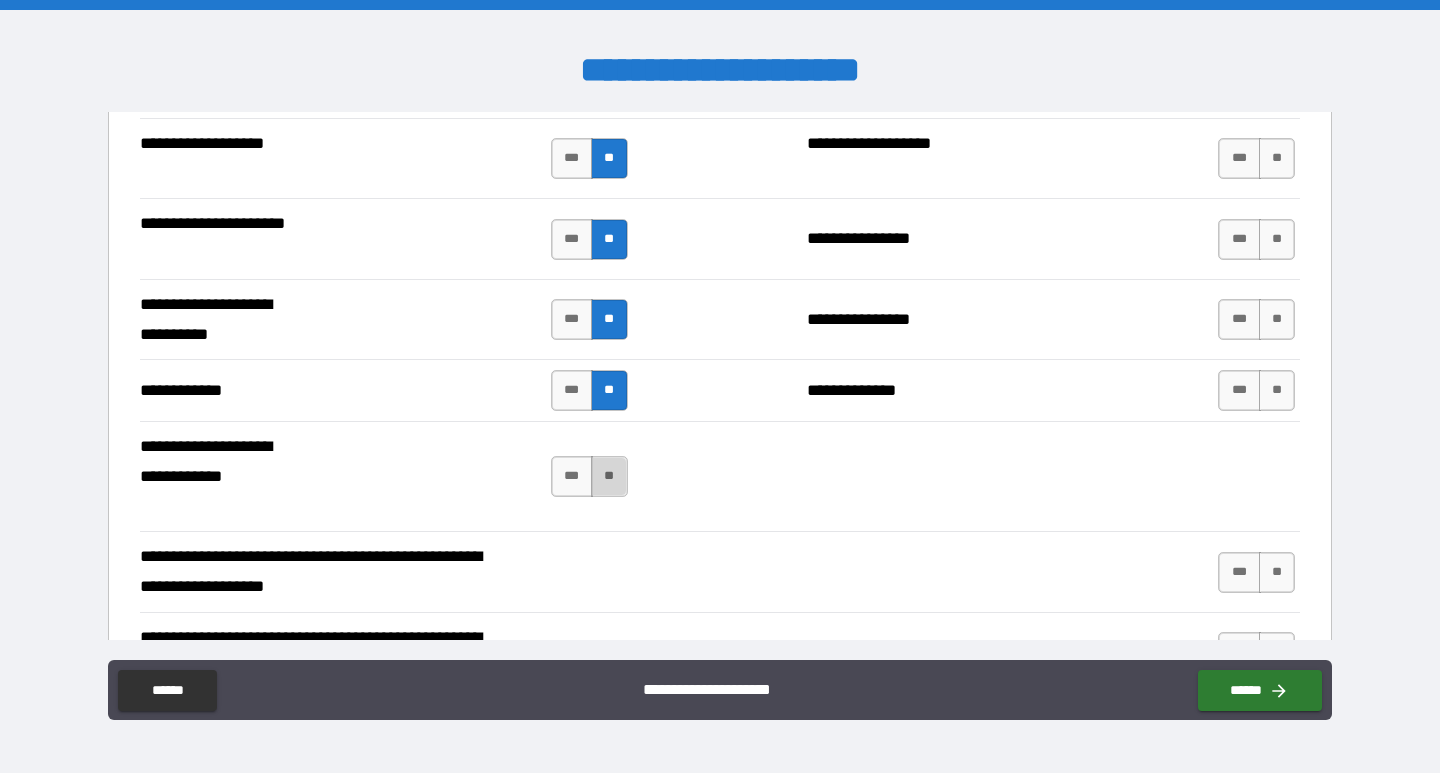 click on "**" at bounding box center (609, 476) 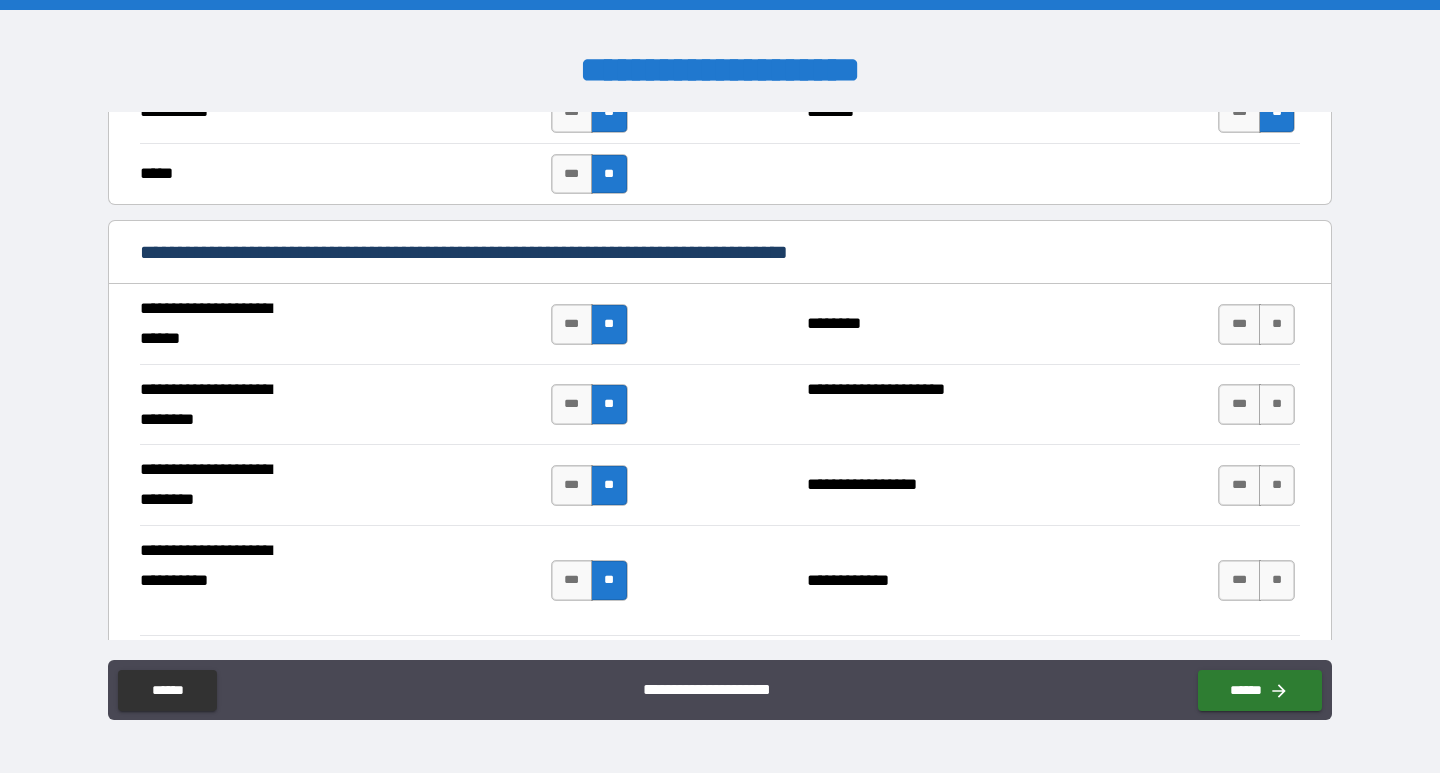 scroll, scrollTop: 500, scrollLeft: 0, axis: vertical 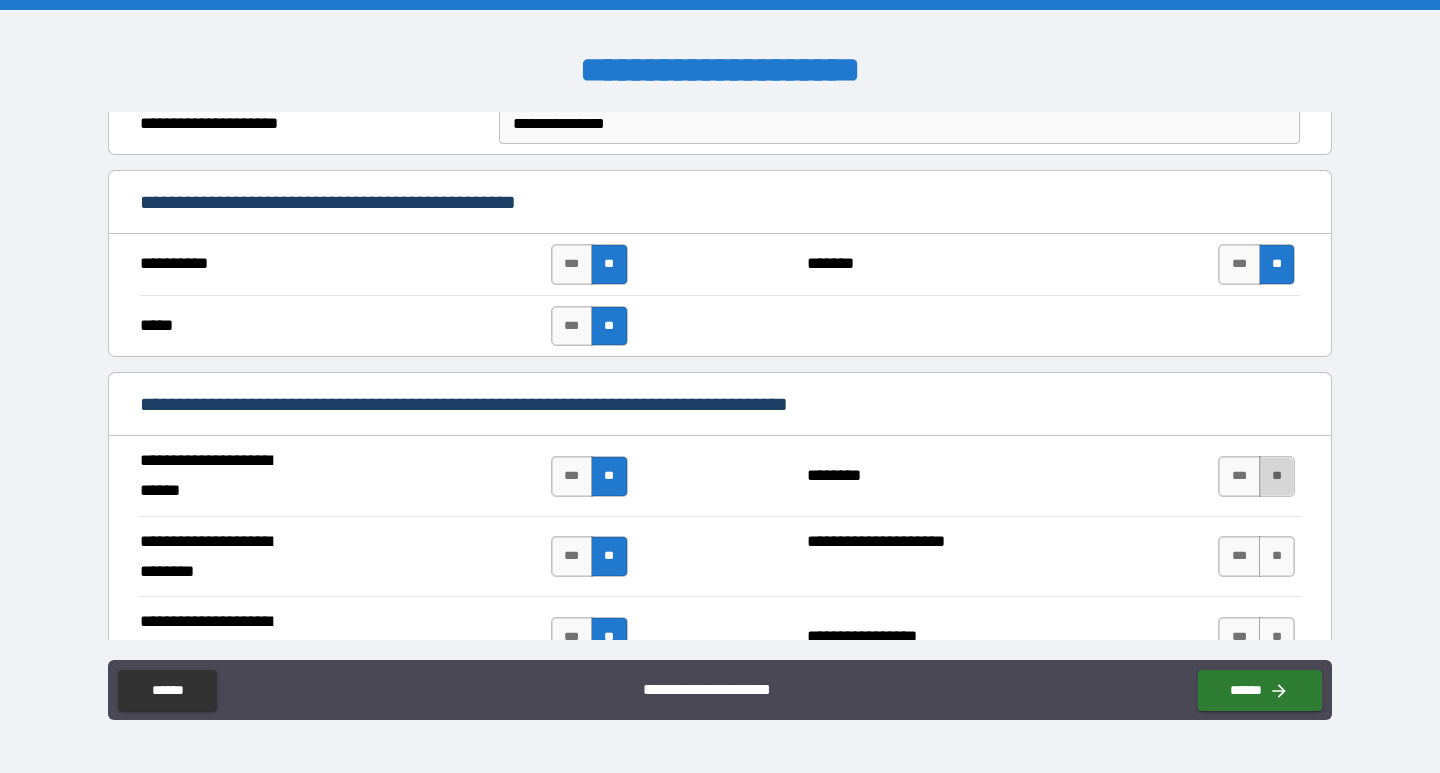 click on "**" at bounding box center [1277, 476] 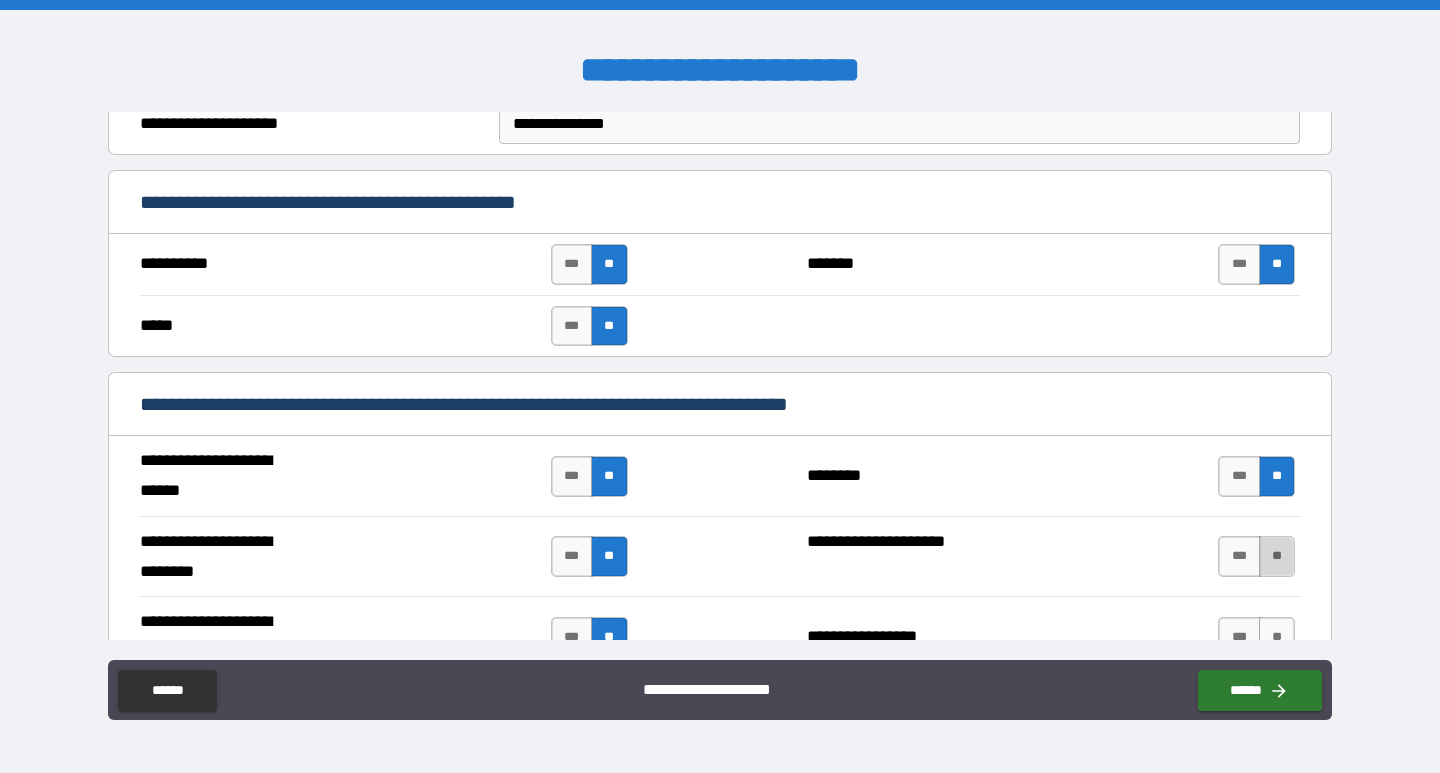 click on "**" at bounding box center [1277, 556] 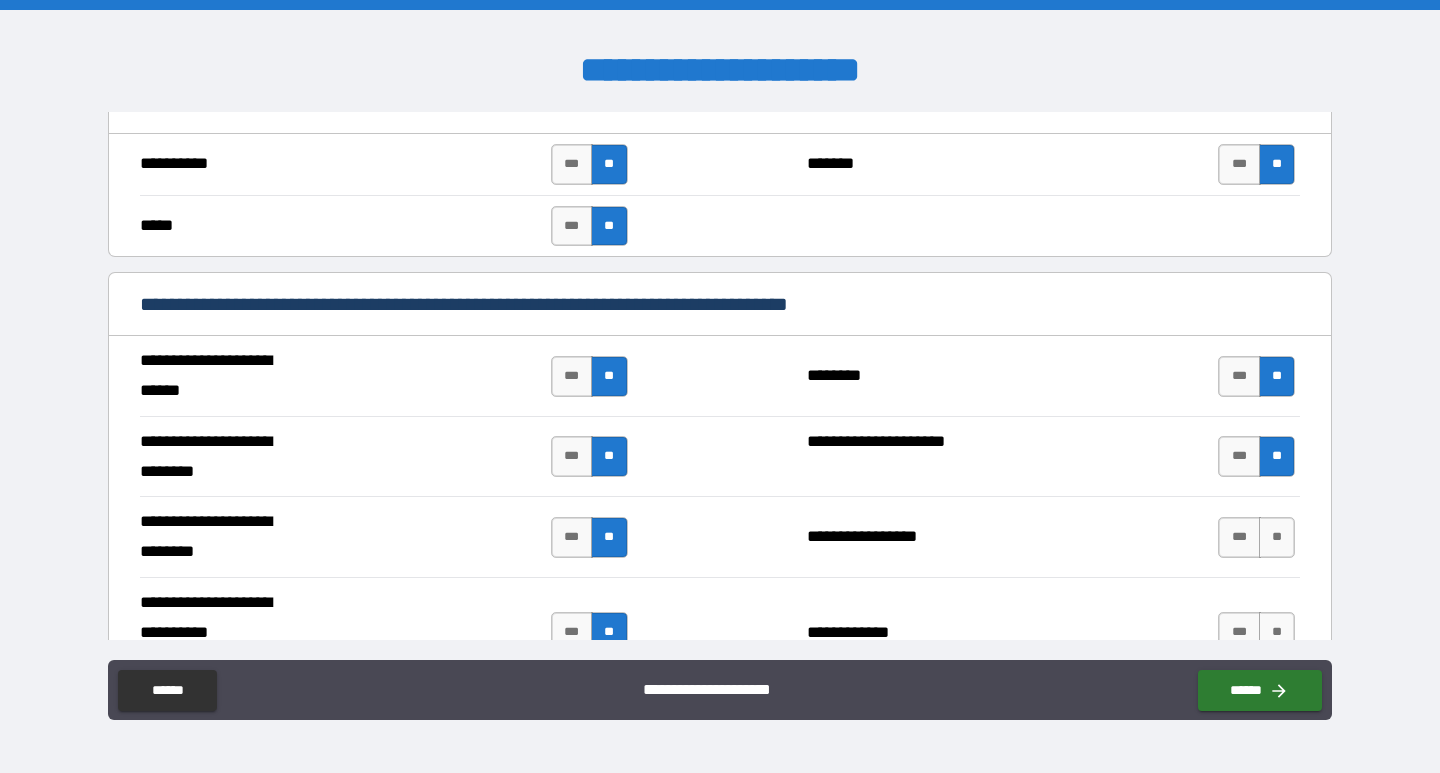scroll, scrollTop: 700, scrollLeft: 0, axis: vertical 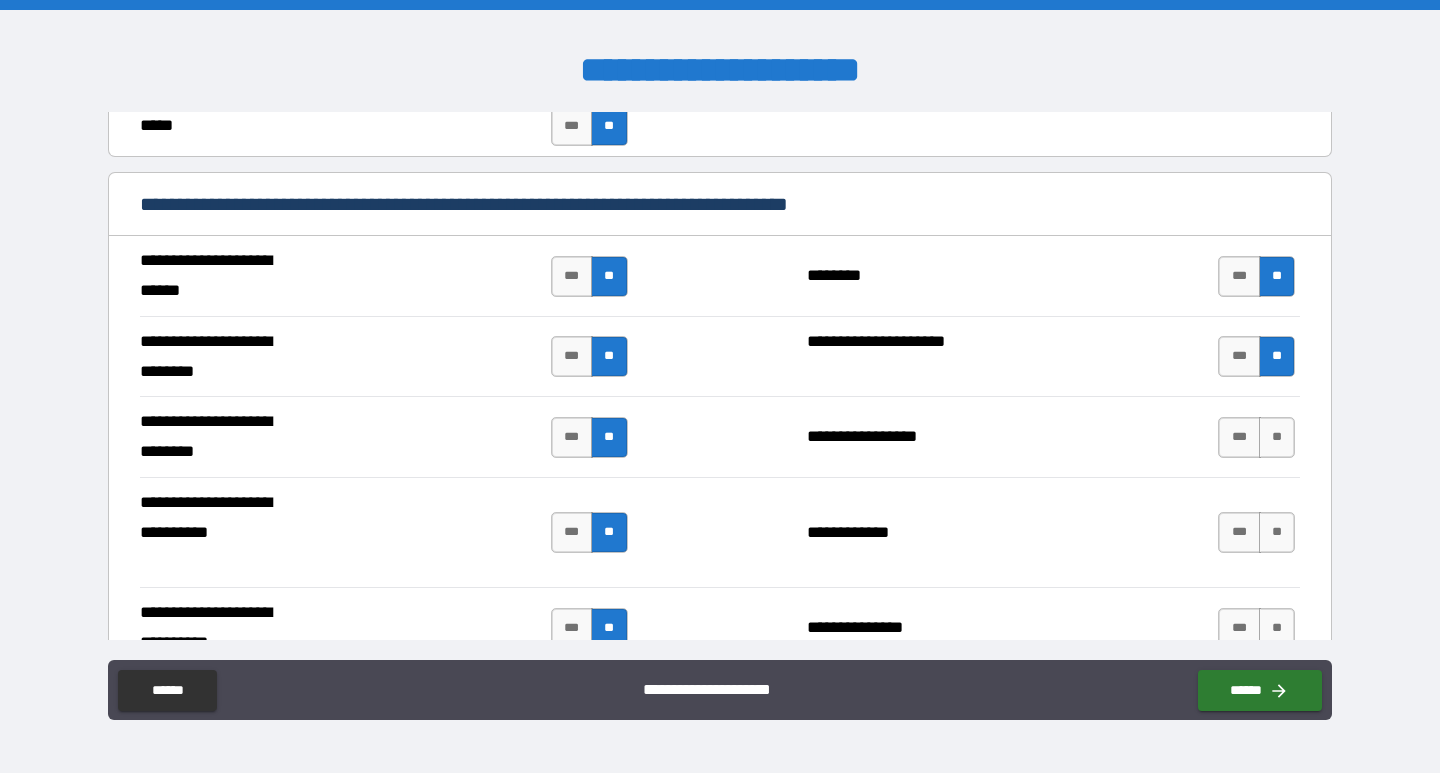 click on "**********" at bounding box center [720, 436] 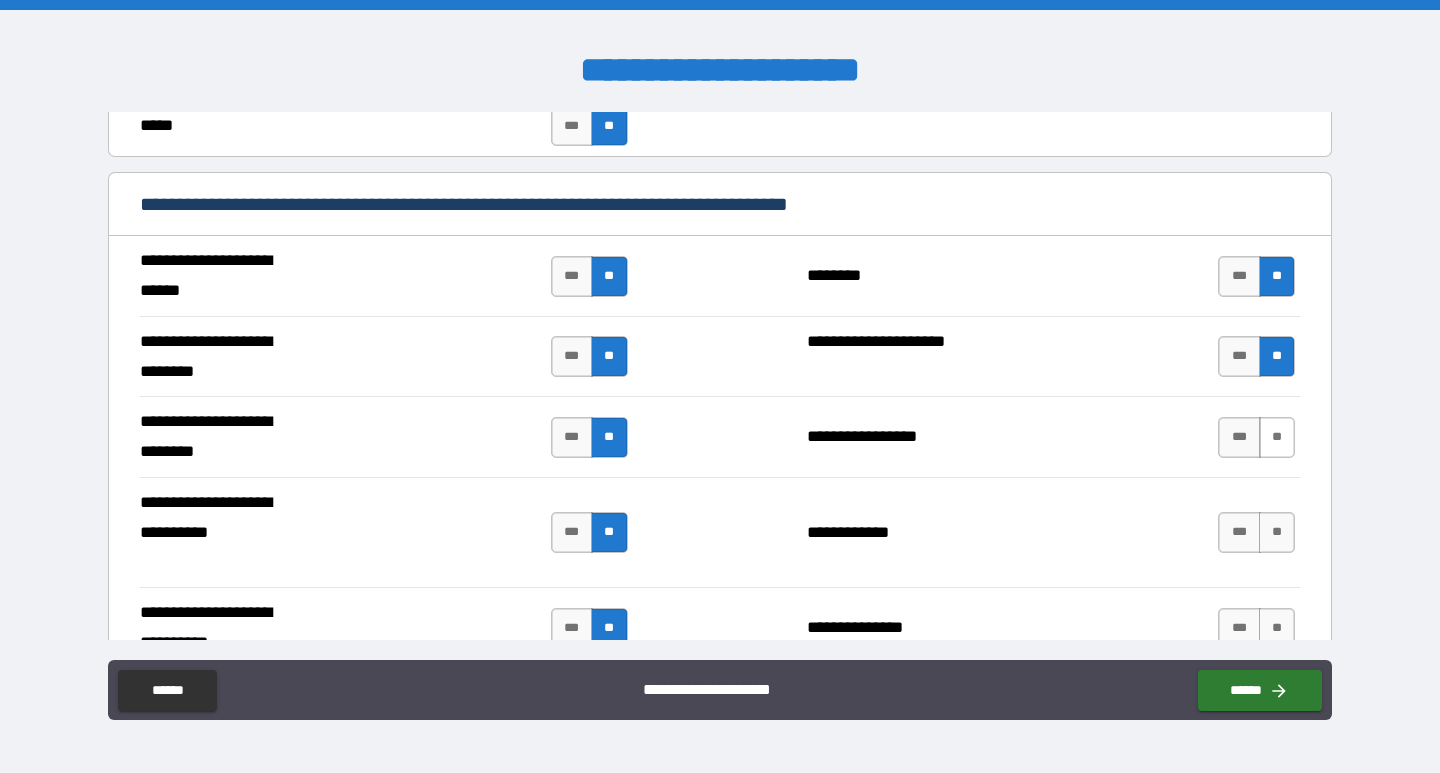 click on "**" at bounding box center (1277, 437) 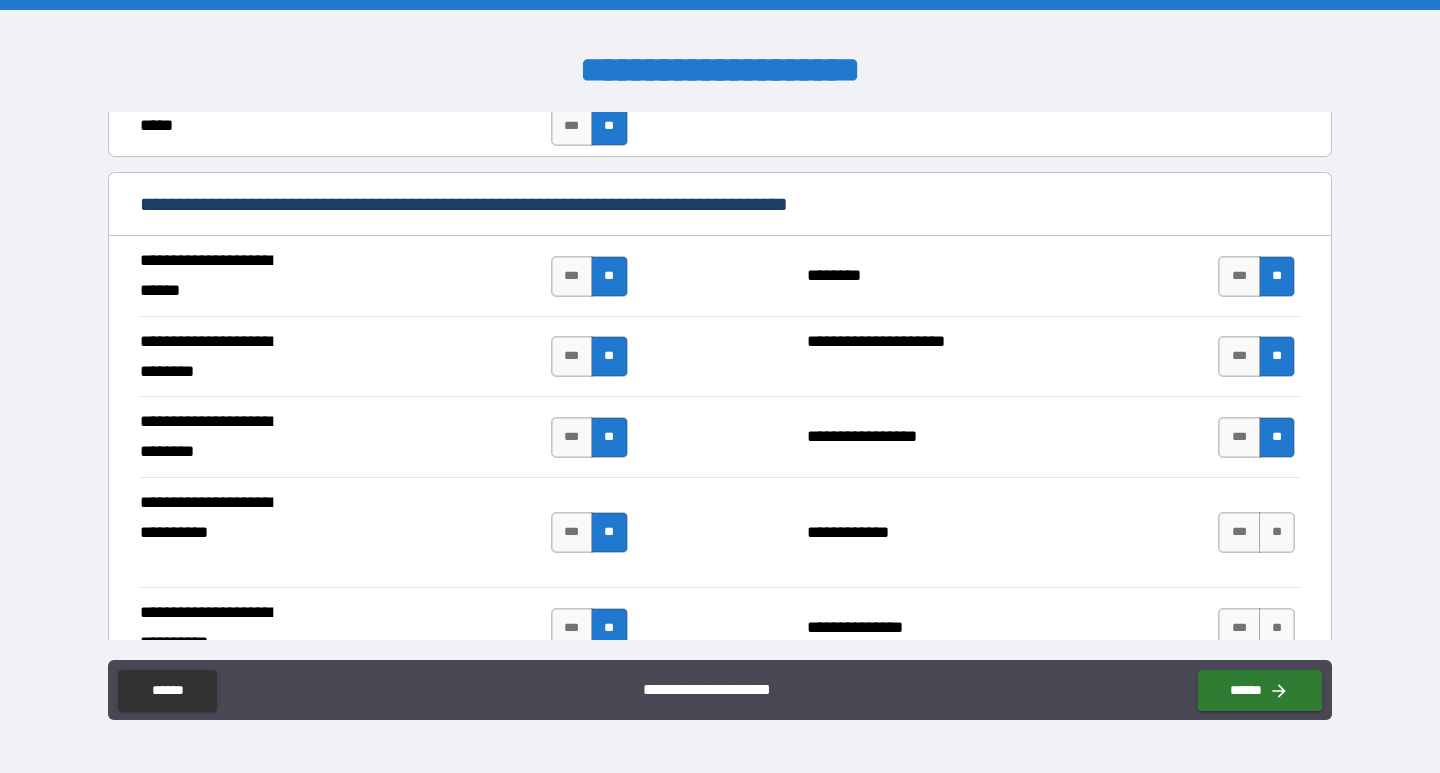 click on "**********" at bounding box center [720, 532] 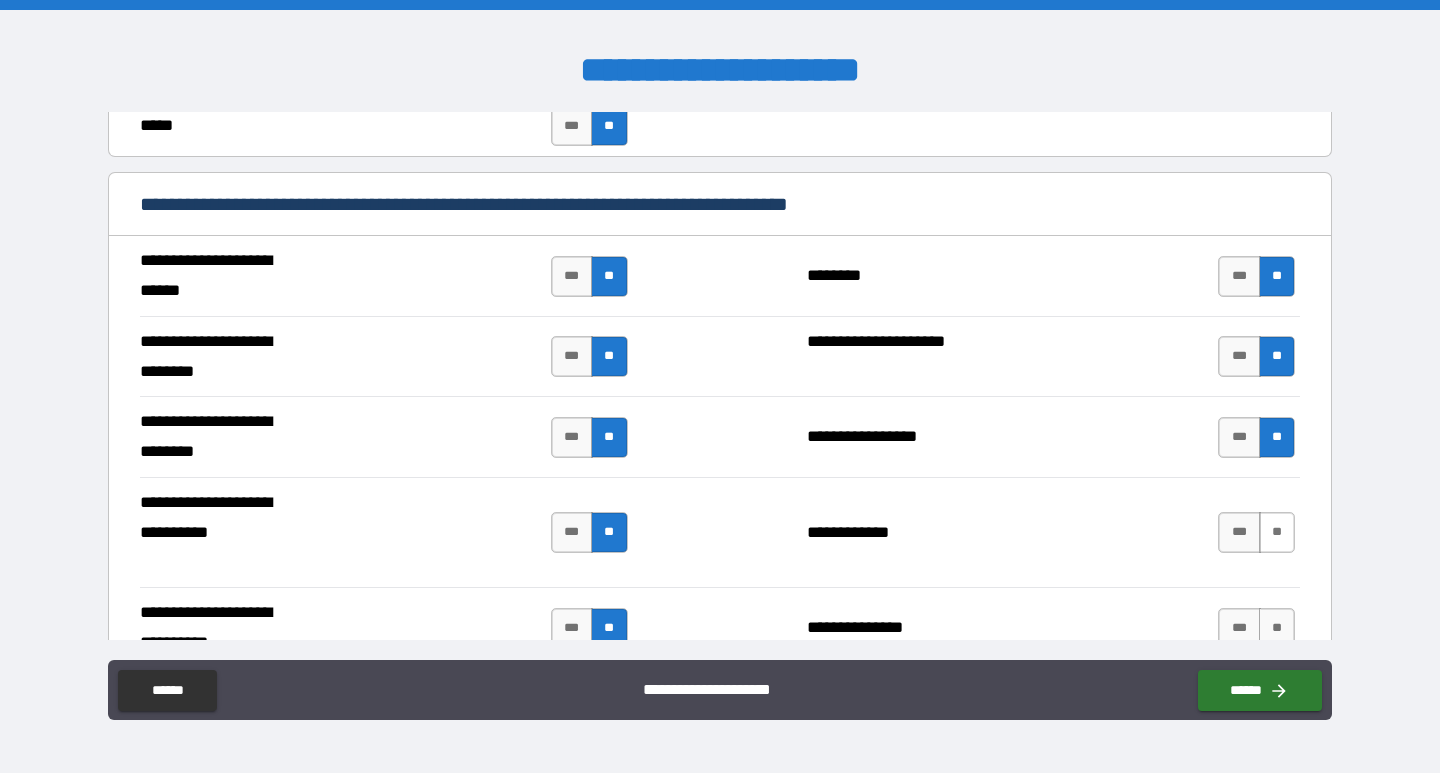 click on "**" at bounding box center (1277, 532) 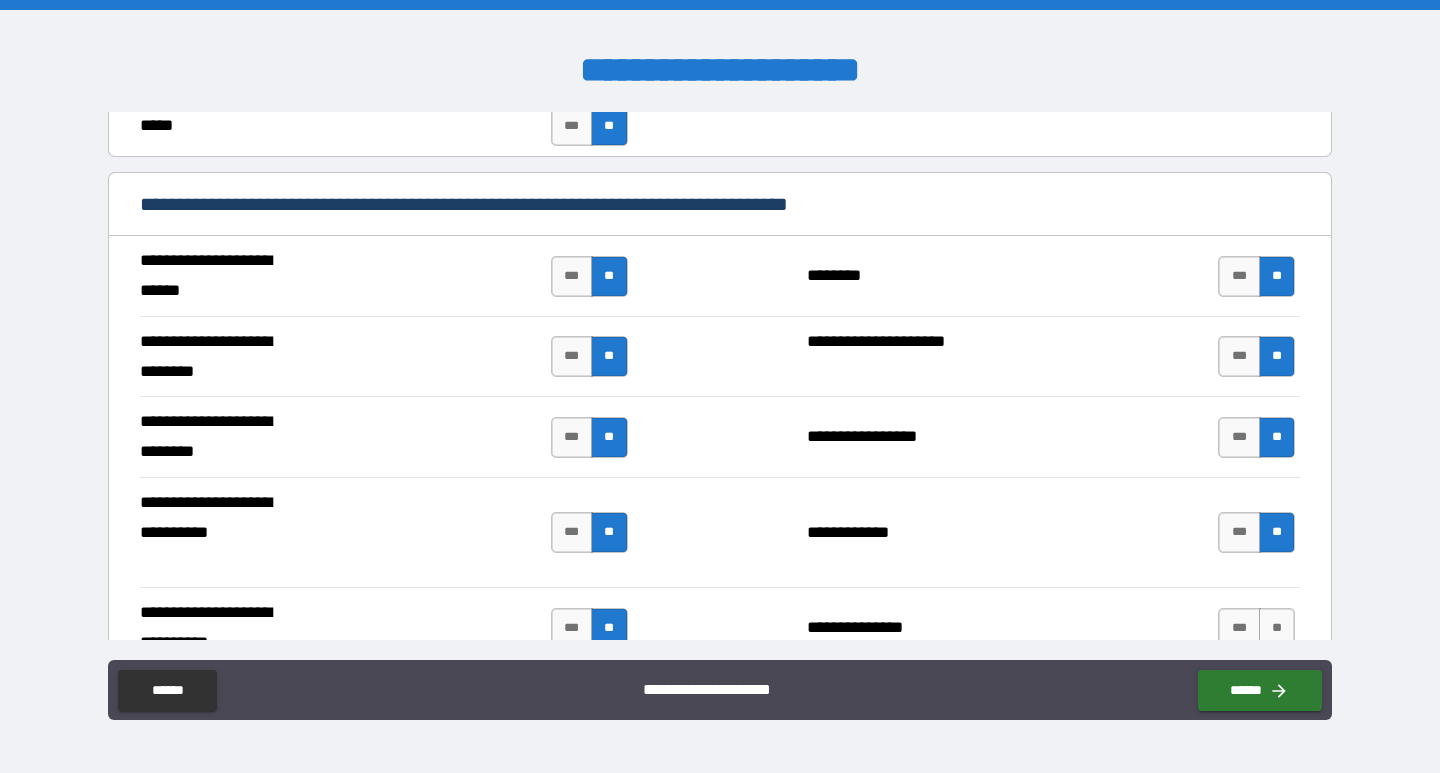 scroll, scrollTop: 900, scrollLeft: 0, axis: vertical 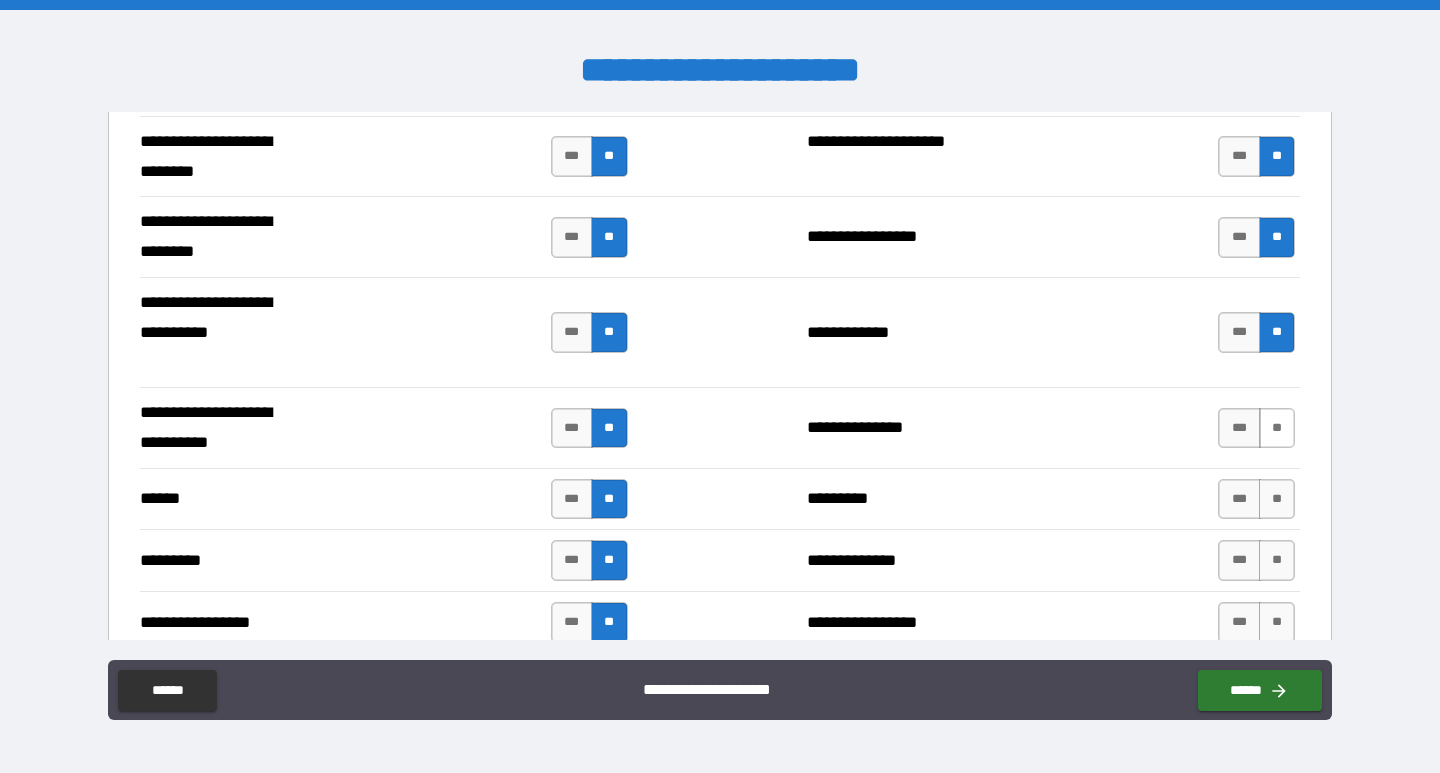 click on "**" at bounding box center (1277, 428) 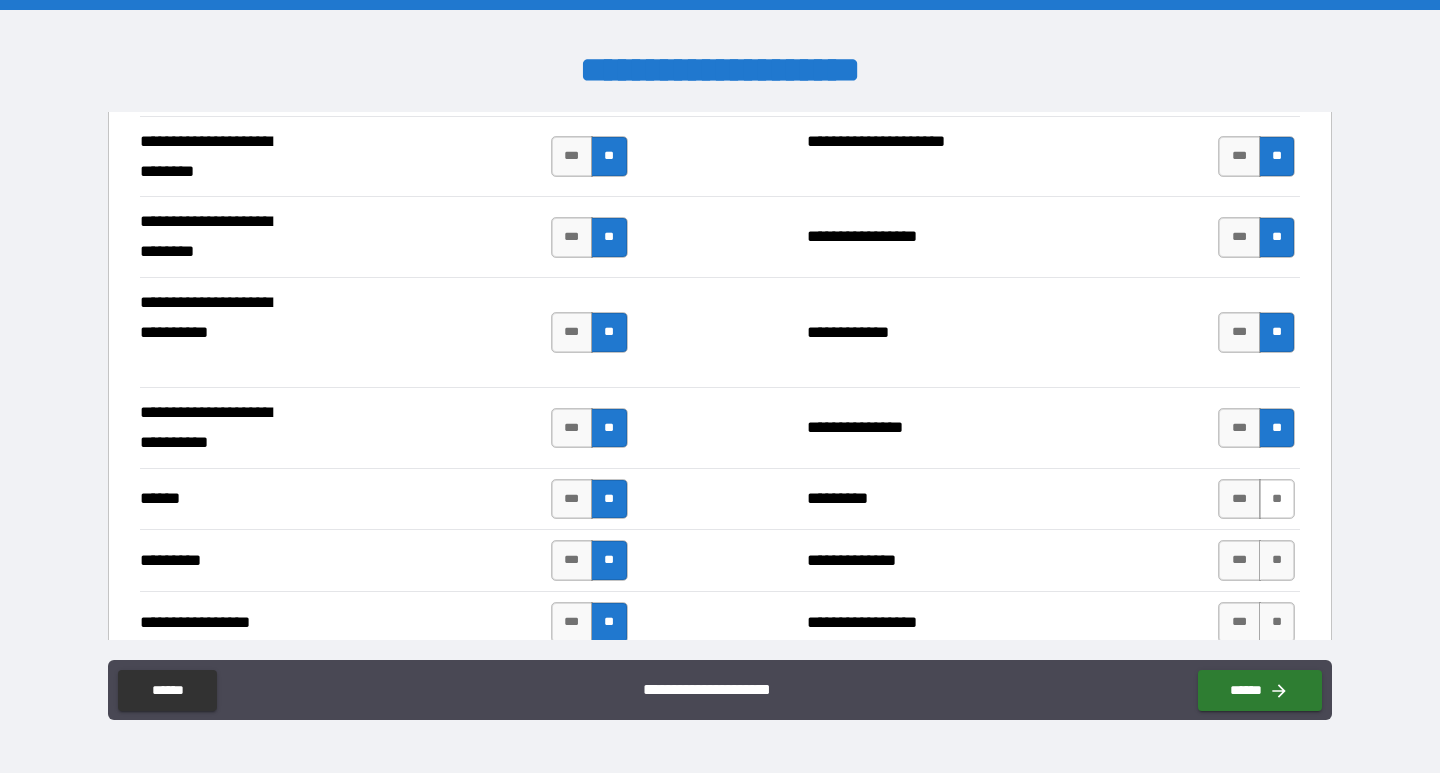 click on "**" at bounding box center [1277, 499] 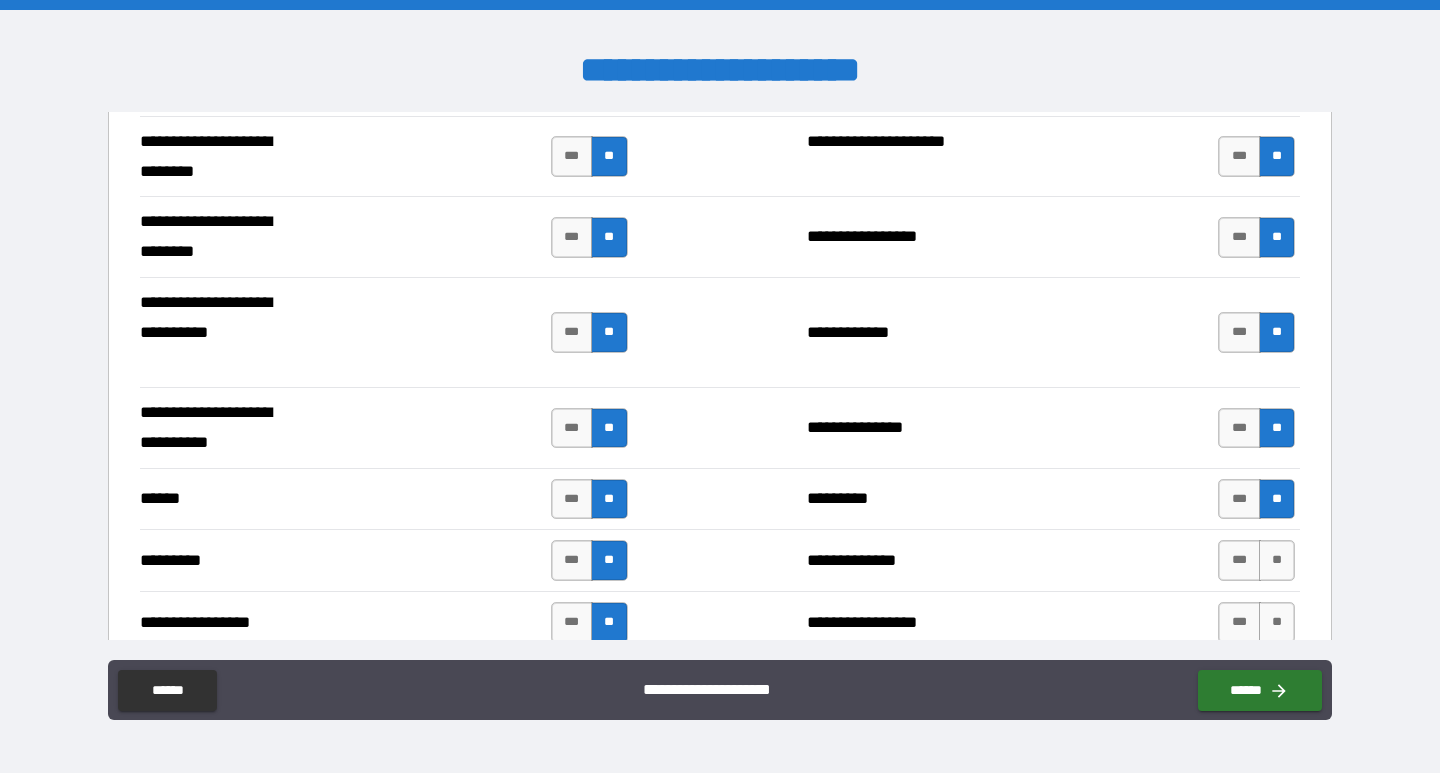 click on "**" at bounding box center [1277, 499] 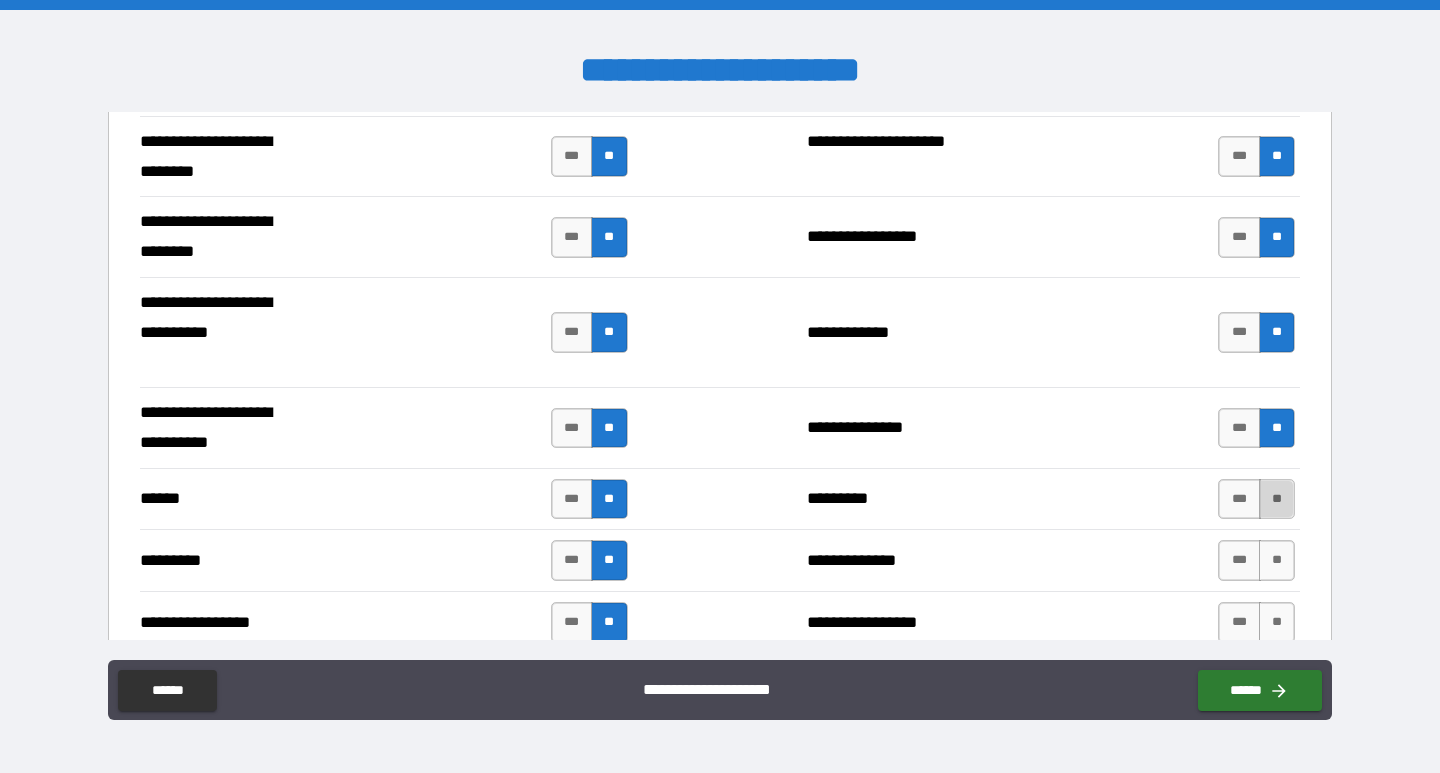 click on "**" at bounding box center [1277, 499] 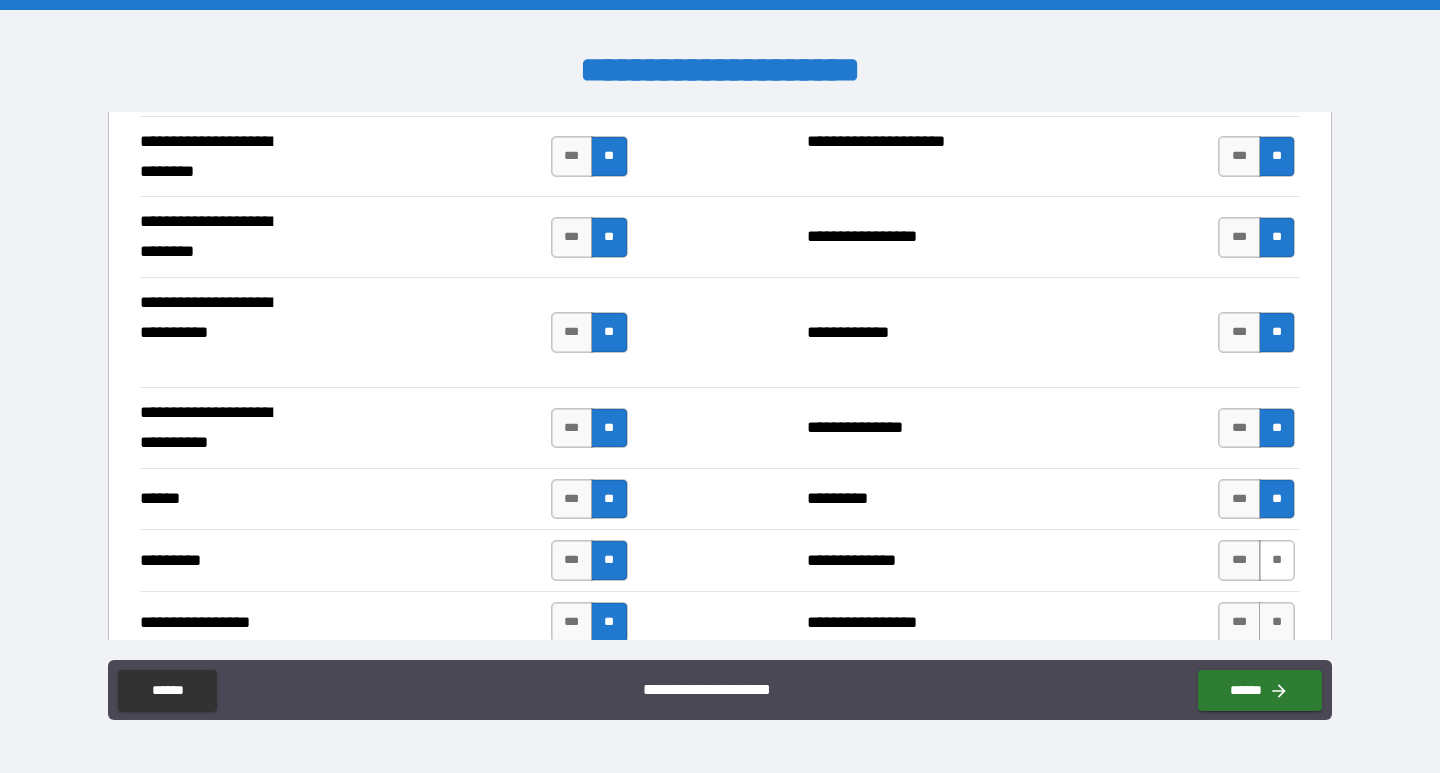 click on "**" at bounding box center [1277, 560] 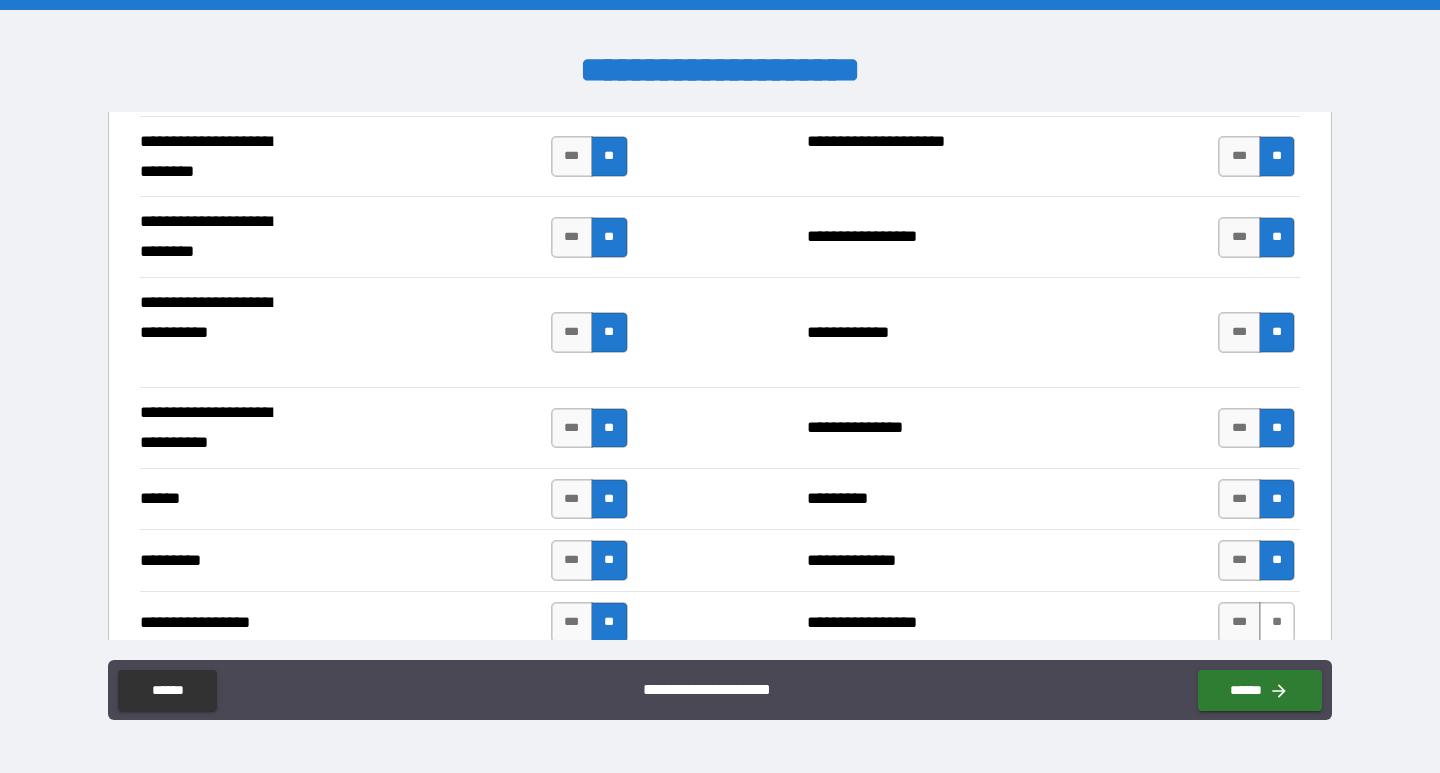scroll, scrollTop: 1000, scrollLeft: 0, axis: vertical 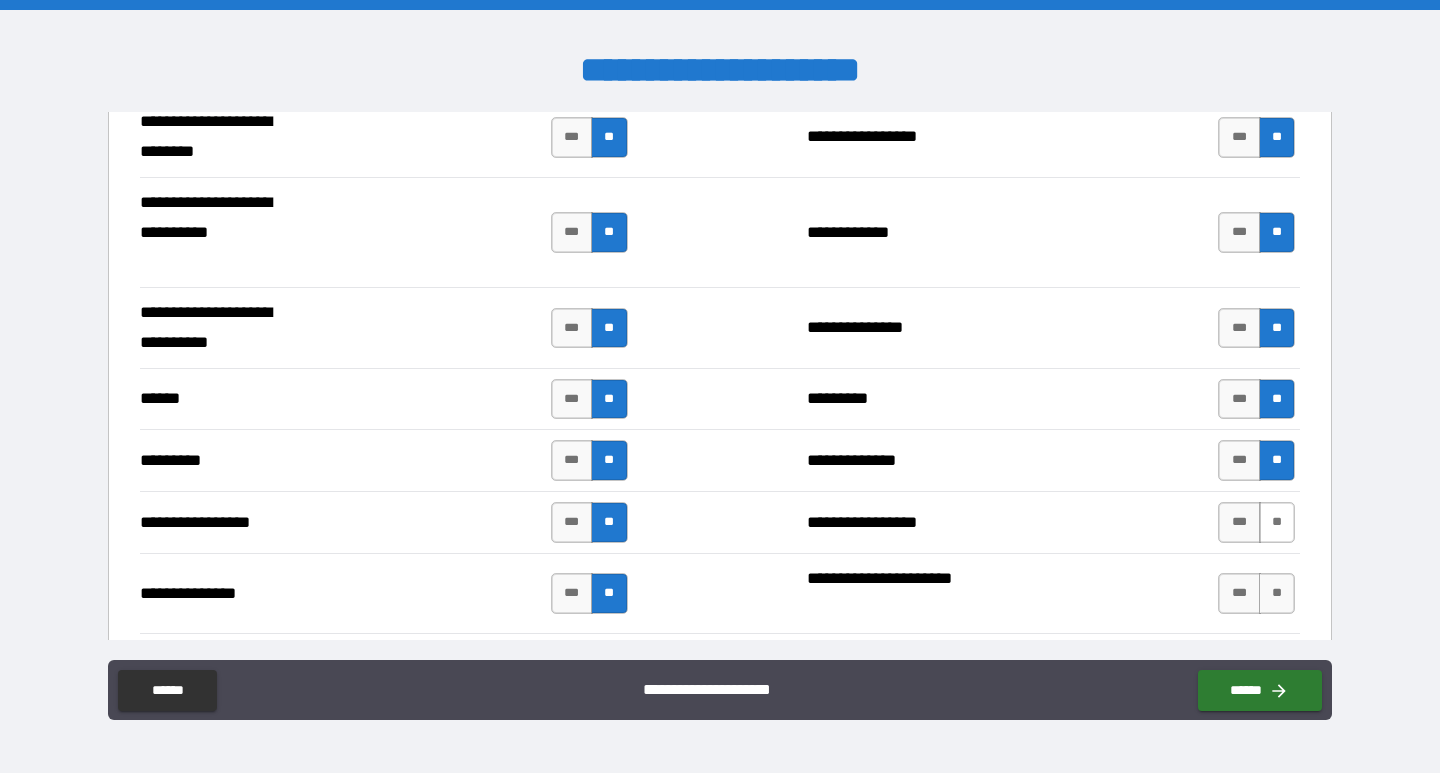 click on "**" at bounding box center (1277, 522) 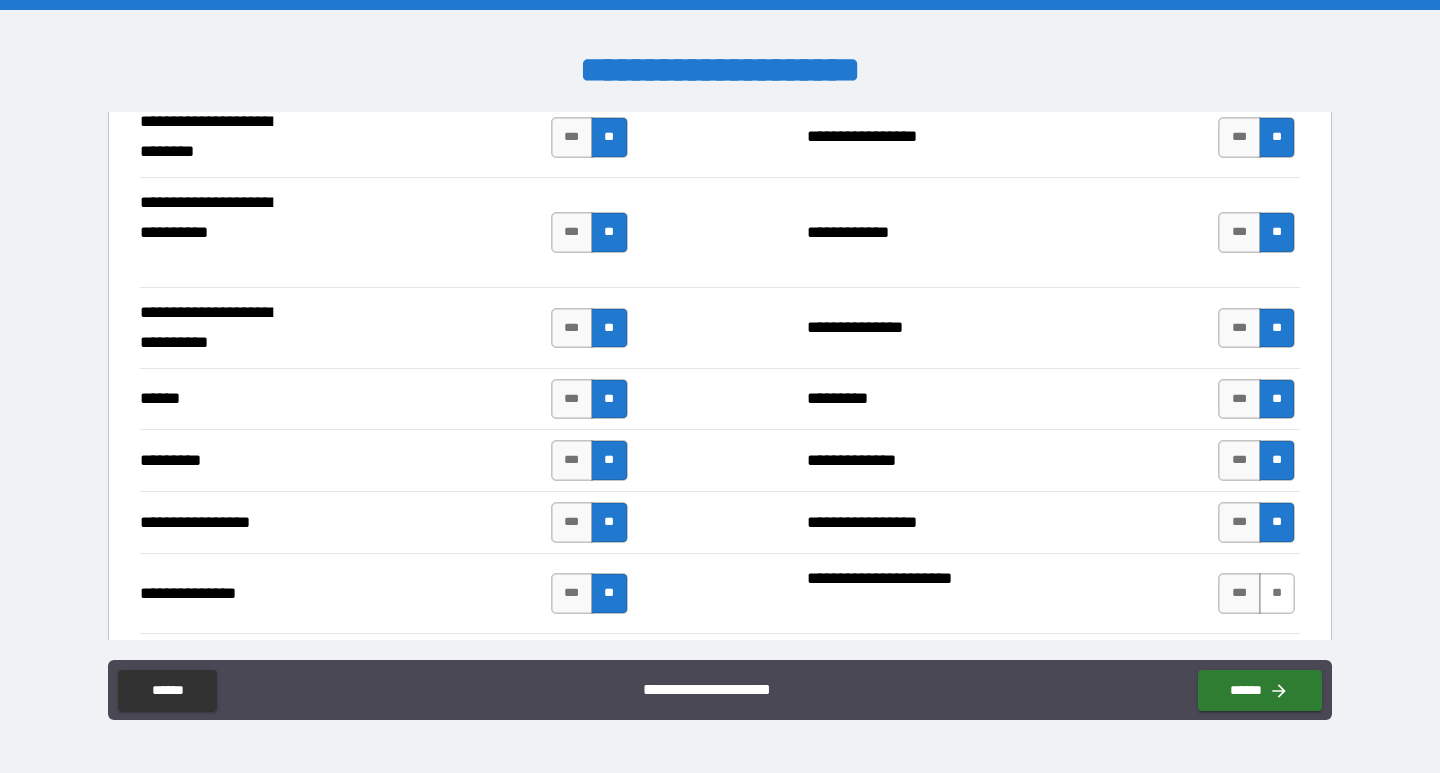 click on "**" at bounding box center (1277, 593) 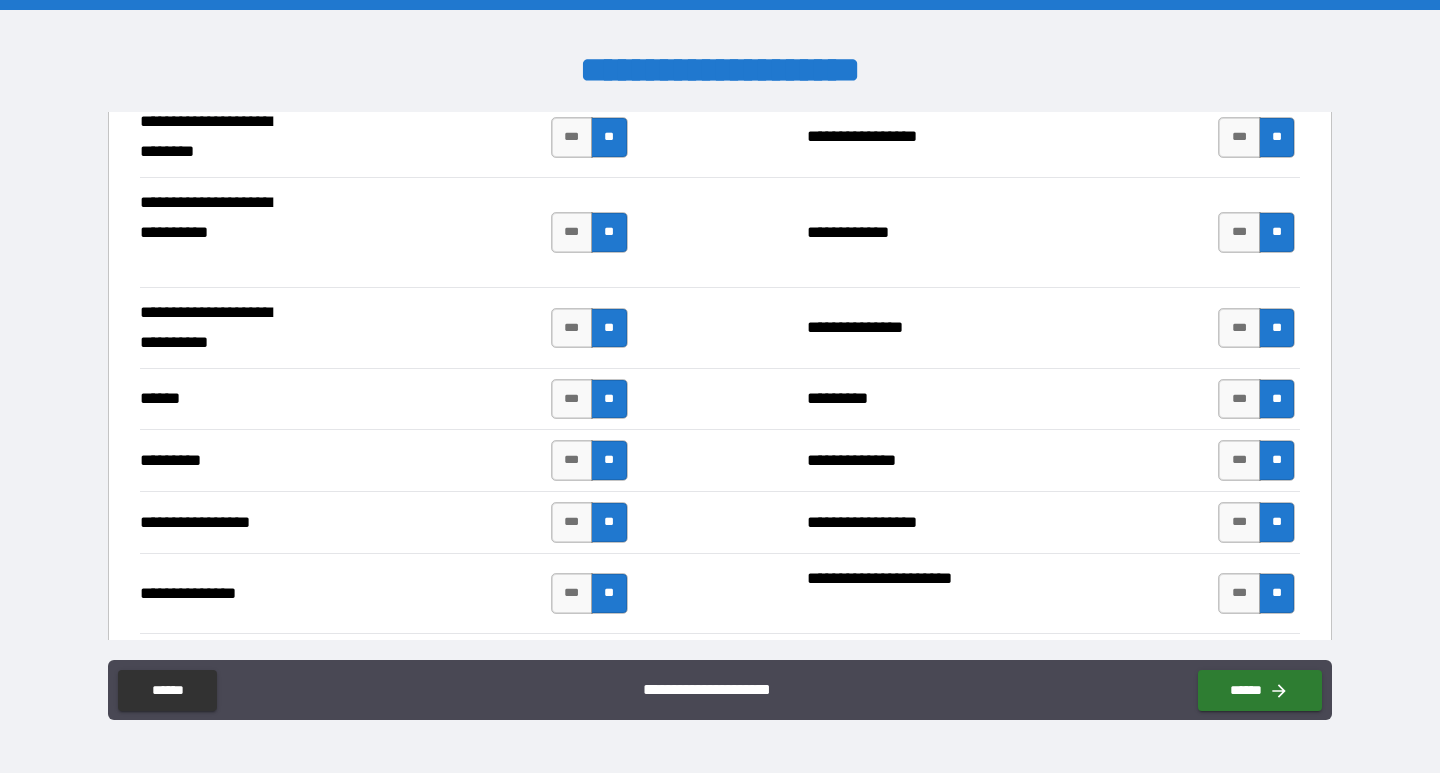 scroll, scrollTop: 1200, scrollLeft: 0, axis: vertical 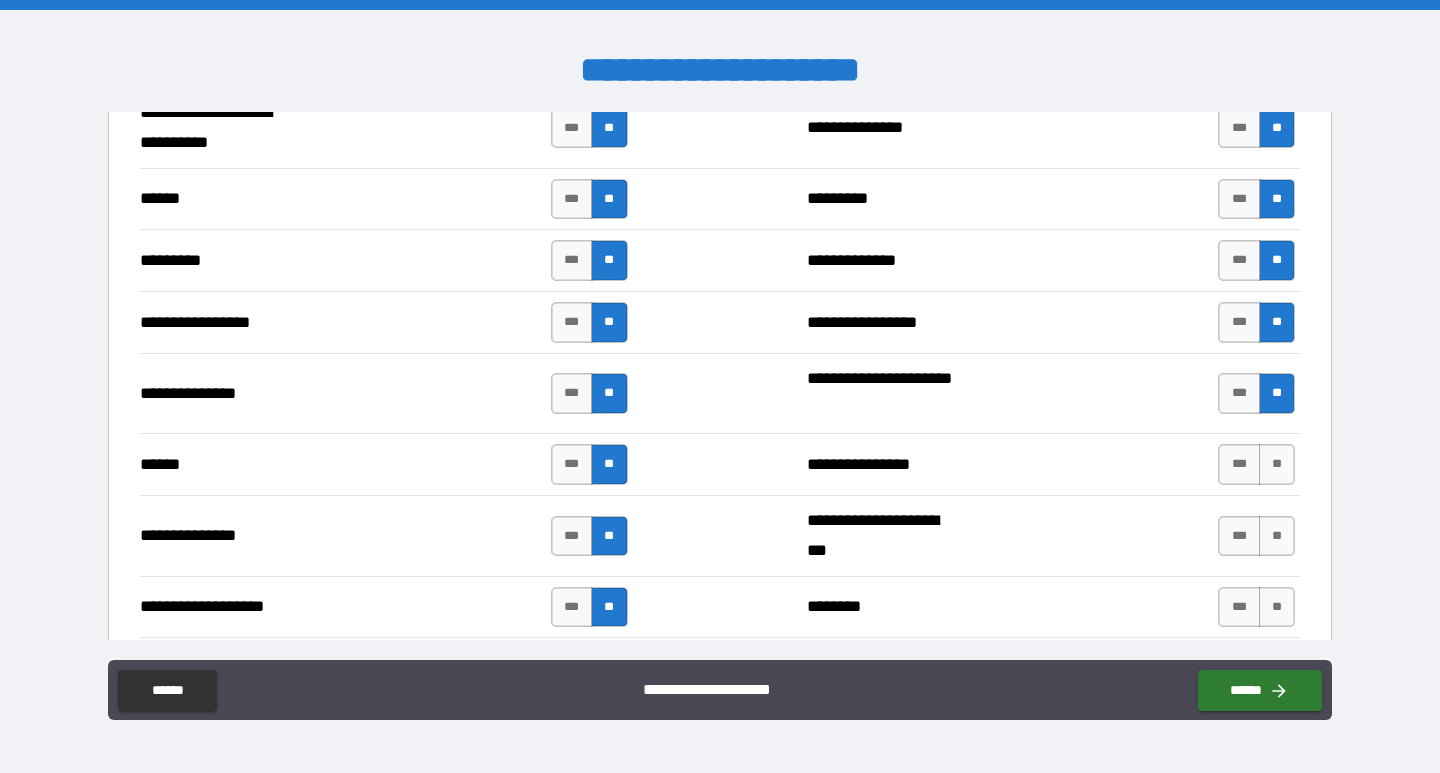 click on "**" at bounding box center (1277, 464) 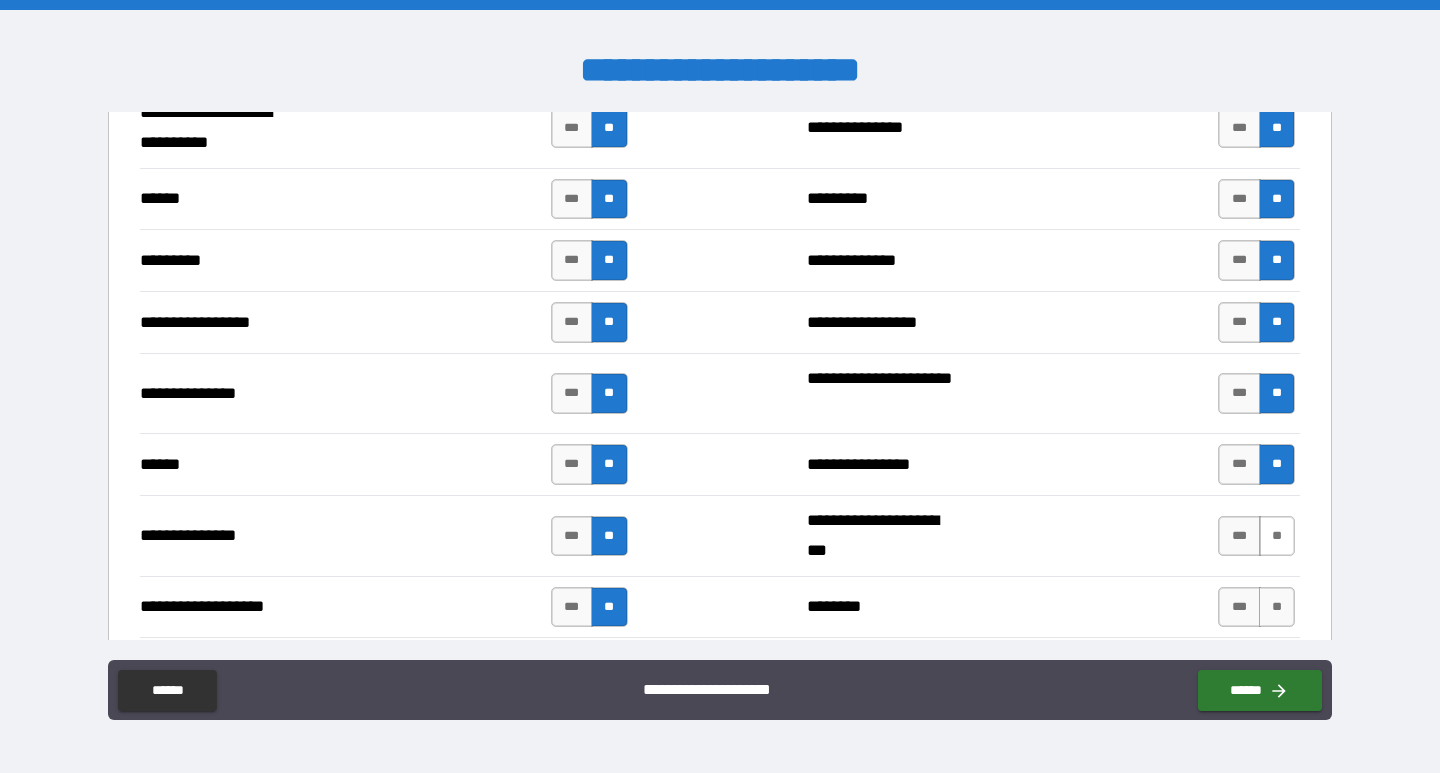 click on "**" at bounding box center (1277, 536) 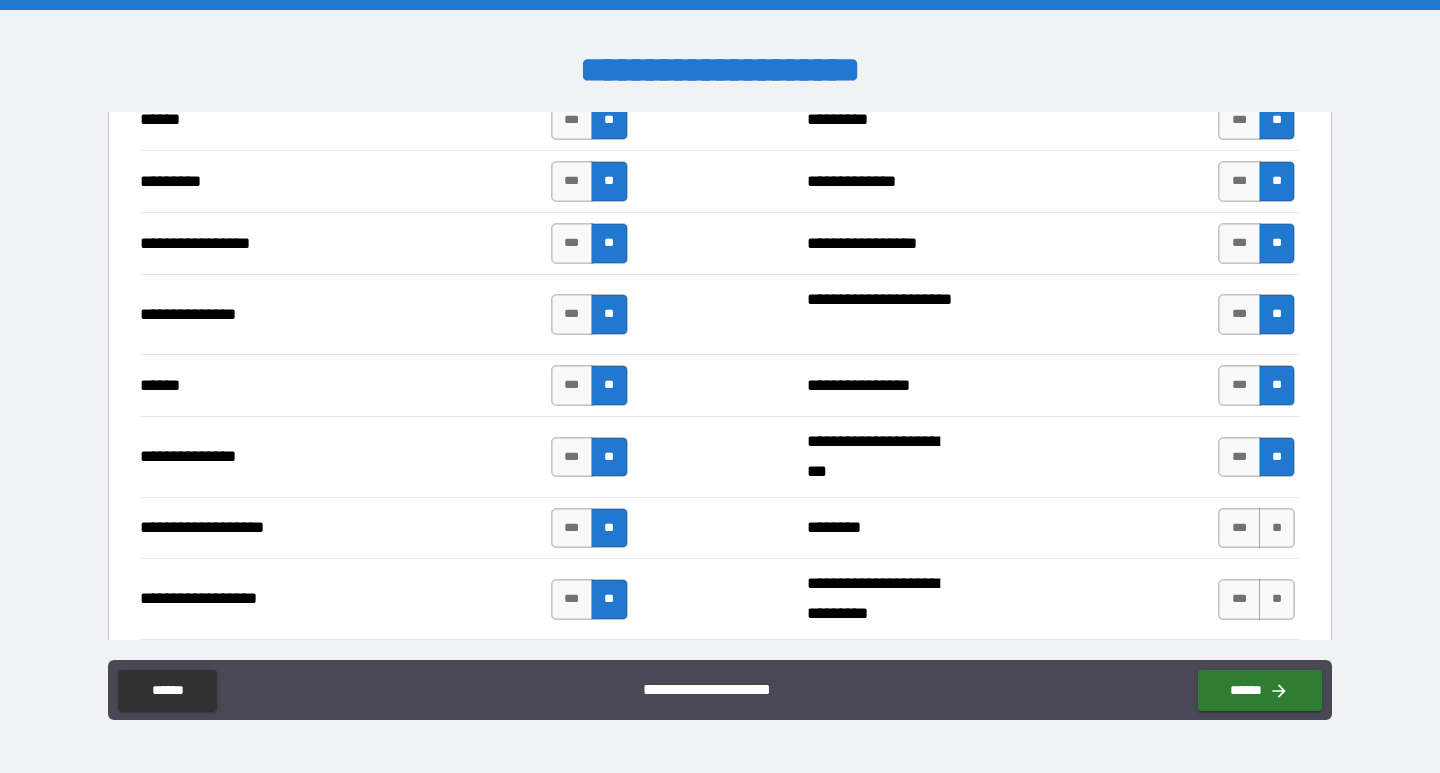 scroll, scrollTop: 1400, scrollLeft: 0, axis: vertical 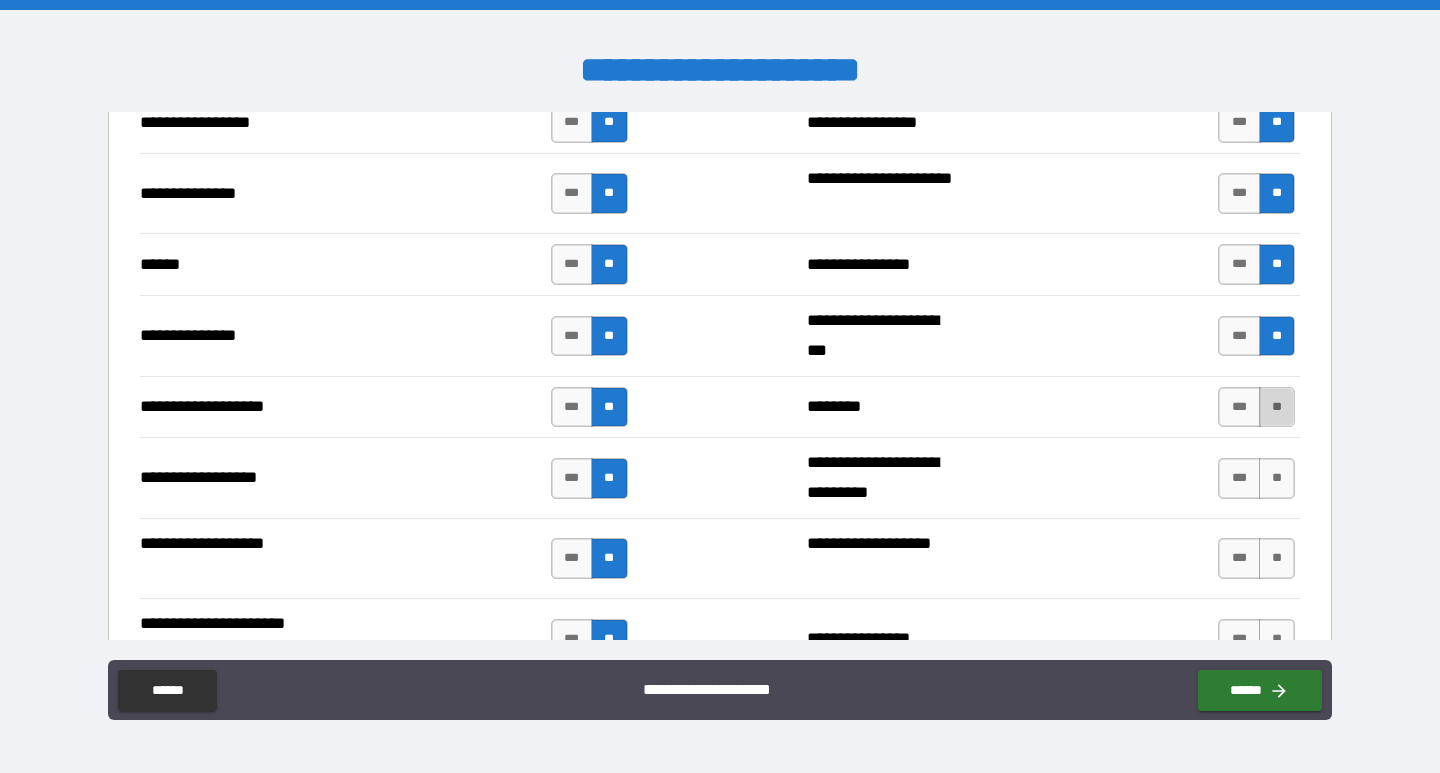 click on "**" at bounding box center (1277, 407) 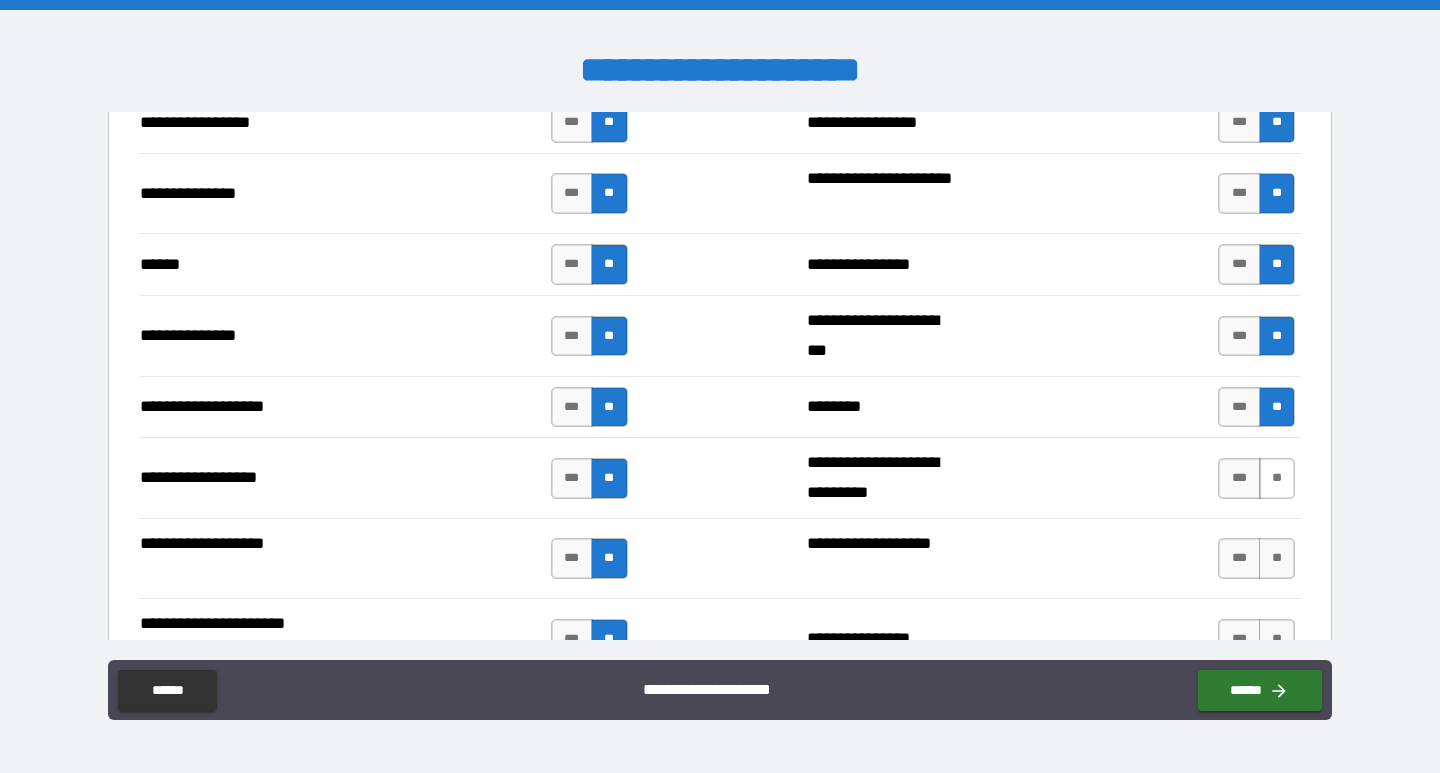 click on "**" at bounding box center [1277, 478] 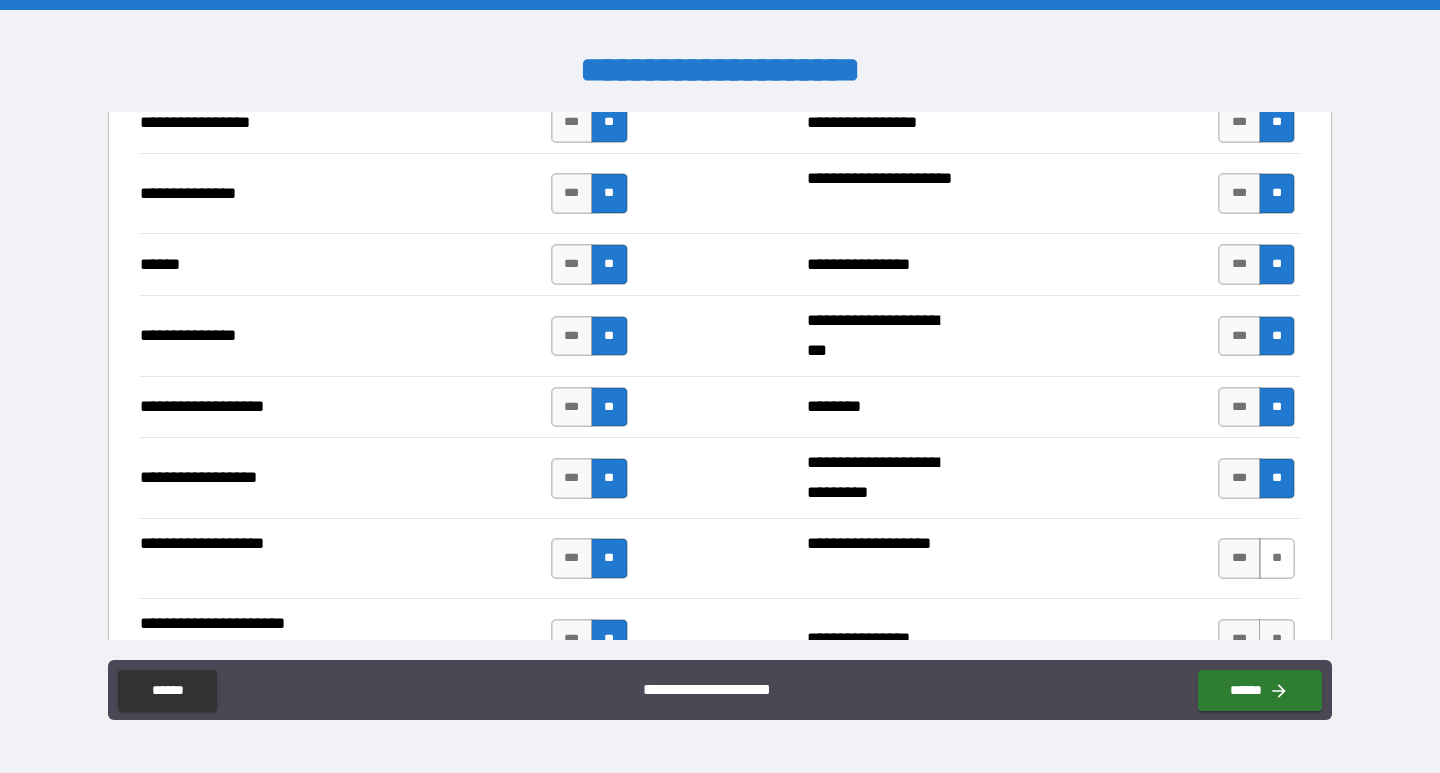 click on "**" at bounding box center (1277, 558) 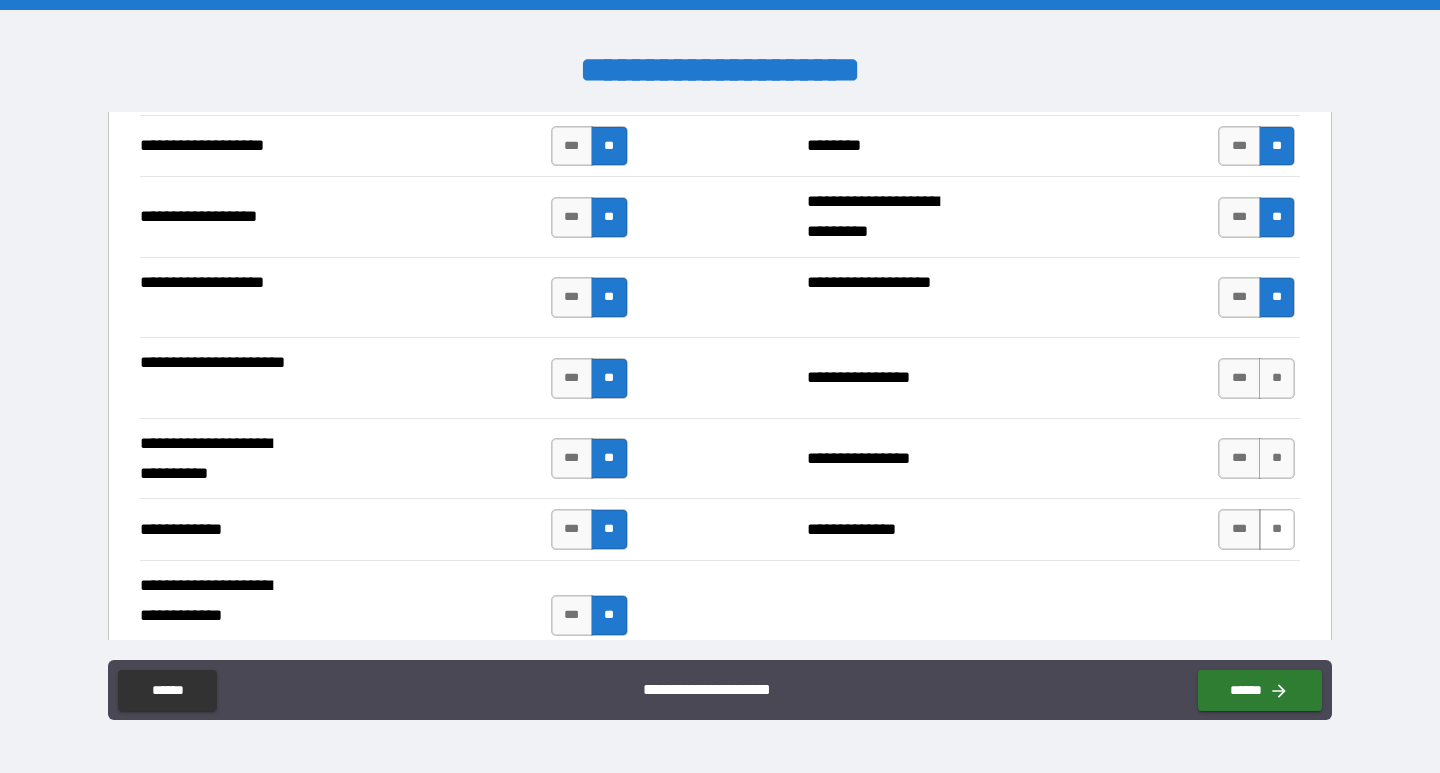 scroll, scrollTop: 1700, scrollLeft: 0, axis: vertical 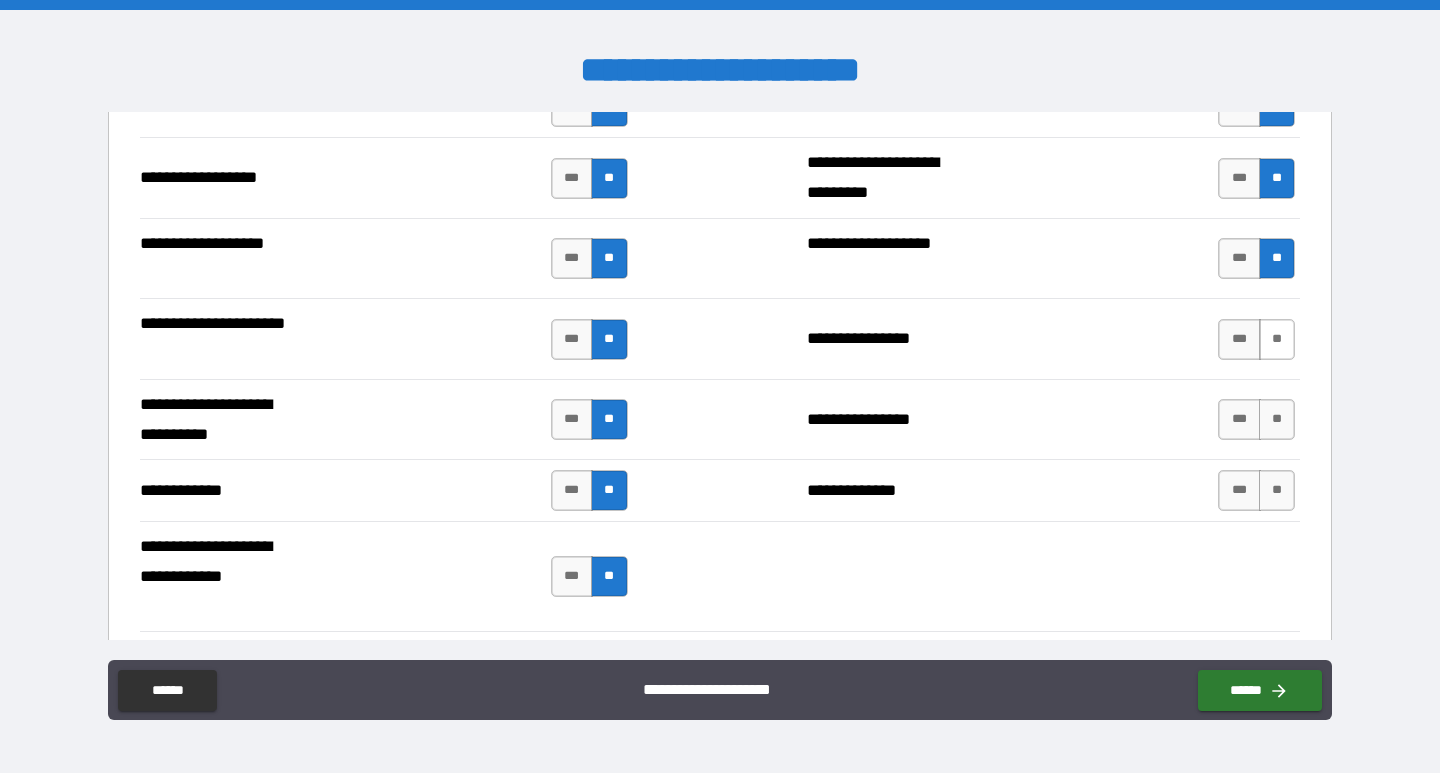 click on "**" at bounding box center [1277, 339] 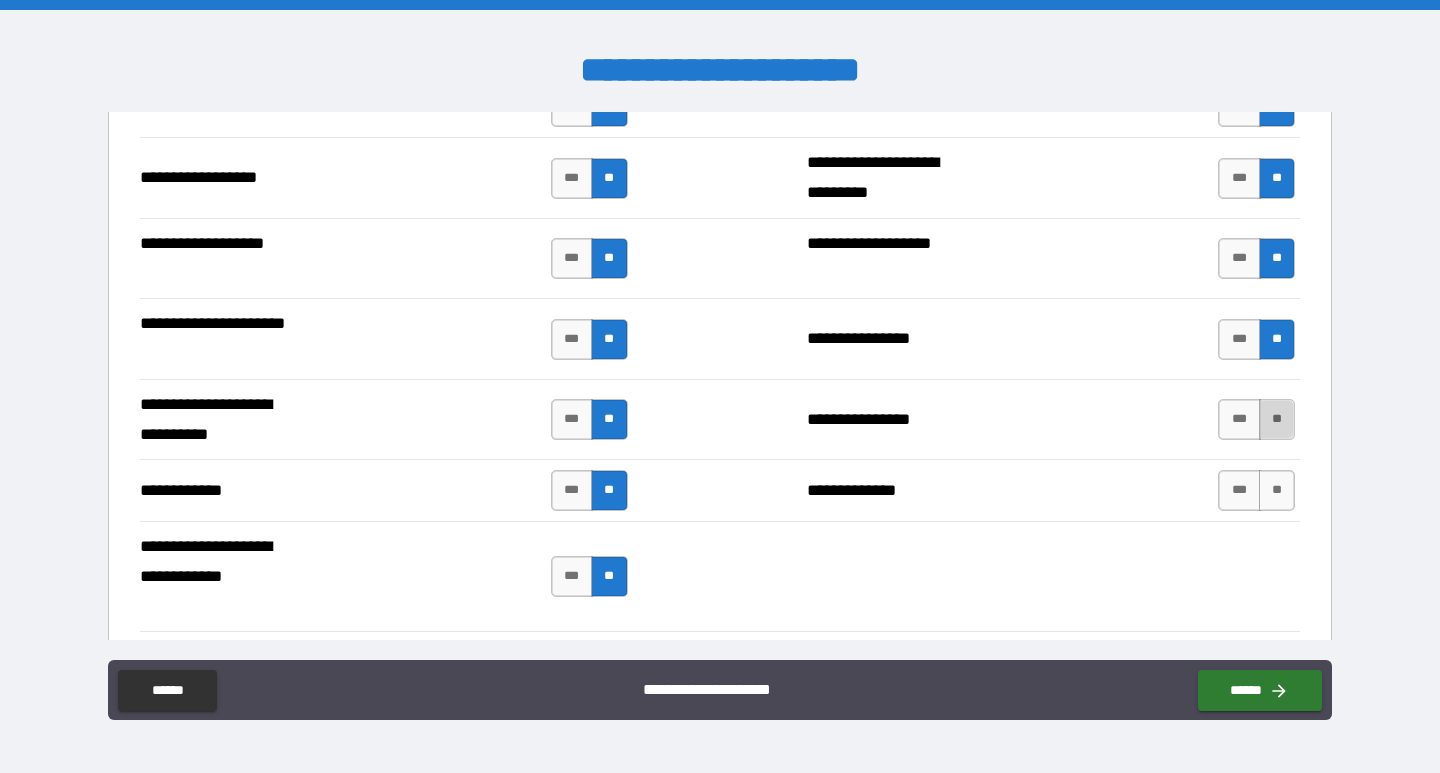 click on "**" at bounding box center (1277, 419) 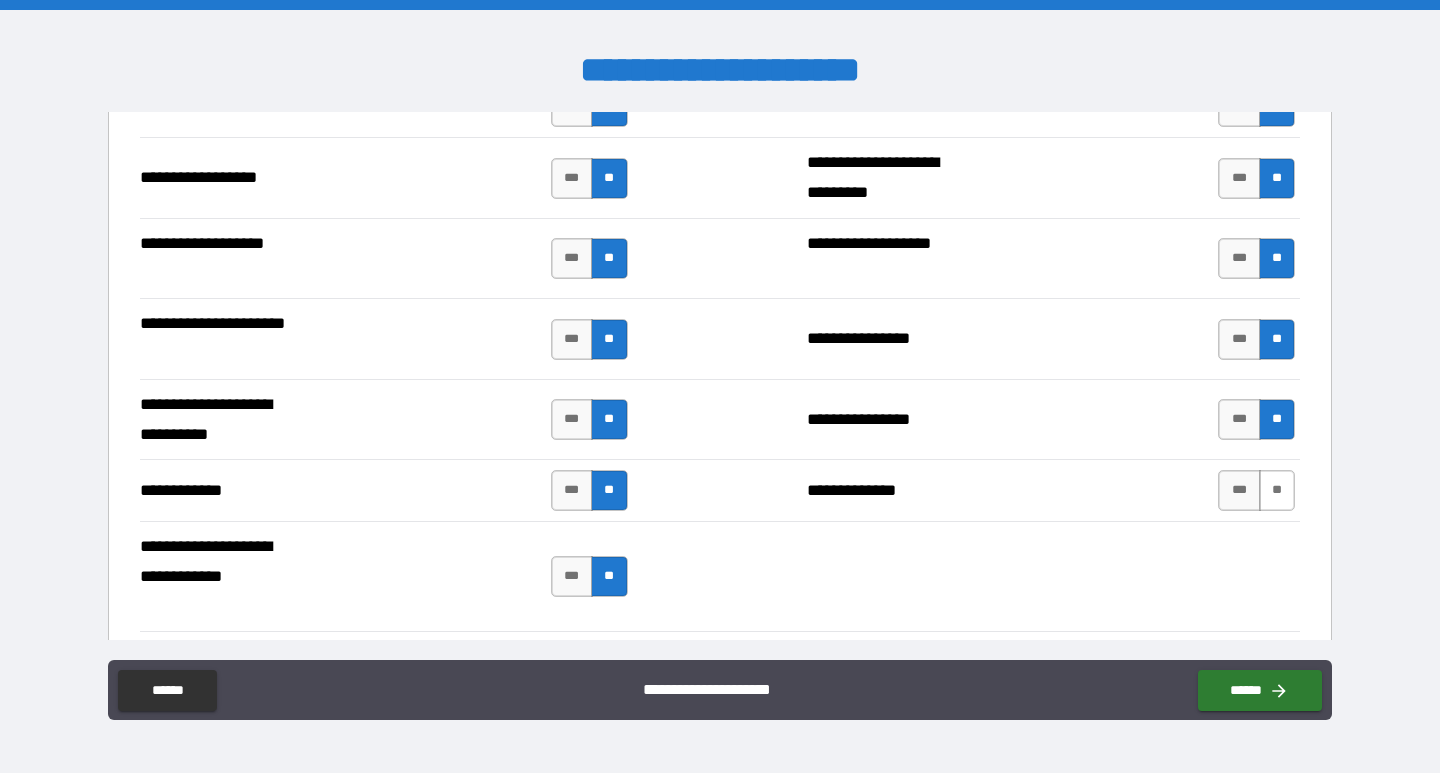 click on "**" at bounding box center (1277, 490) 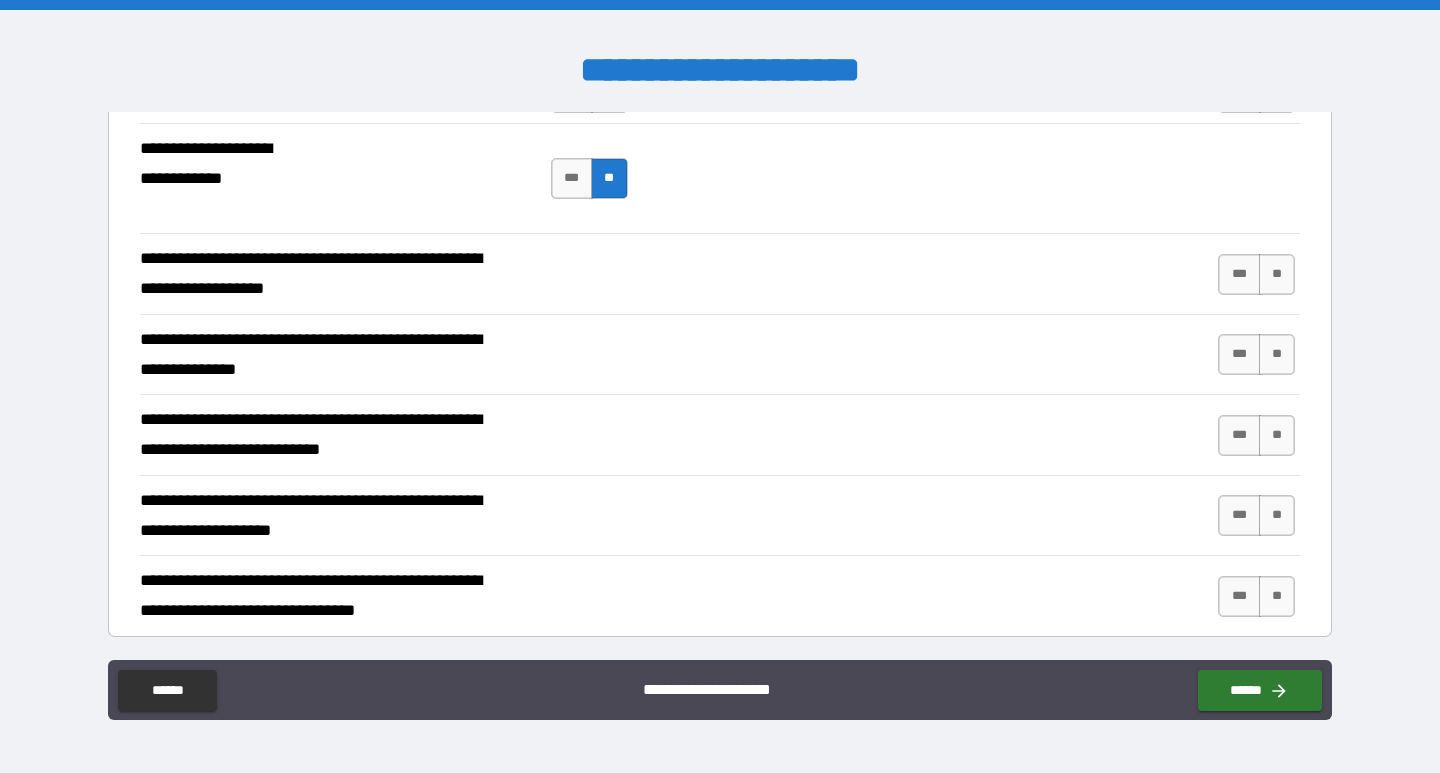 scroll, scrollTop: 2100, scrollLeft: 0, axis: vertical 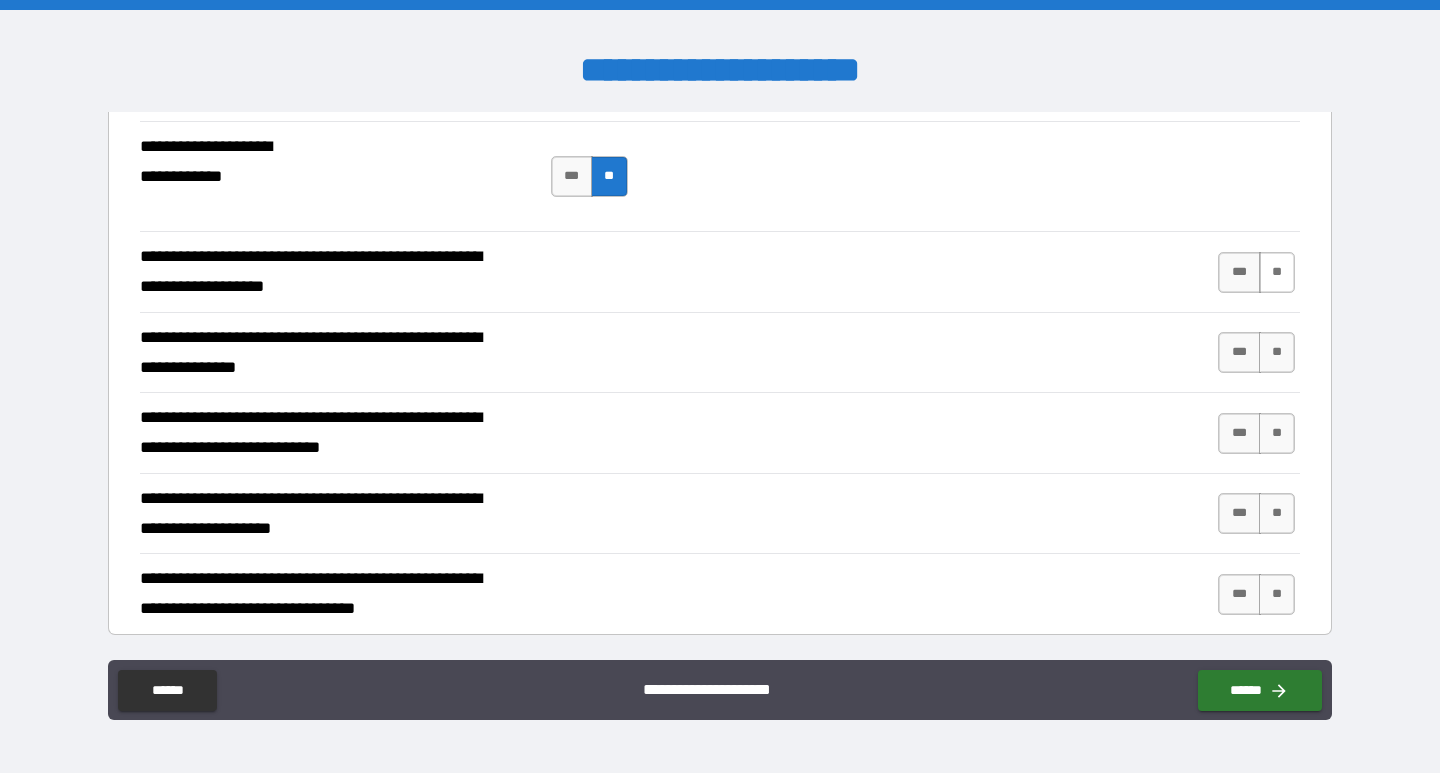 click on "**" at bounding box center (1277, 272) 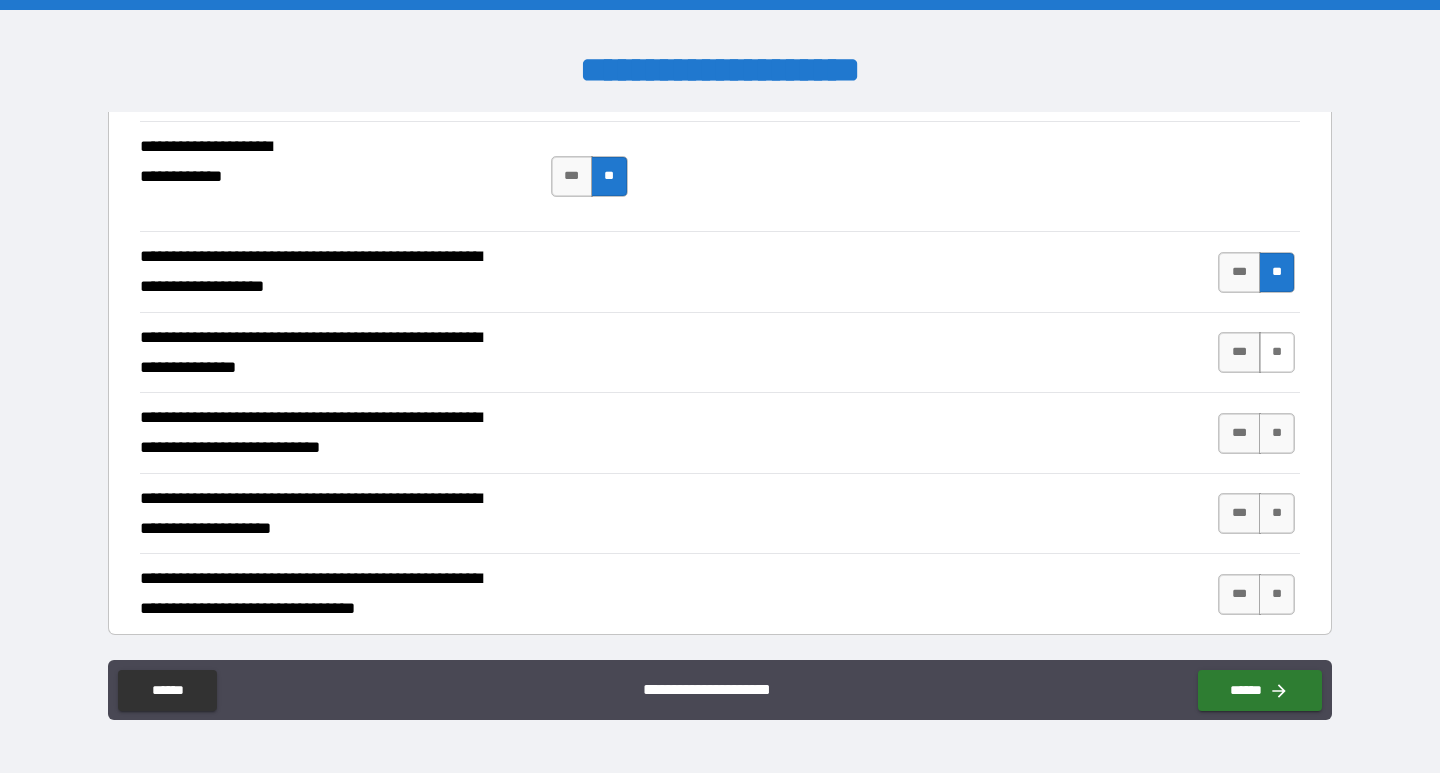 click on "**" at bounding box center (1277, 352) 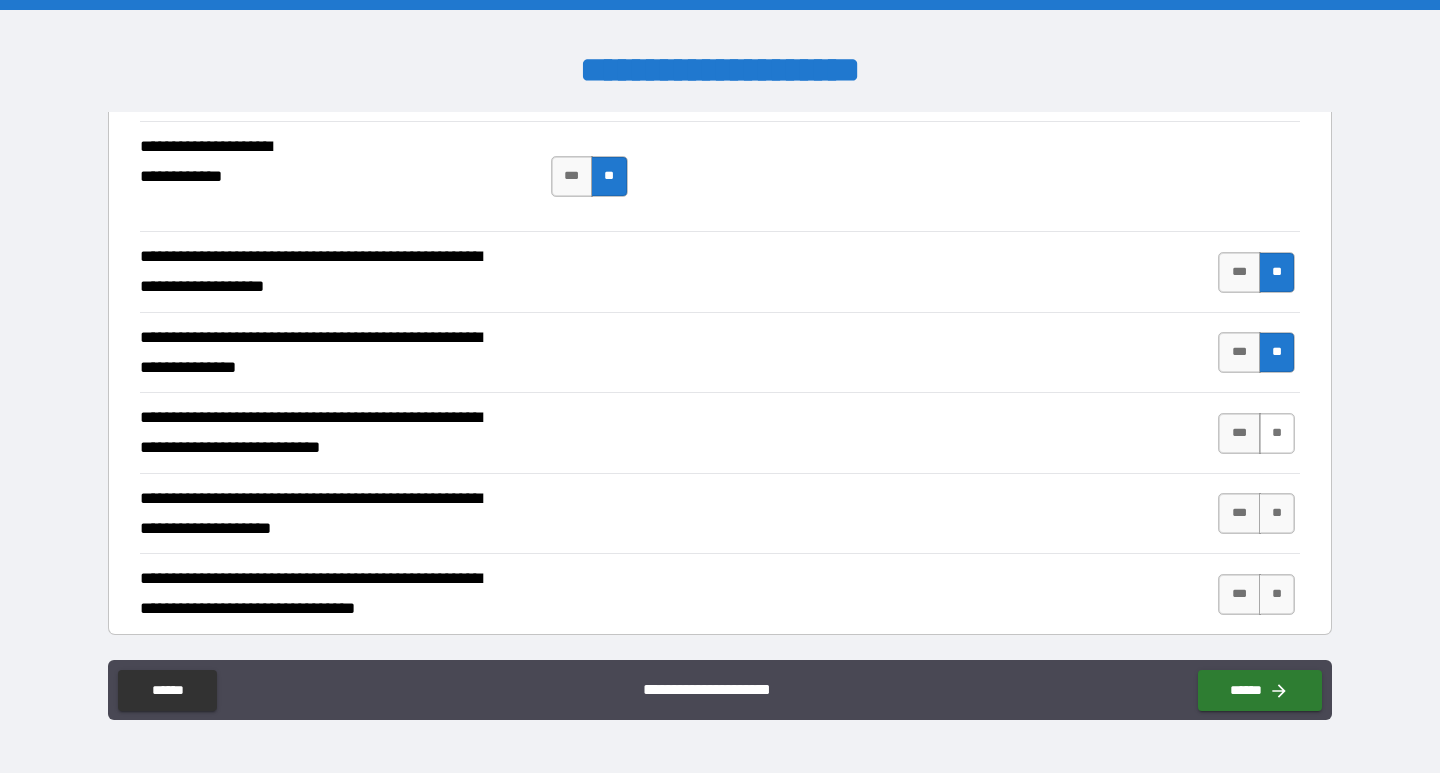 click on "**" at bounding box center [1277, 433] 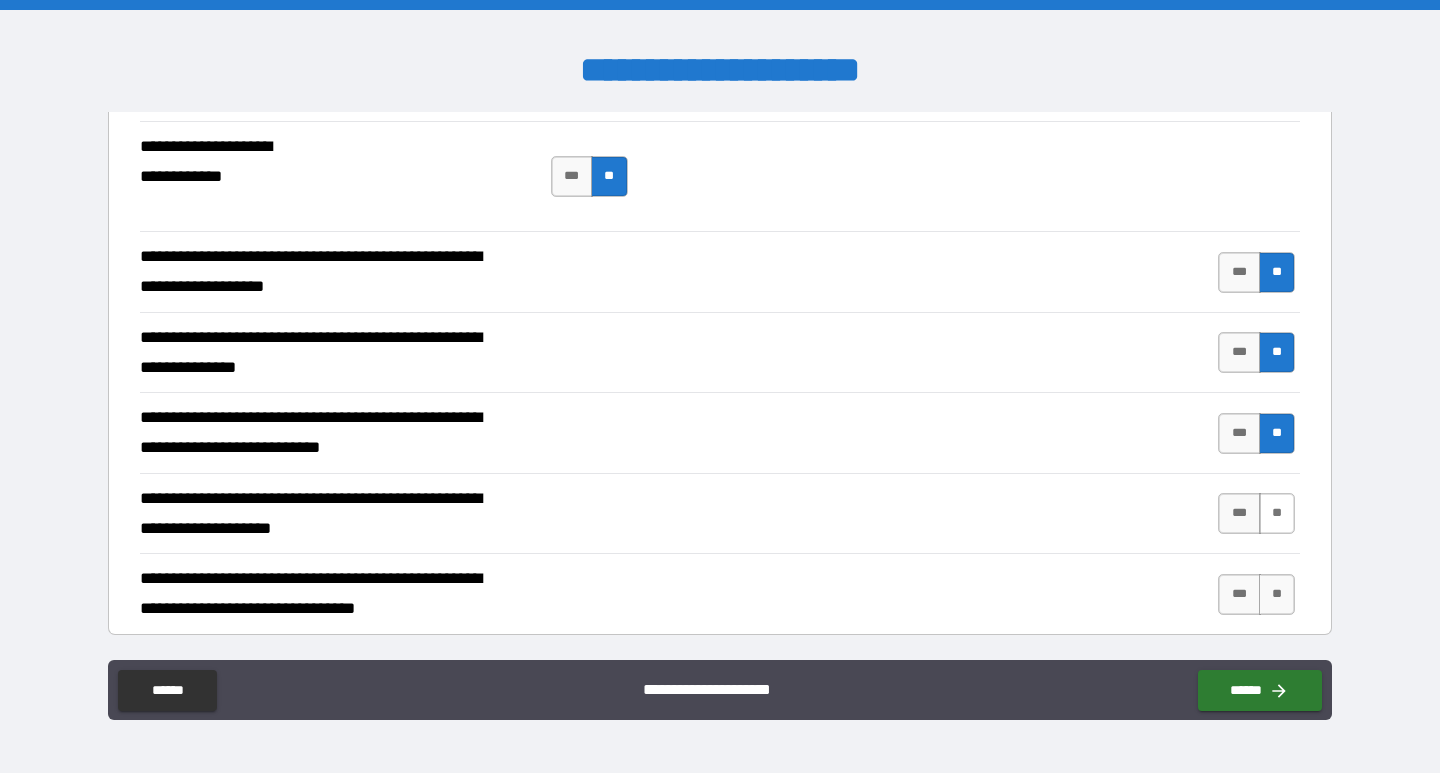click on "**" at bounding box center [1277, 513] 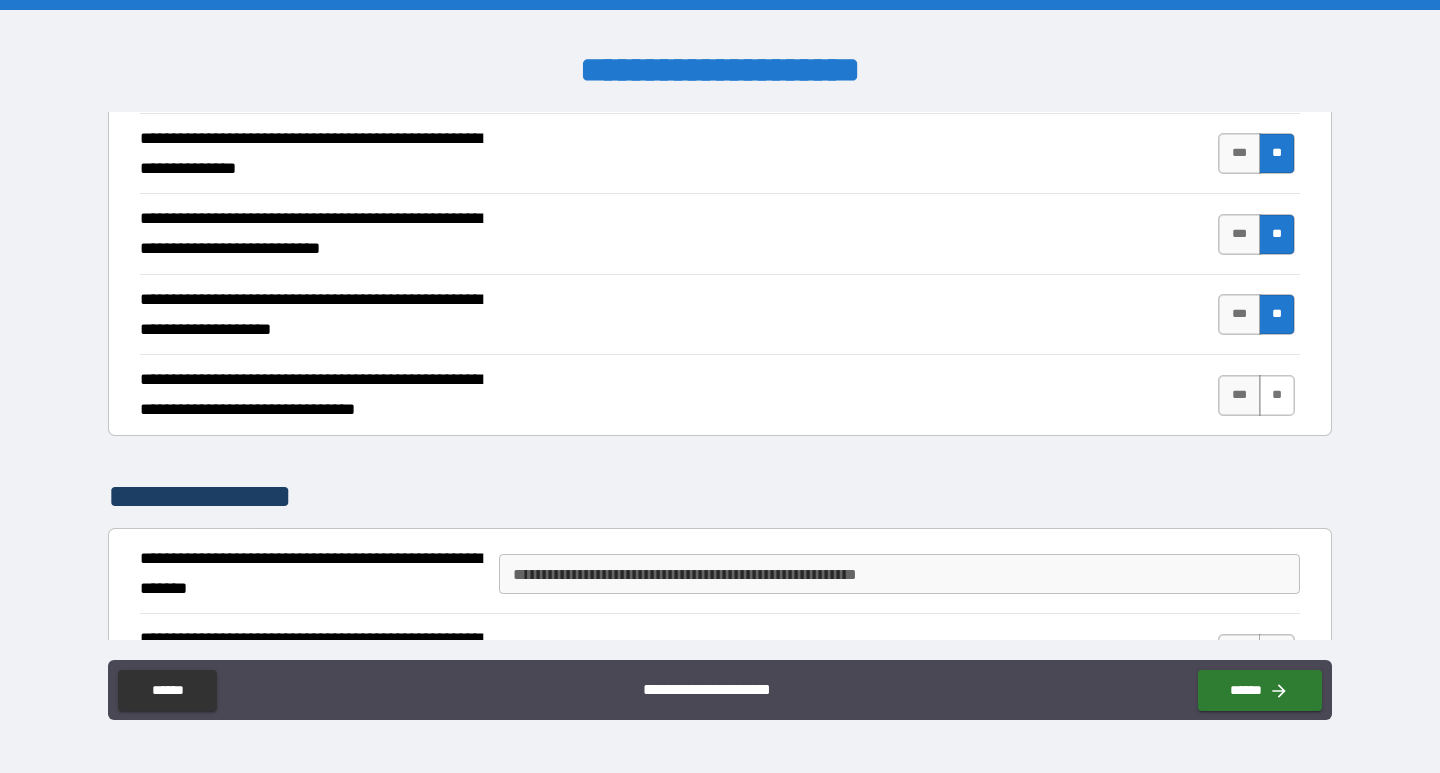 scroll, scrollTop: 2300, scrollLeft: 0, axis: vertical 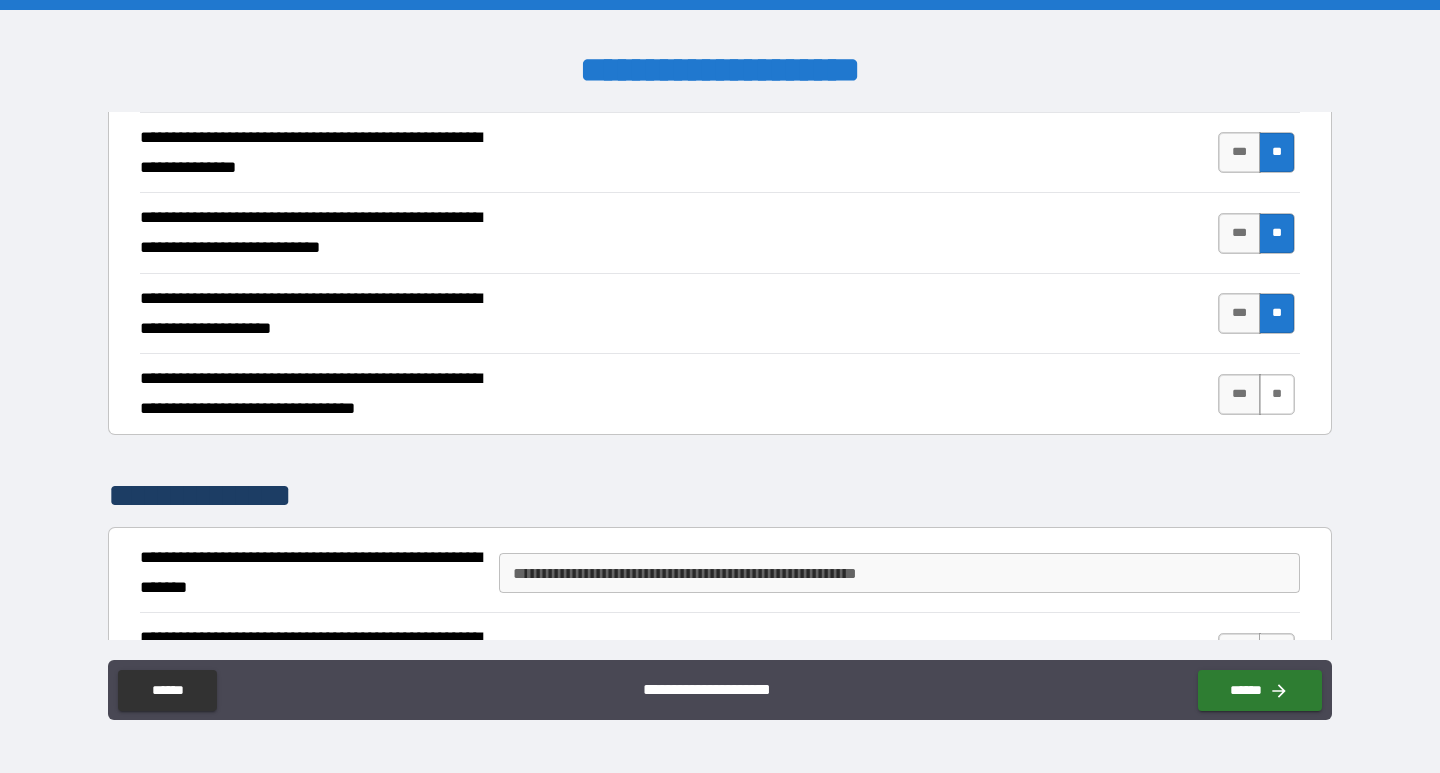click on "**" at bounding box center (1277, 394) 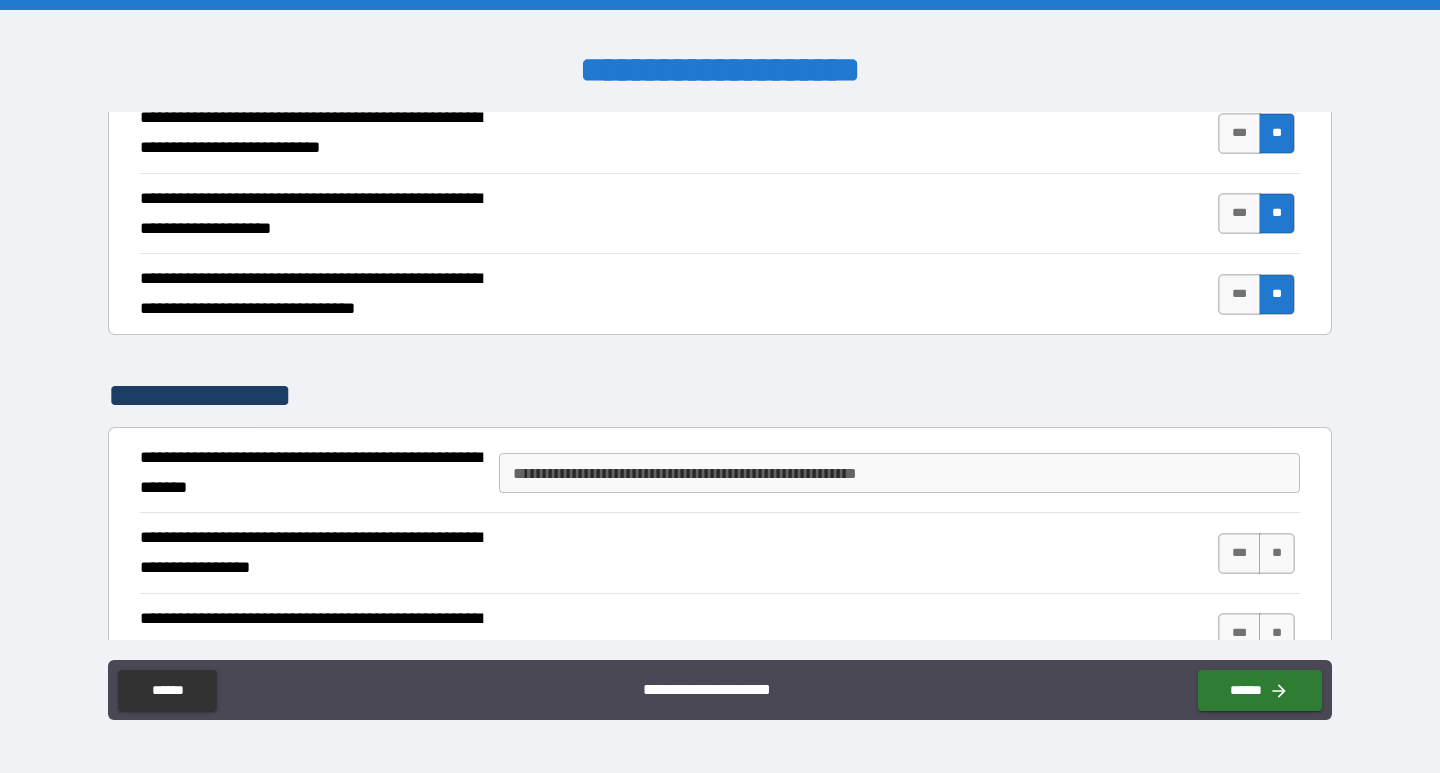 scroll, scrollTop: 2600, scrollLeft: 0, axis: vertical 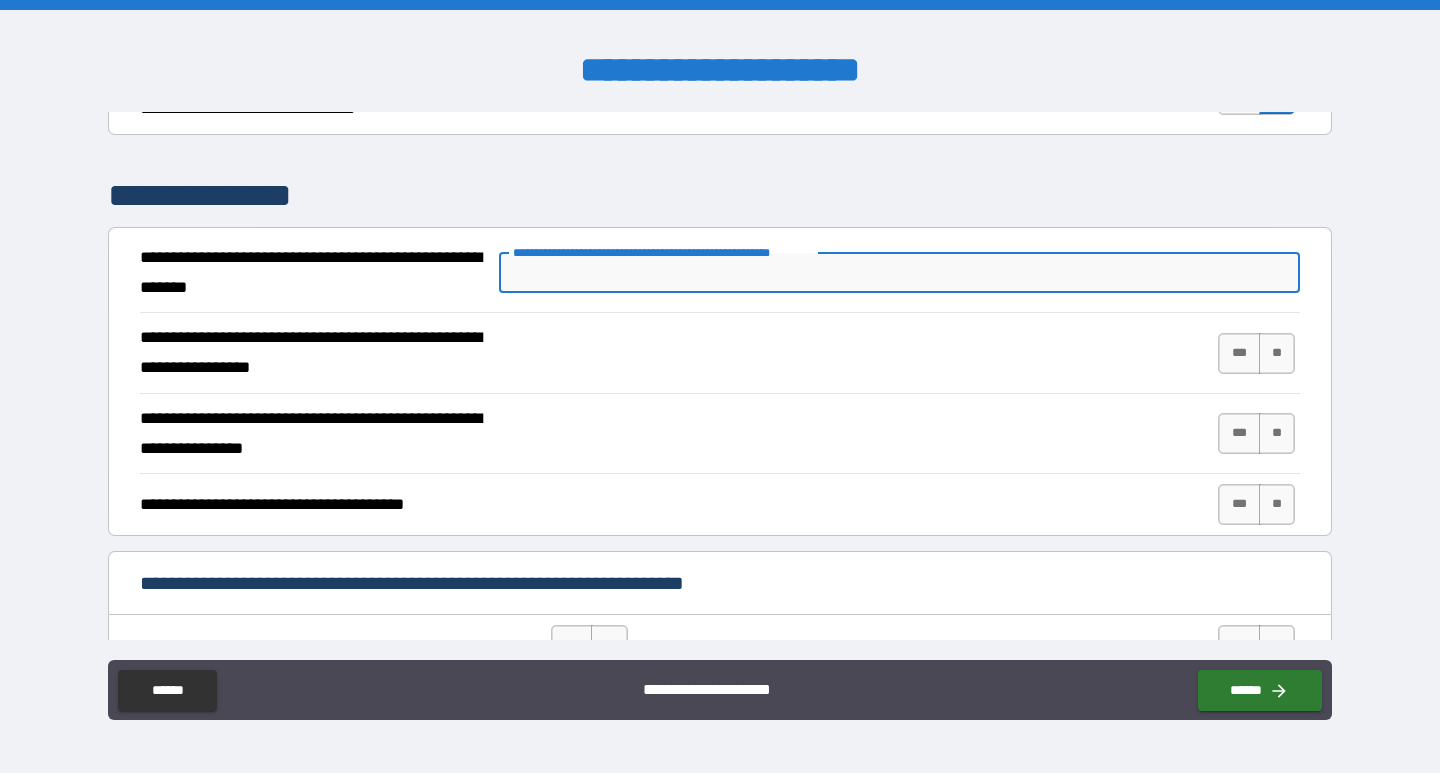 click on "**********" at bounding box center [899, 273] 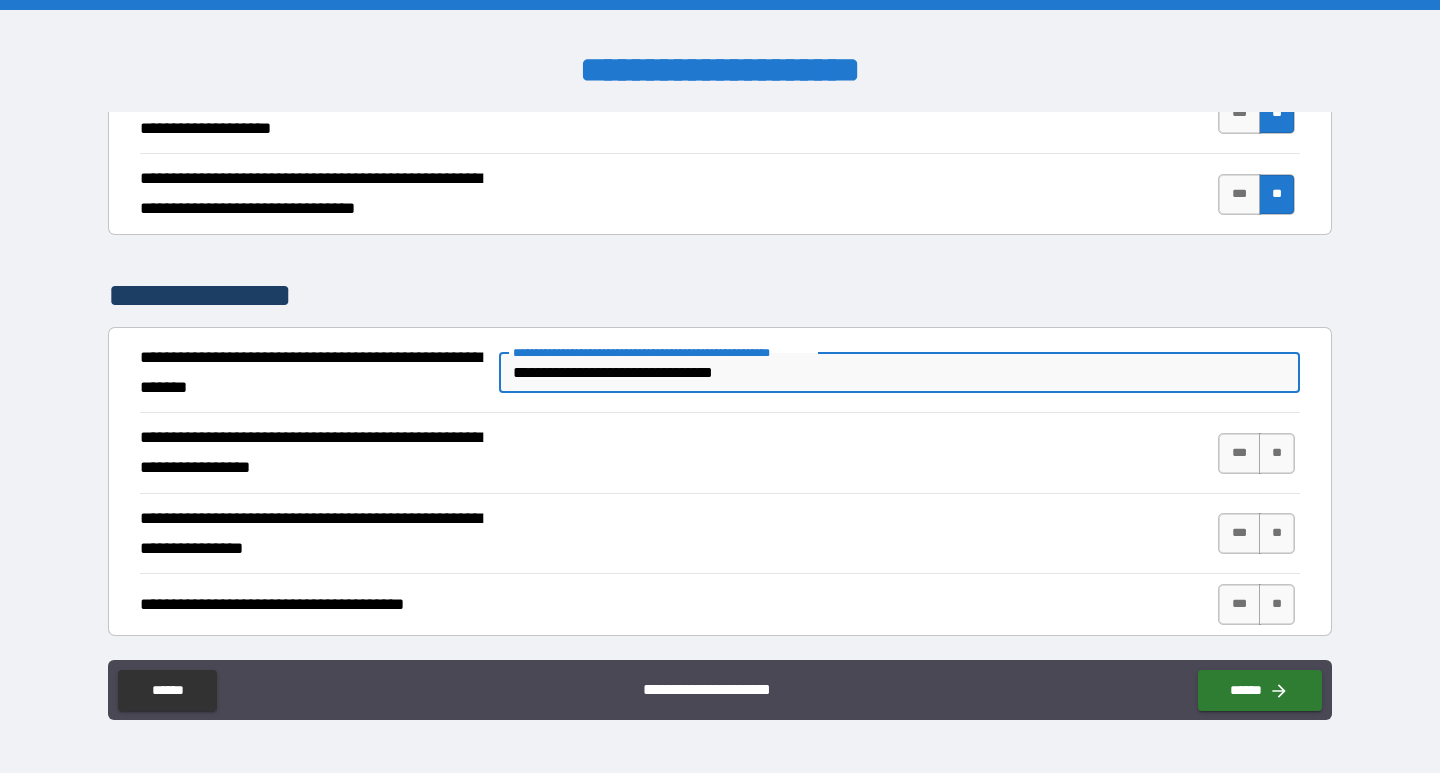 scroll, scrollTop: 2700, scrollLeft: 0, axis: vertical 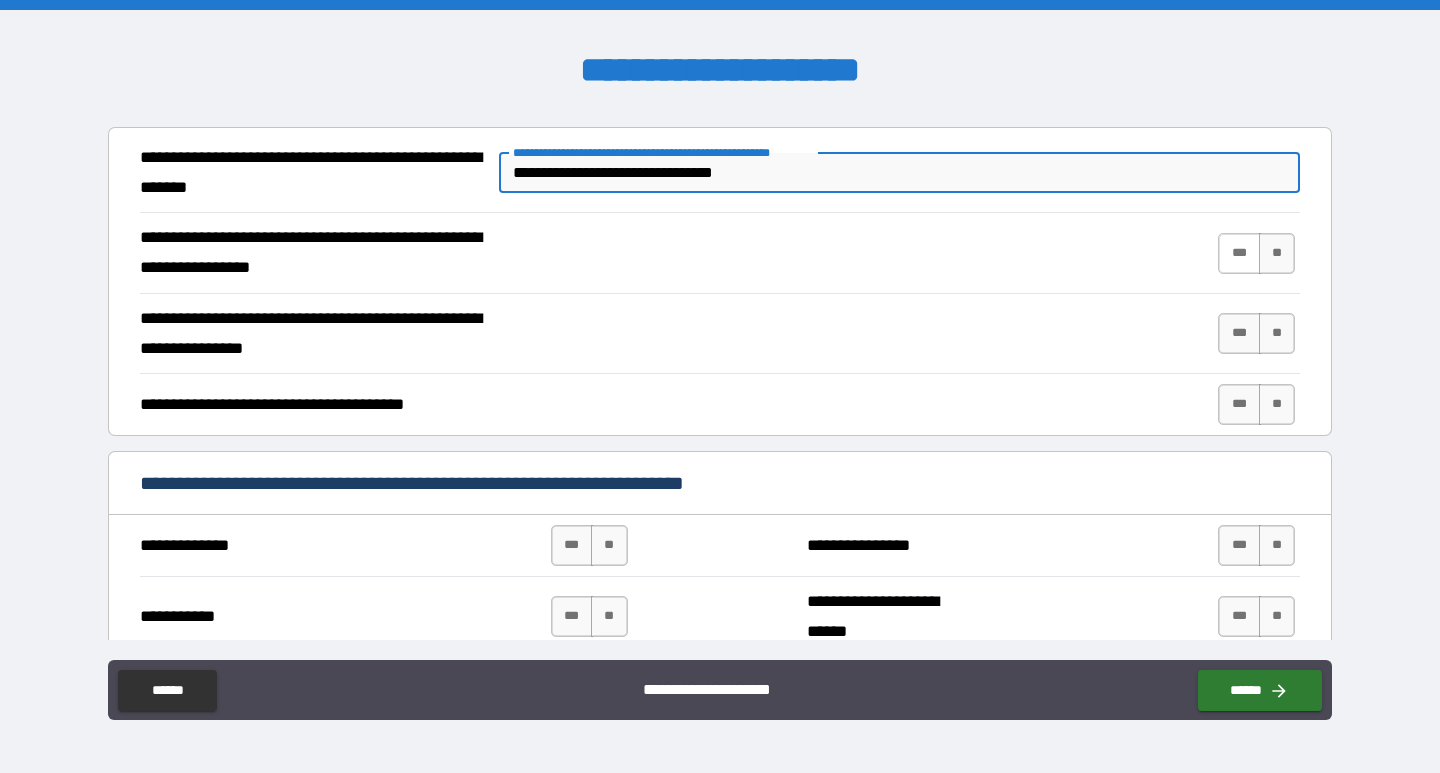type on "**********" 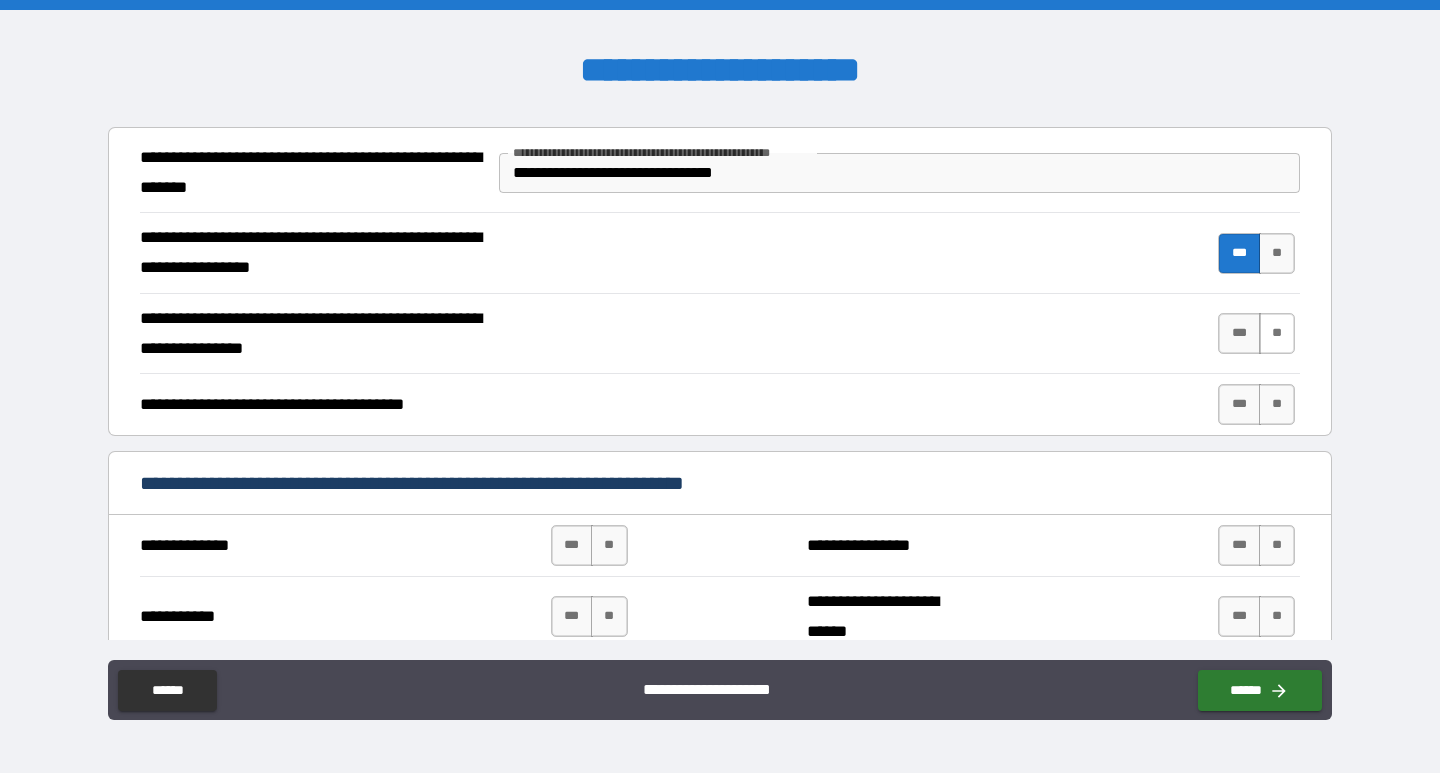 click on "**" at bounding box center (1277, 333) 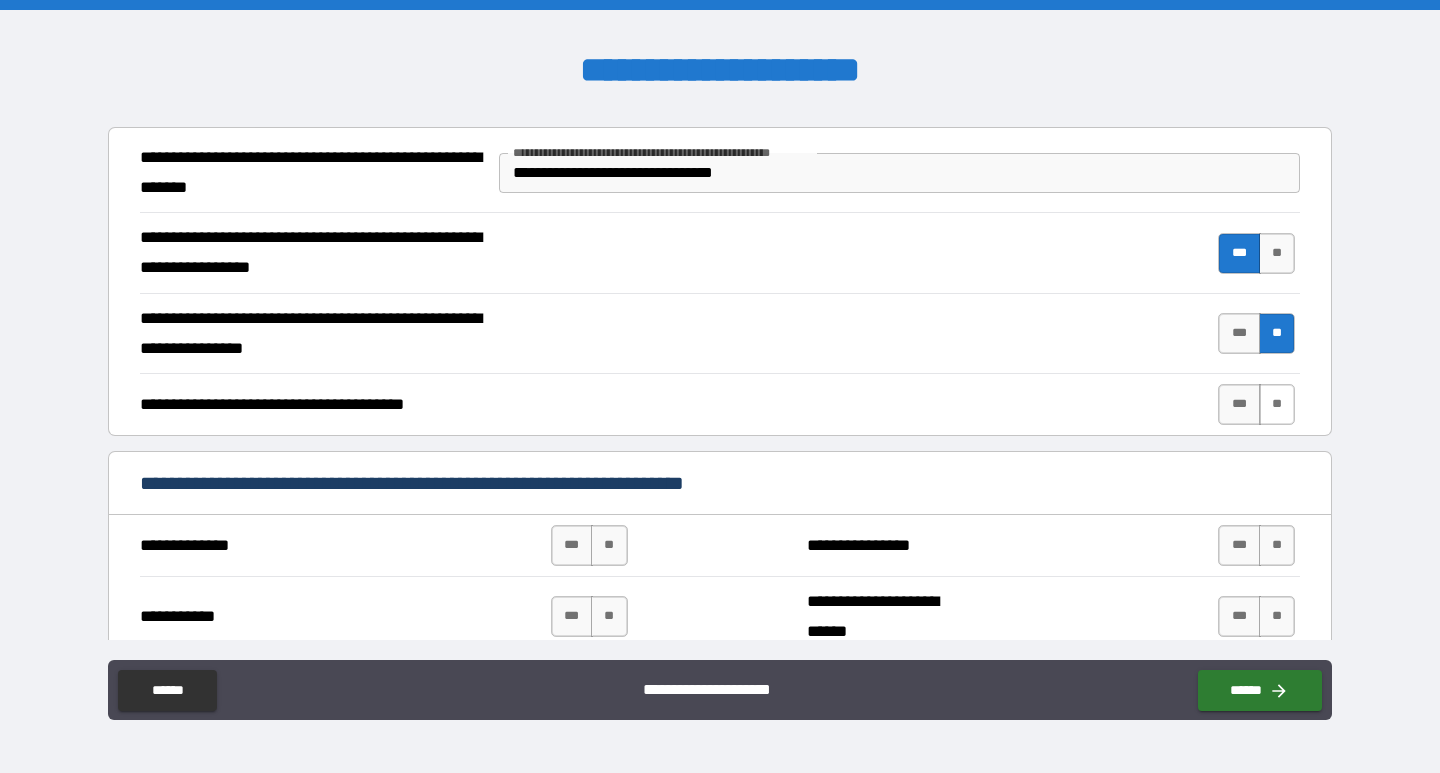 click on "**" at bounding box center (1277, 404) 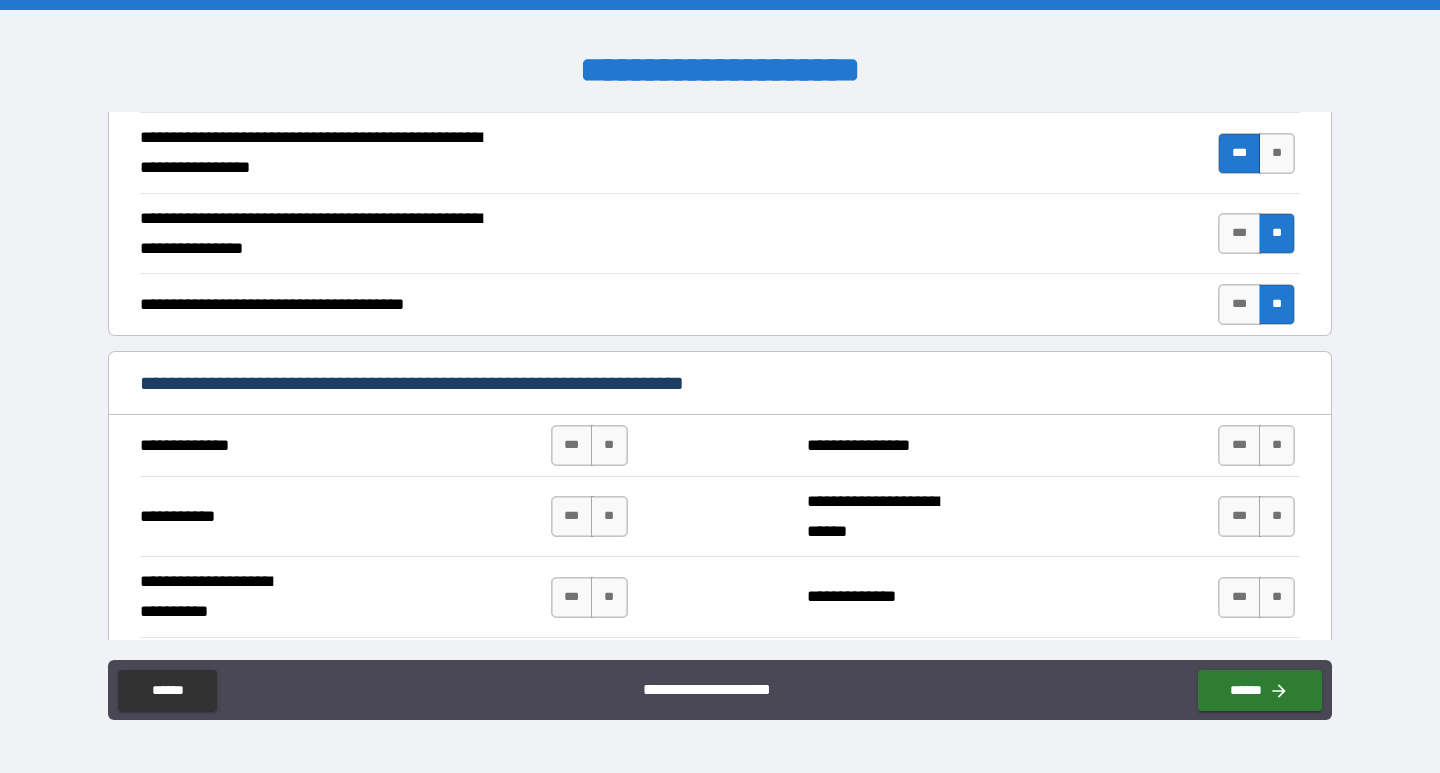 scroll, scrollTop: 2900, scrollLeft: 0, axis: vertical 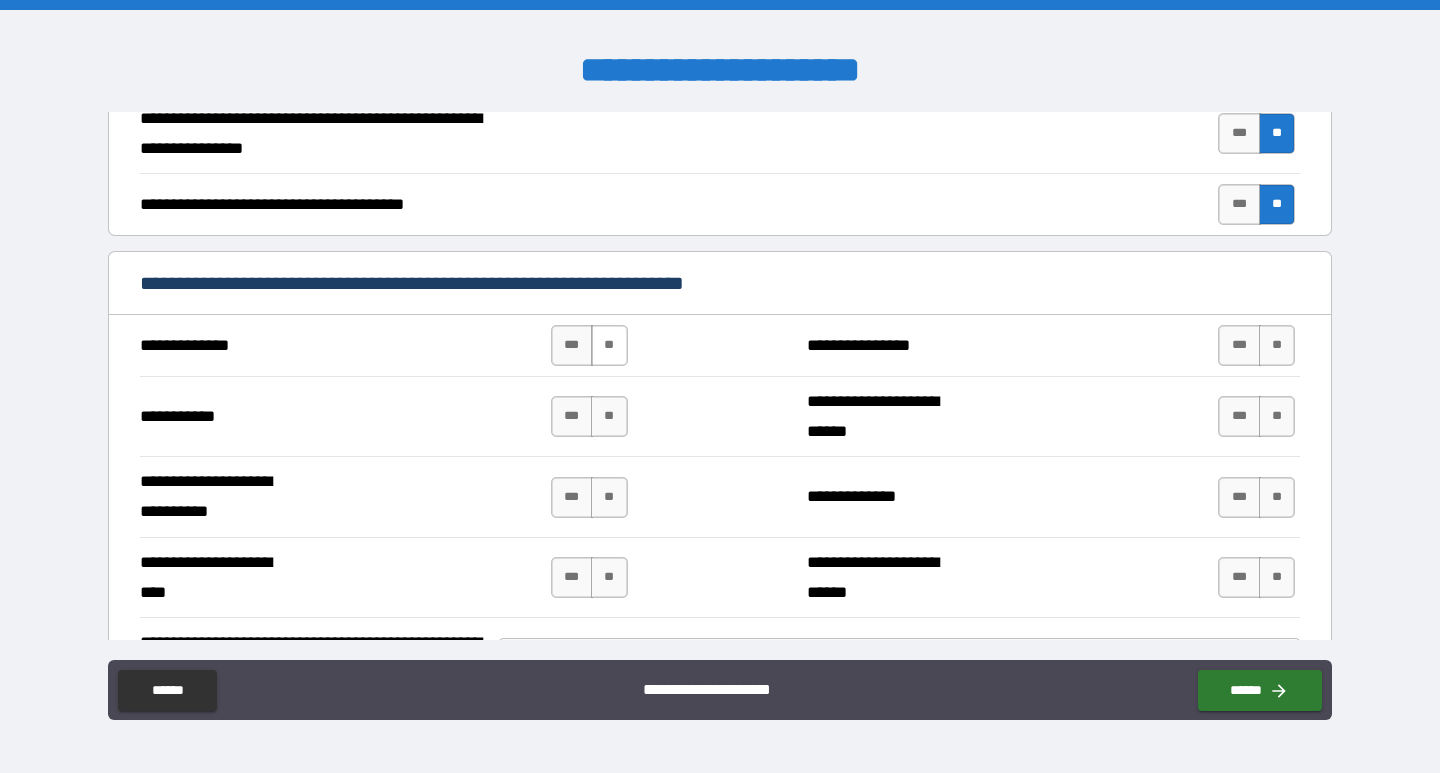 click on "**" at bounding box center [609, 345] 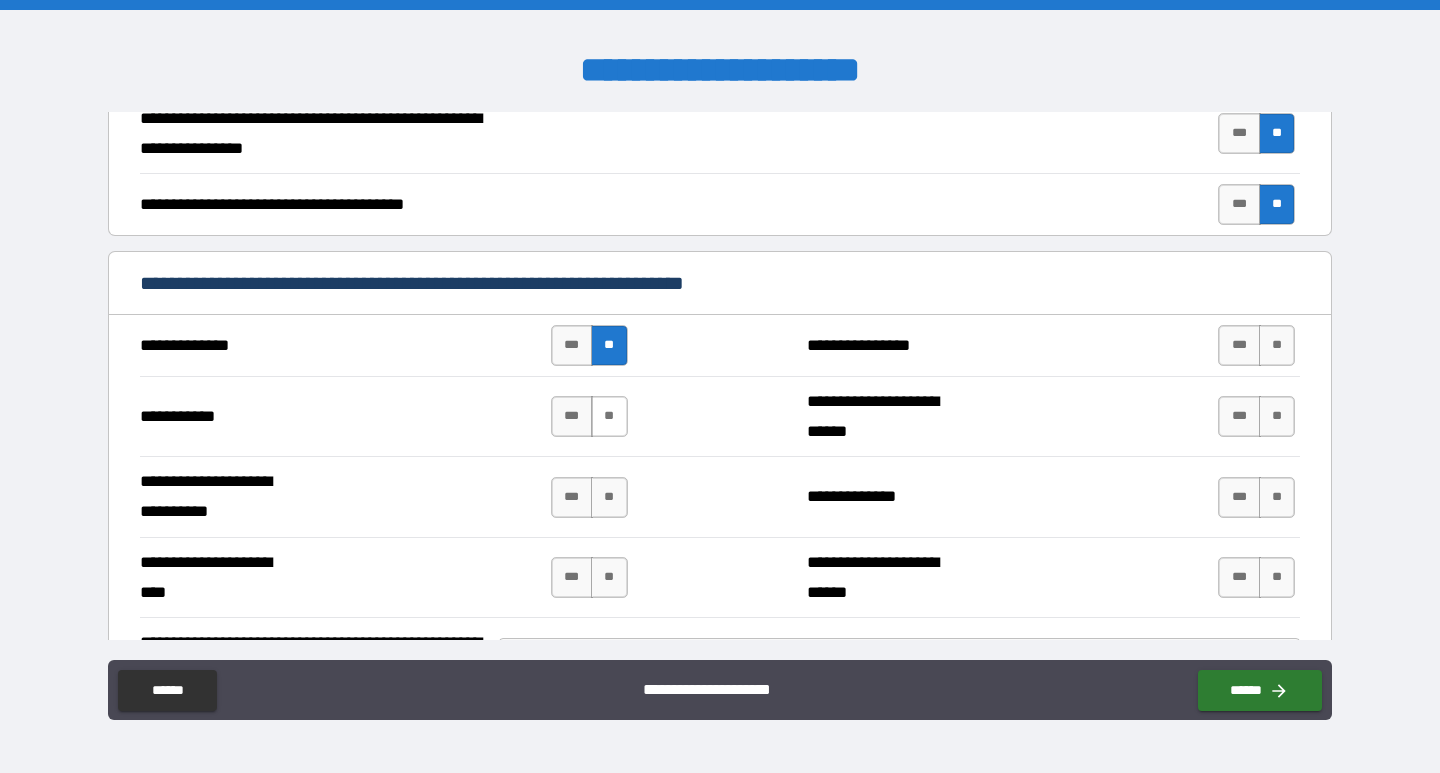 click on "**" at bounding box center (609, 416) 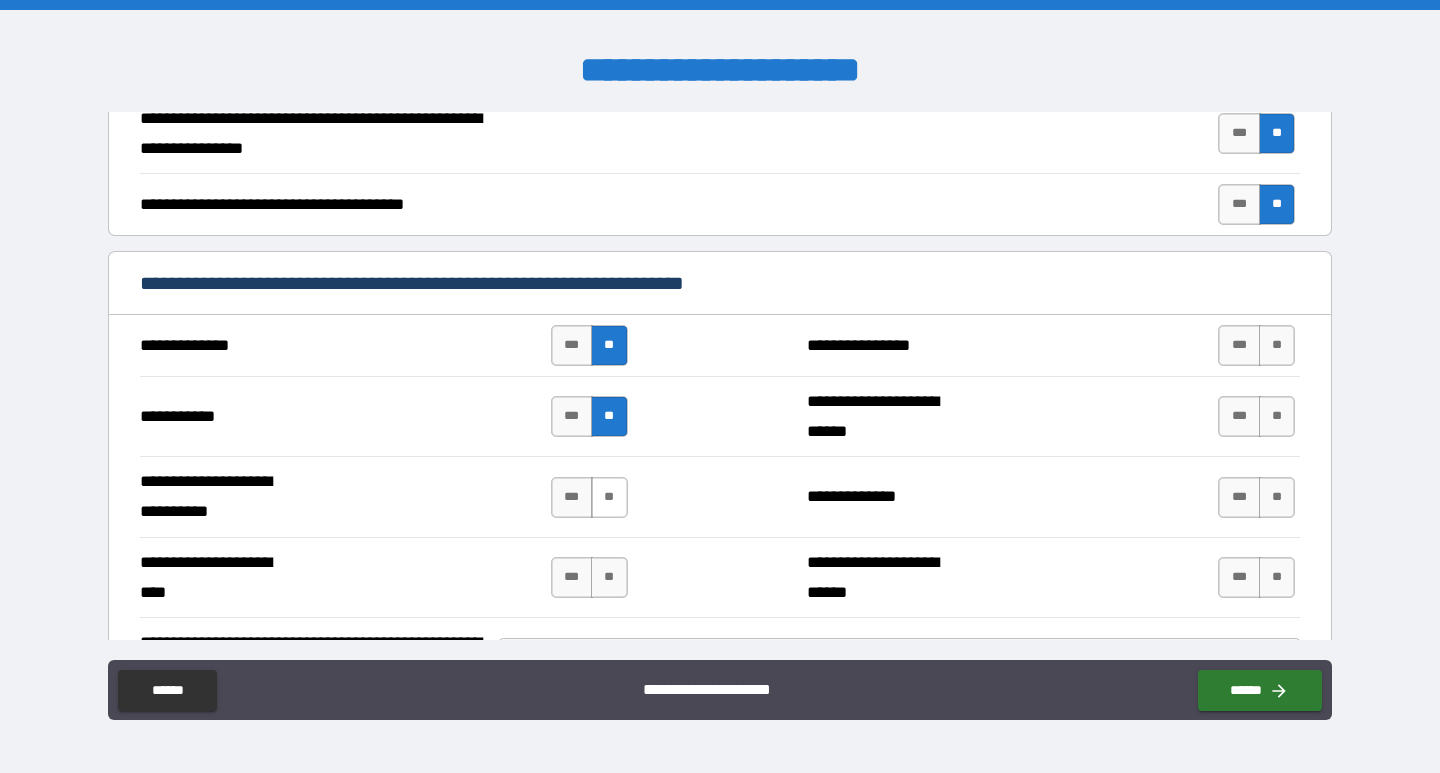 click on "**" at bounding box center [609, 497] 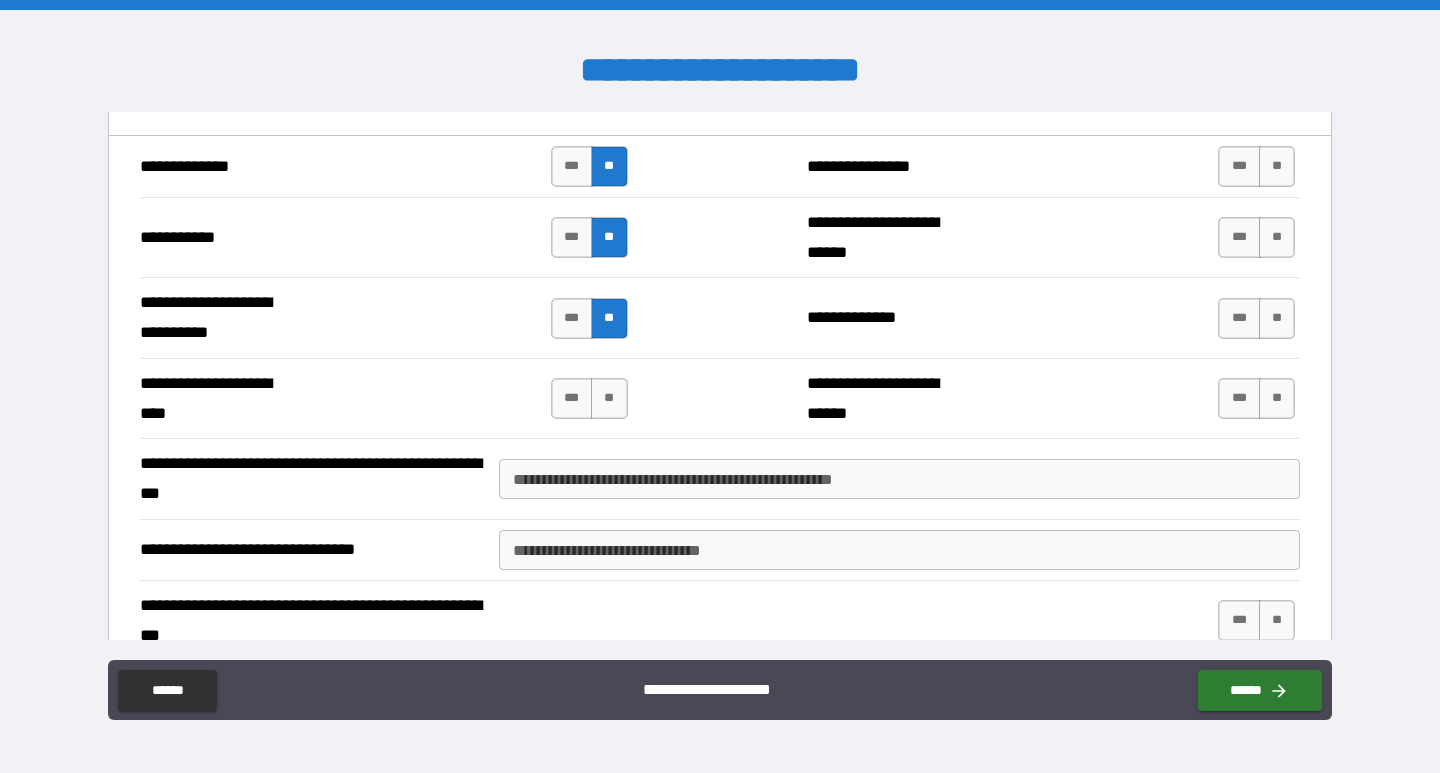 scroll, scrollTop: 3100, scrollLeft: 0, axis: vertical 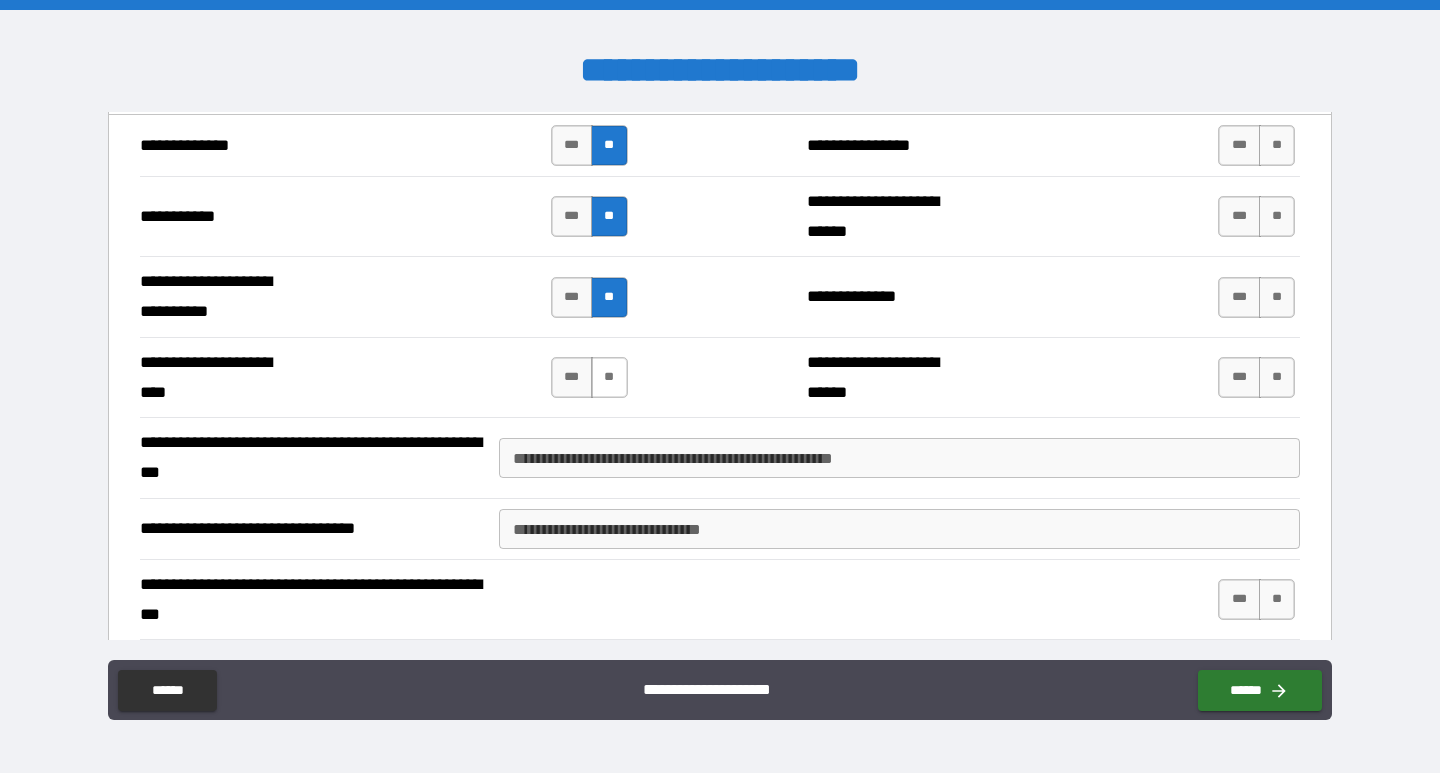 click on "**" at bounding box center (609, 377) 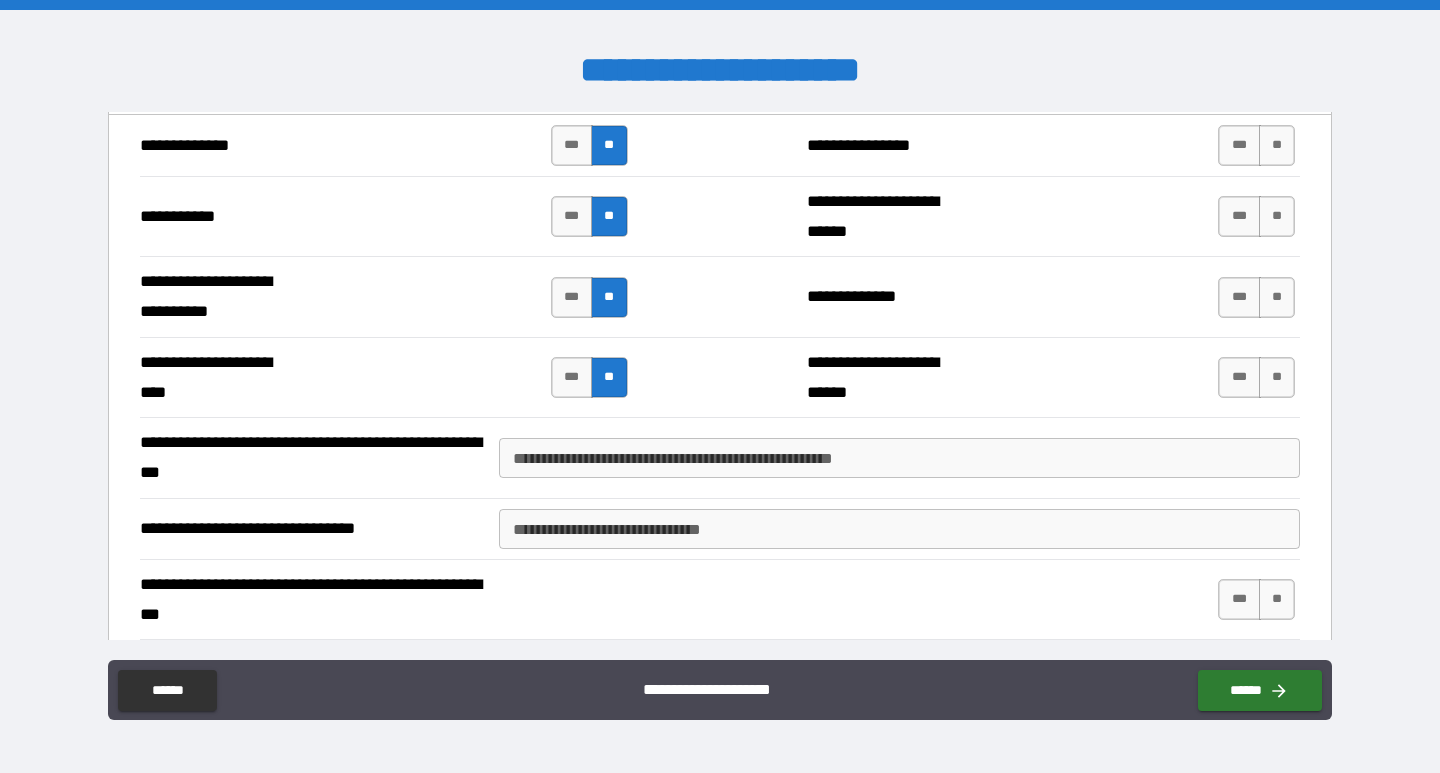 scroll, scrollTop: 3000, scrollLeft: 0, axis: vertical 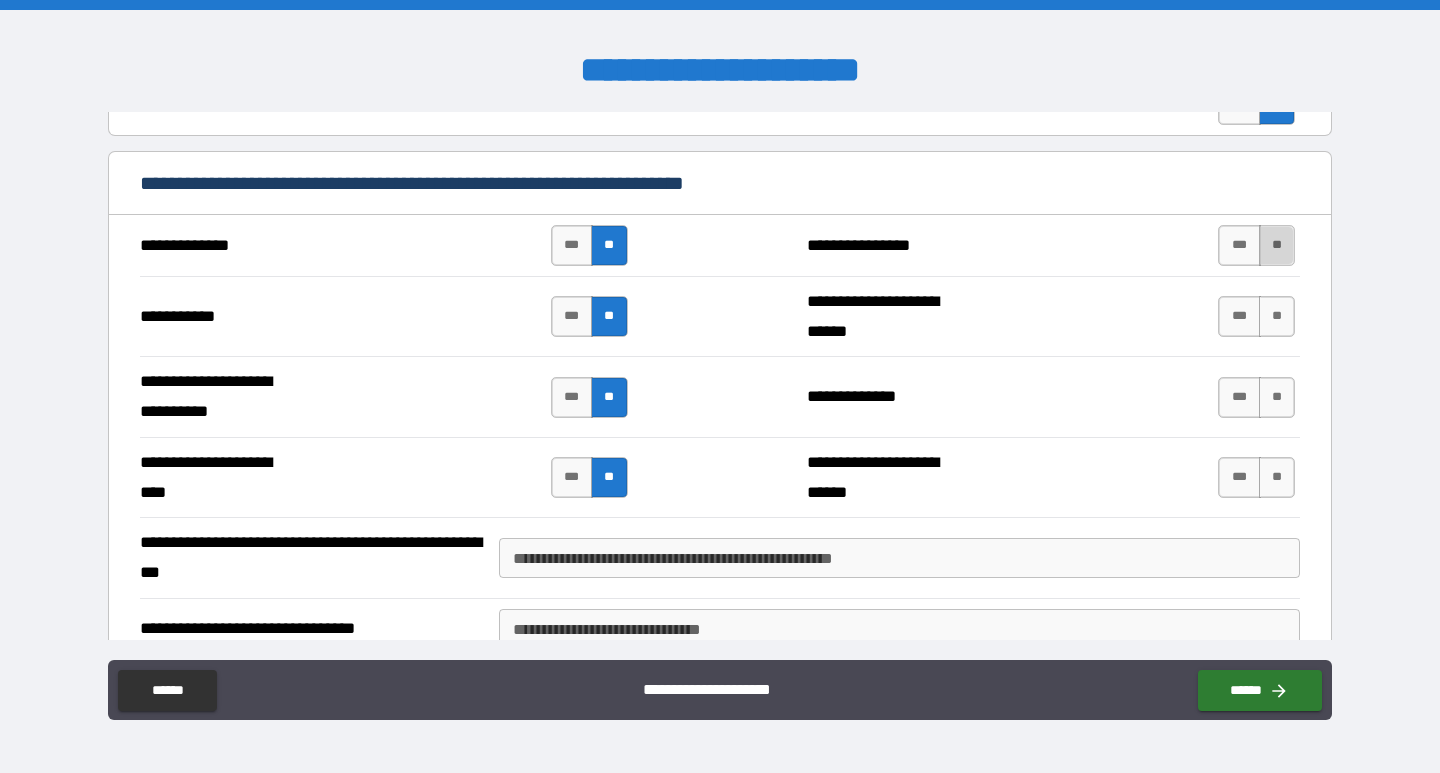 click on "**" at bounding box center [1277, 245] 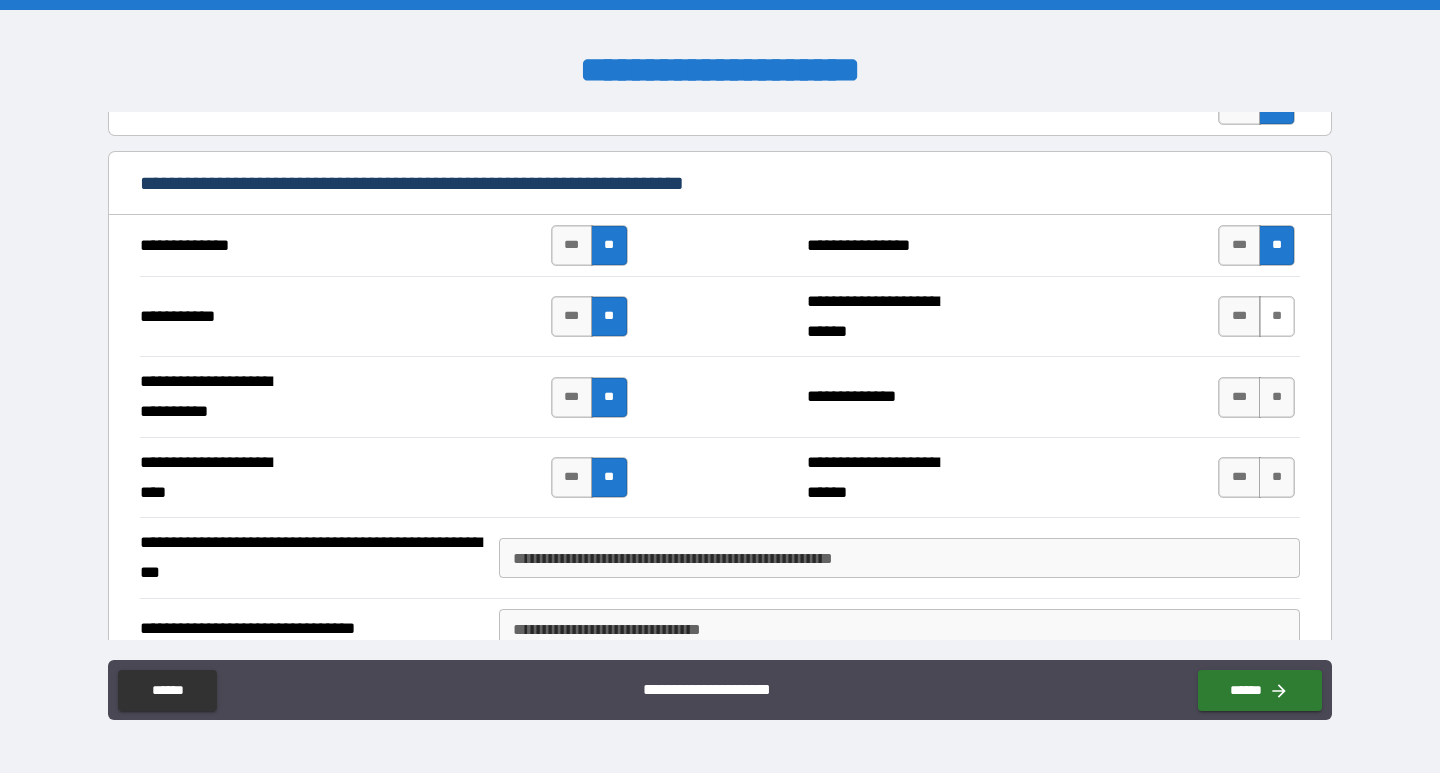 click on "**" at bounding box center [1277, 316] 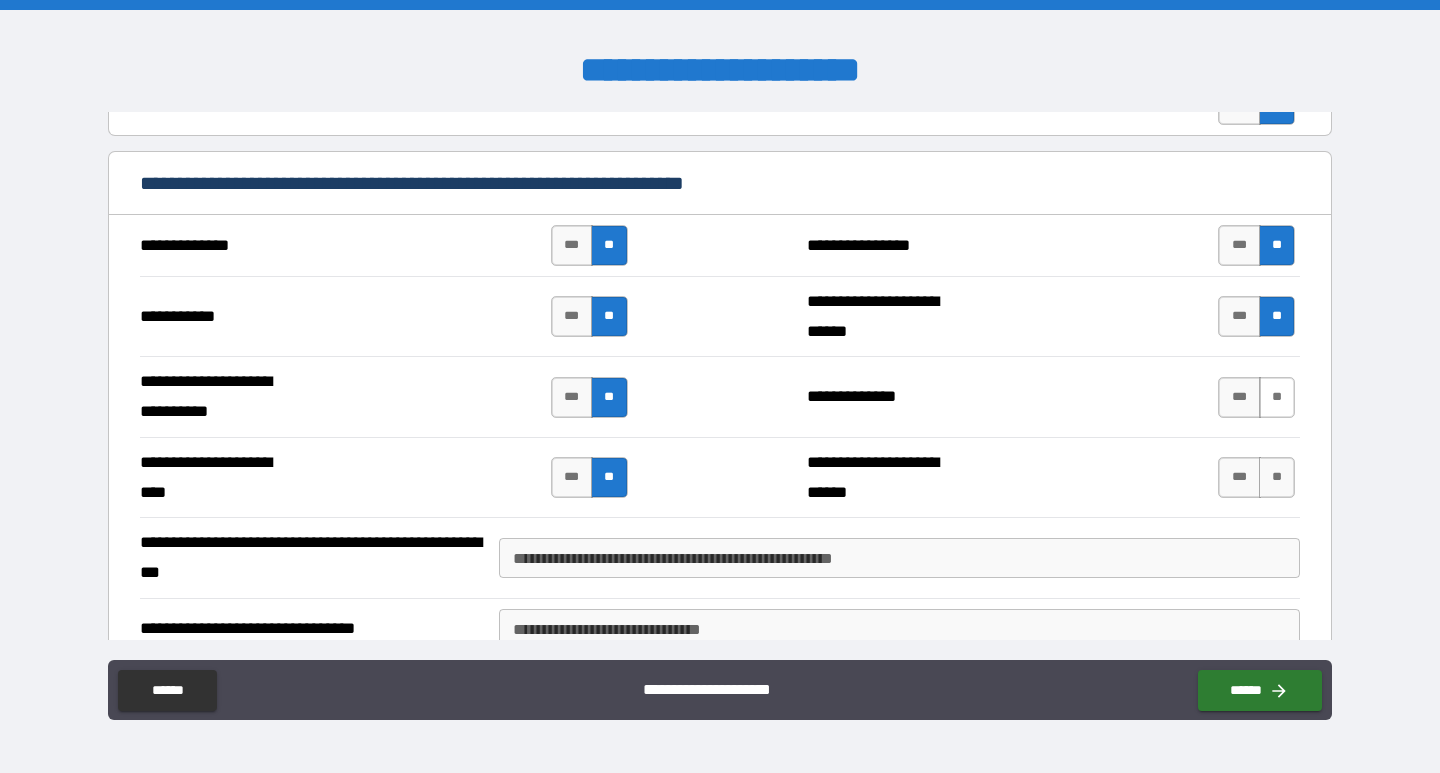 click on "**" at bounding box center [1277, 397] 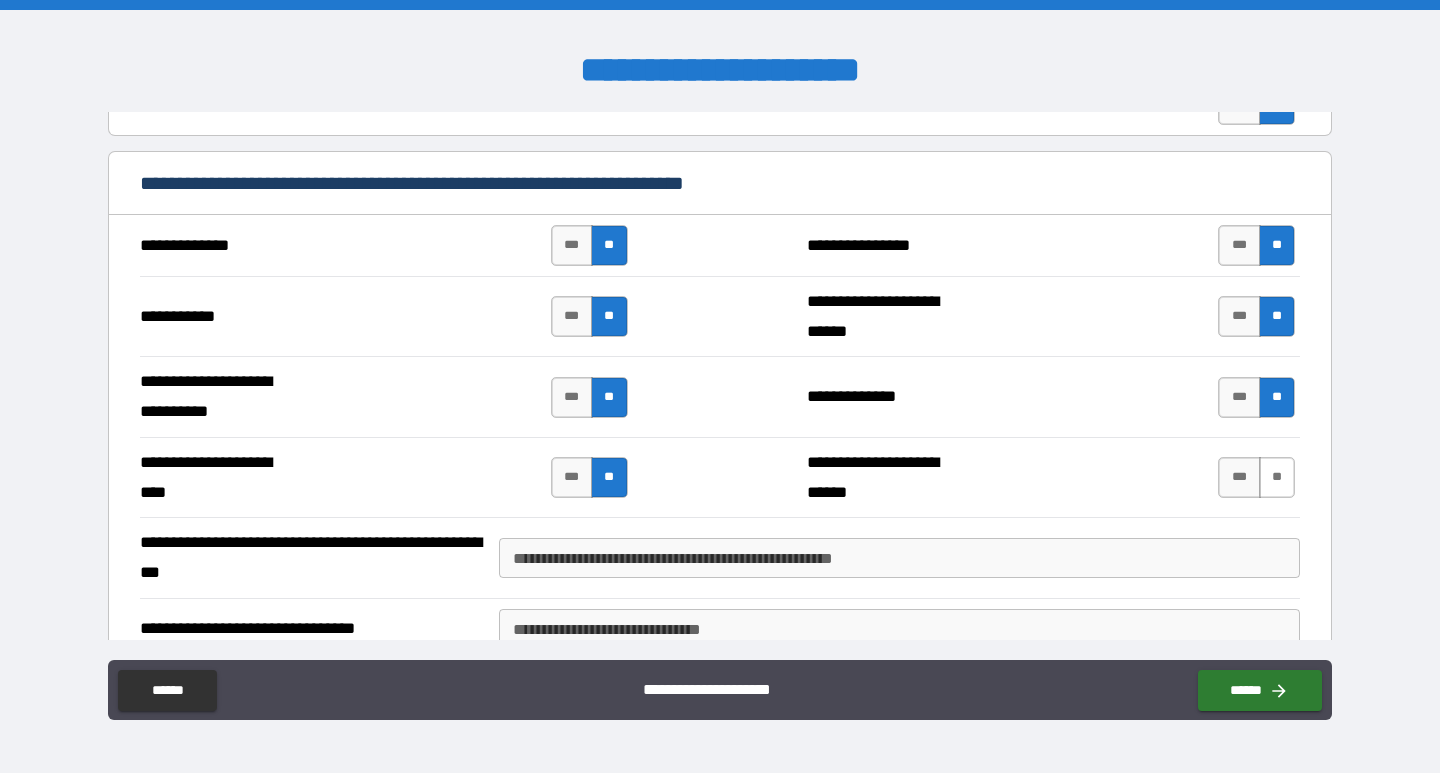 click on "**" at bounding box center [1277, 477] 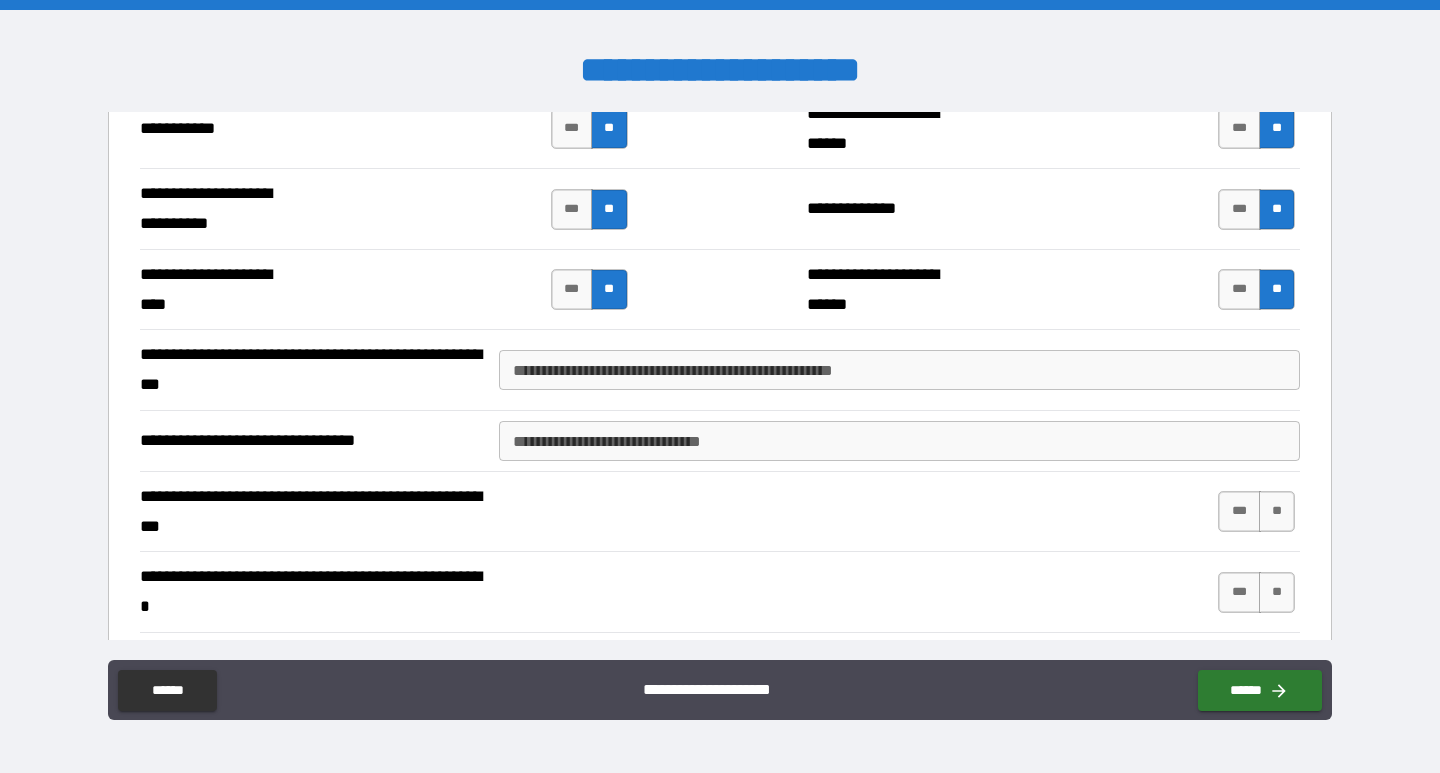 scroll, scrollTop: 3200, scrollLeft: 0, axis: vertical 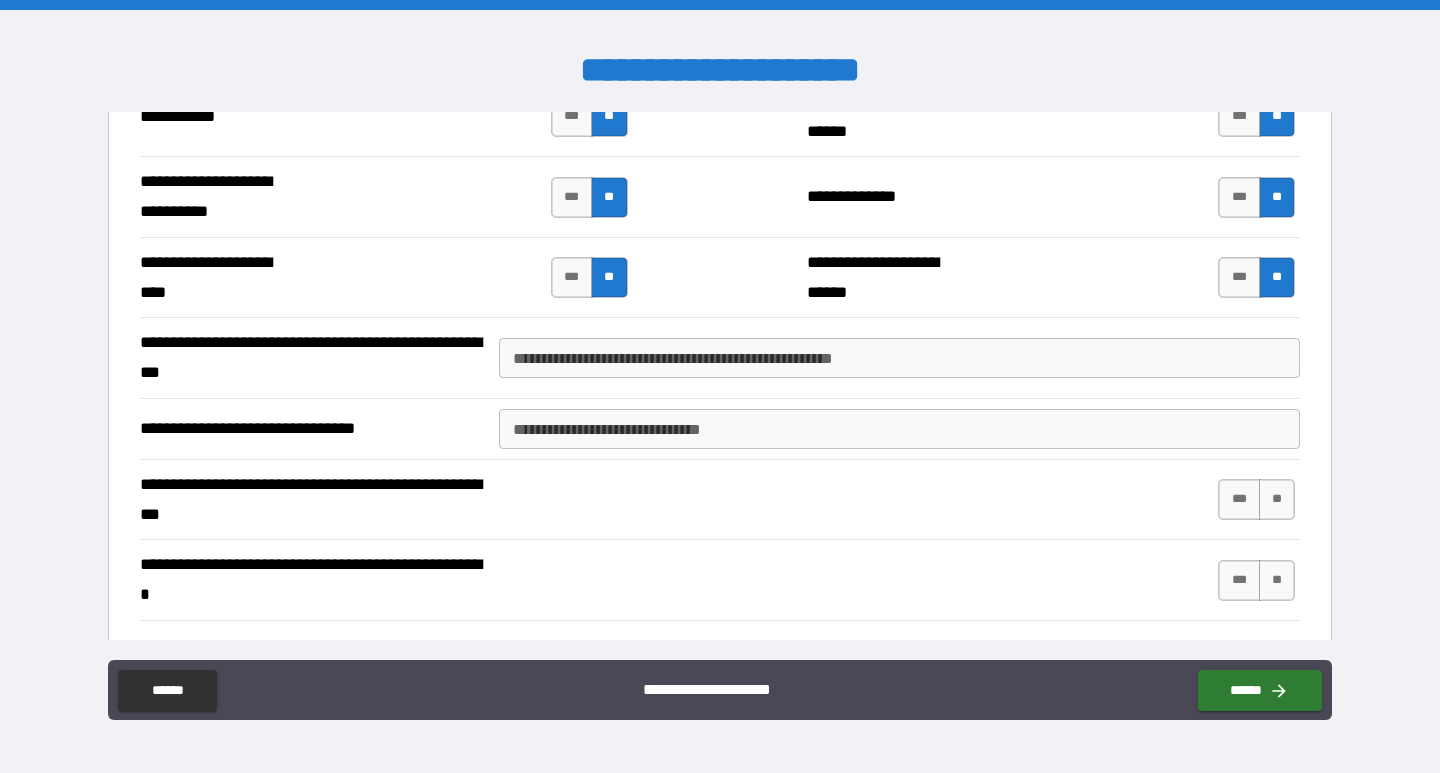 click on "**********" at bounding box center [899, 358] 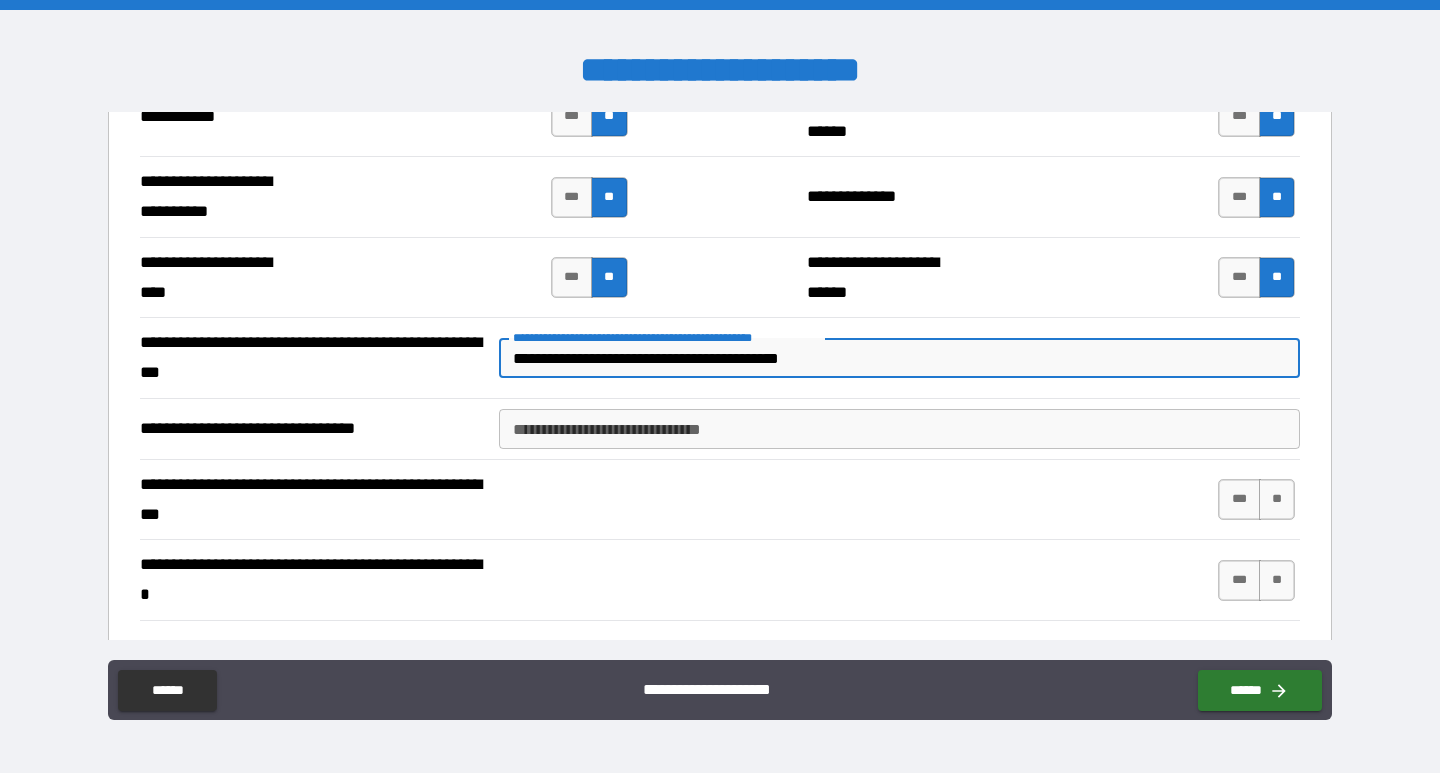 type on "**********" 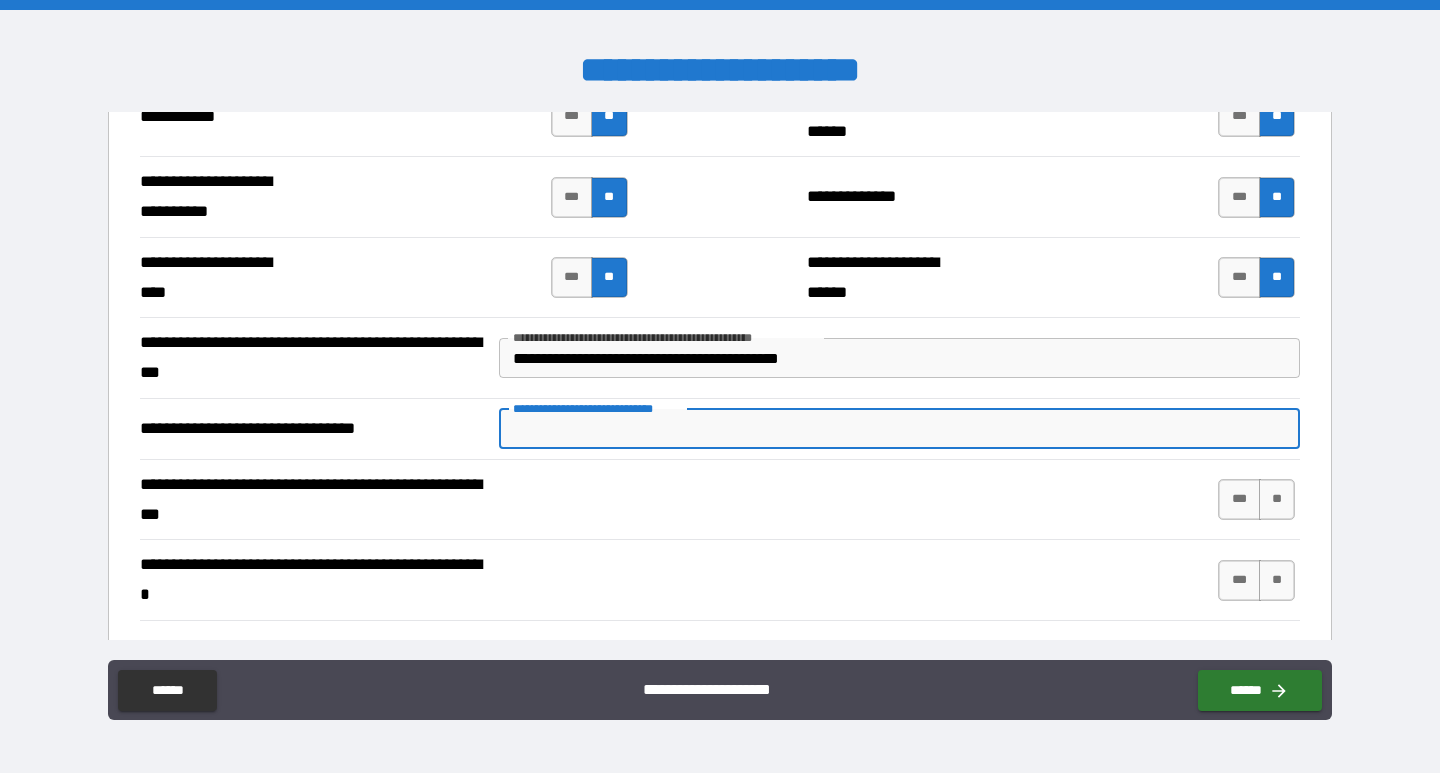 click on "**********" at bounding box center (899, 429) 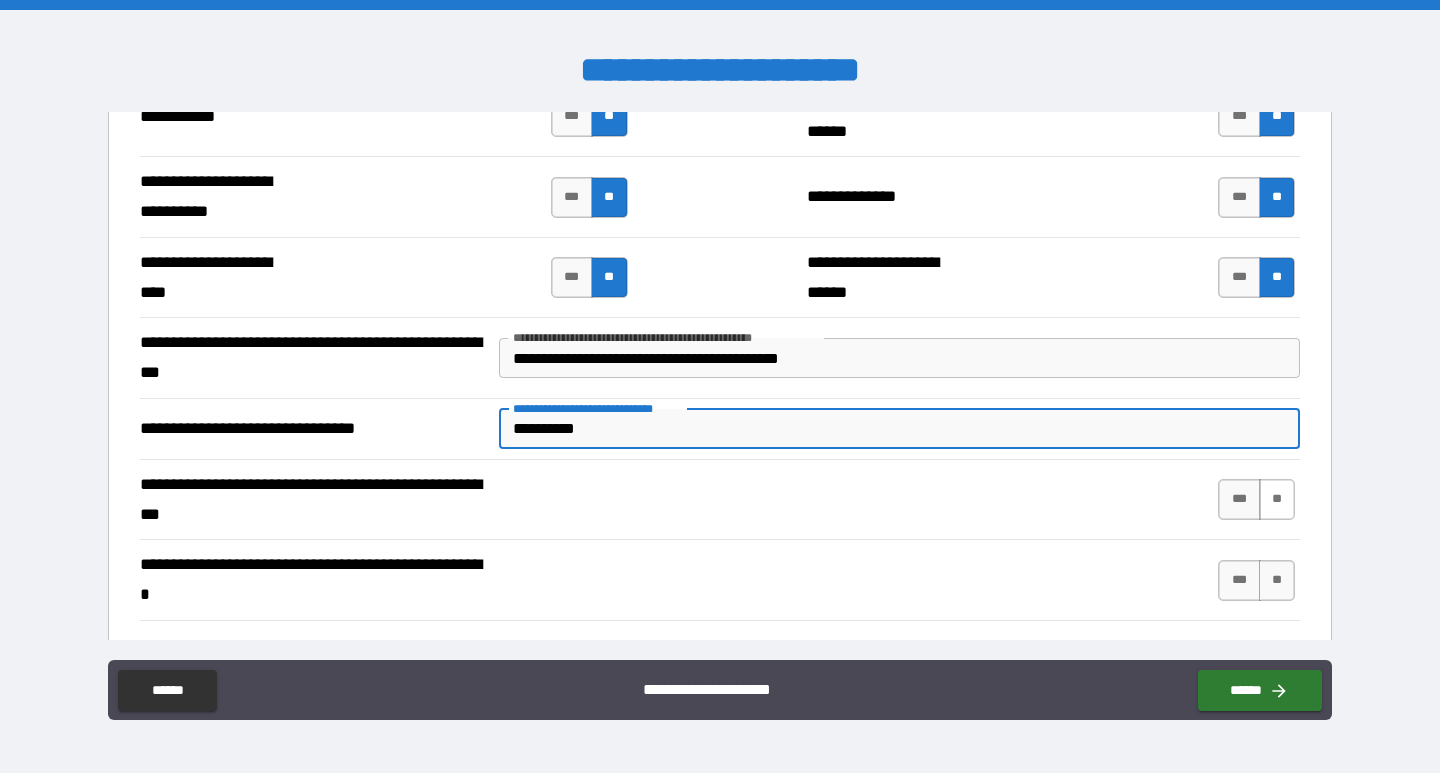 type on "**********" 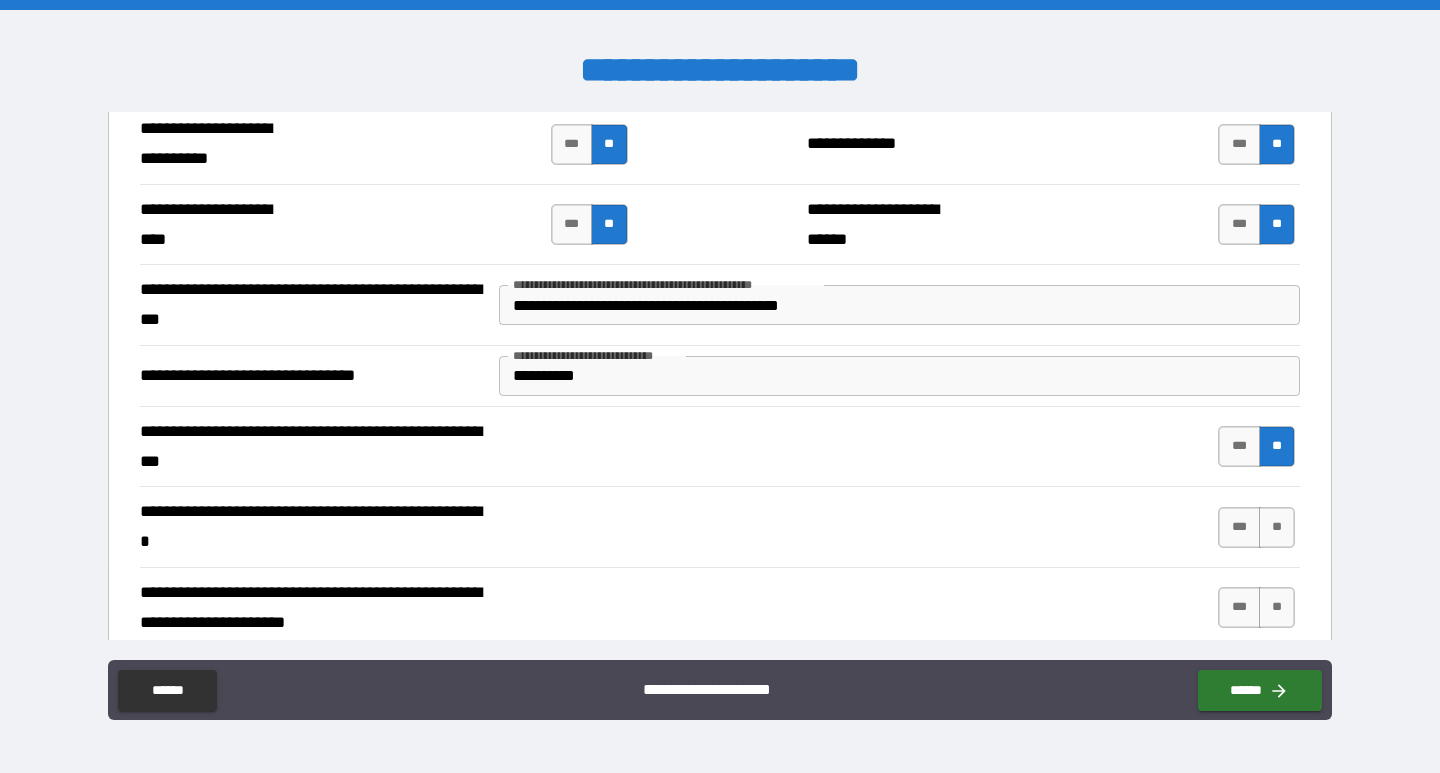 scroll, scrollTop: 3300, scrollLeft: 0, axis: vertical 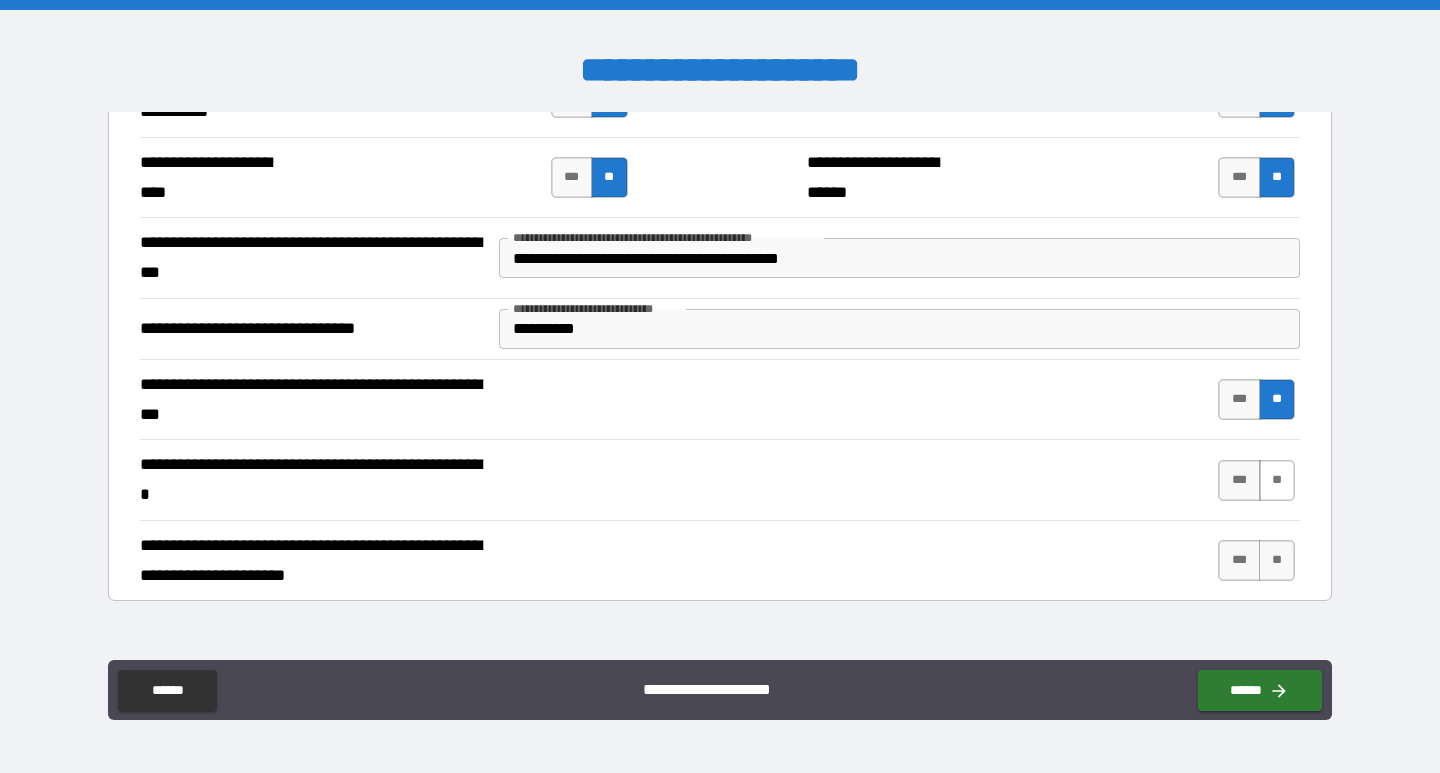 click on "**" at bounding box center [1277, 480] 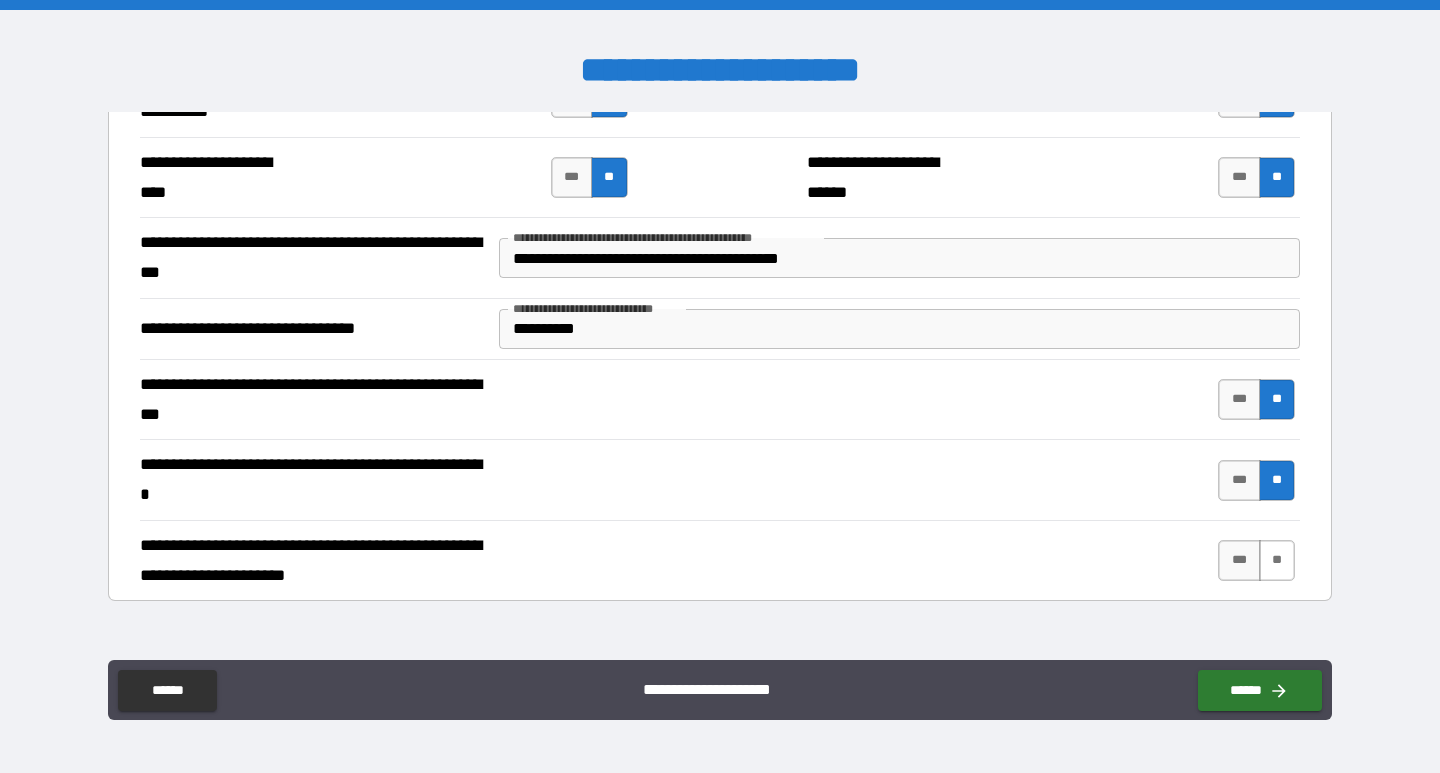 click on "**" at bounding box center [1277, 560] 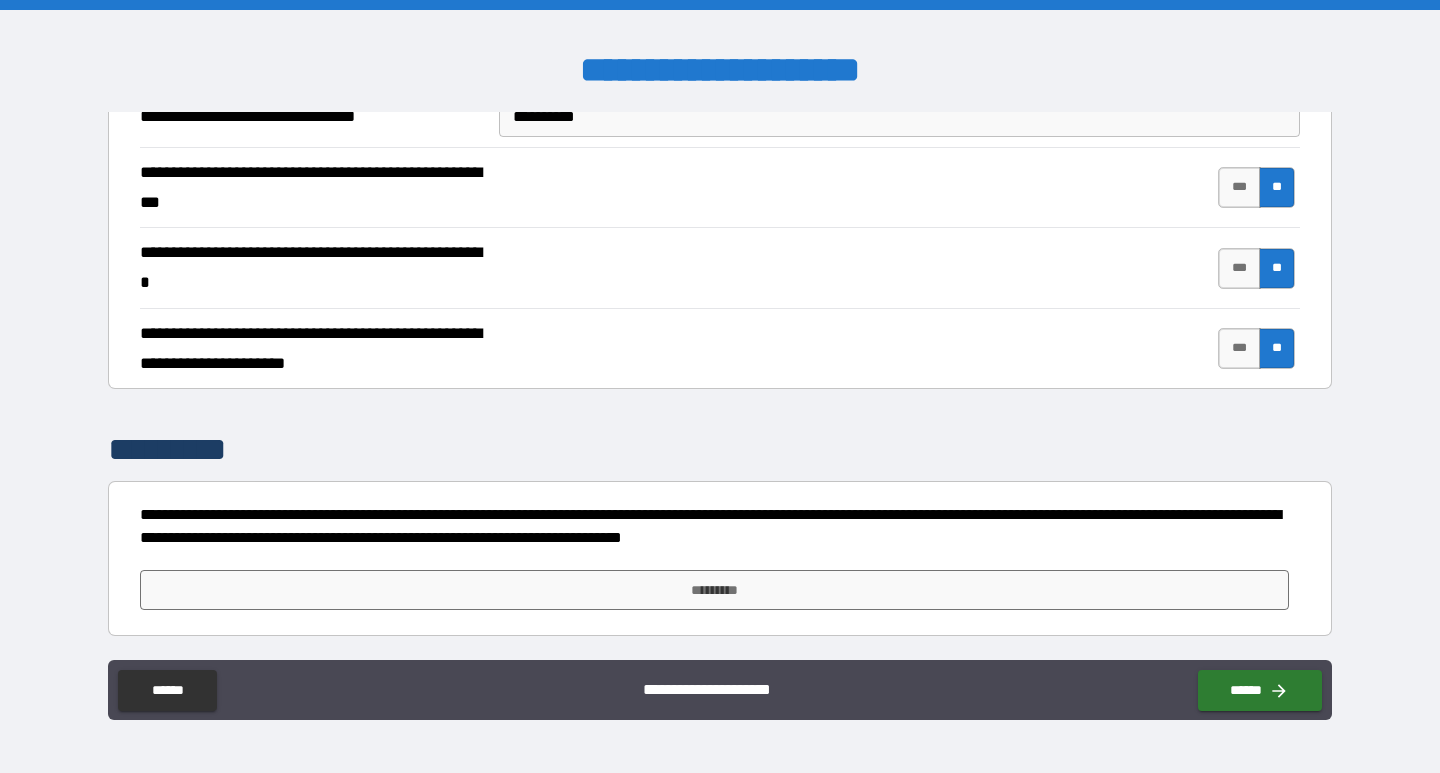 scroll, scrollTop: 3513, scrollLeft: 0, axis: vertical 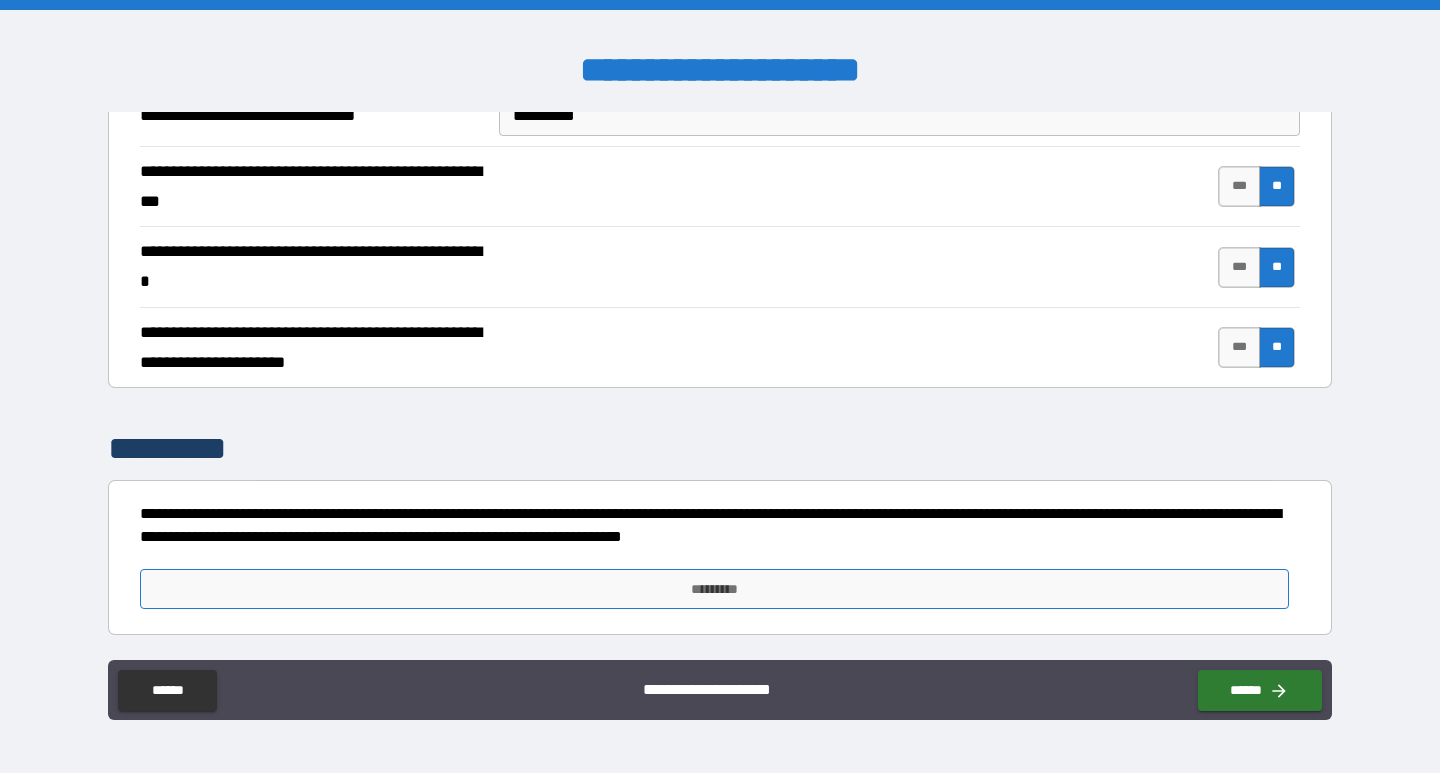 click on "*********" at bounding box center [715, 589] 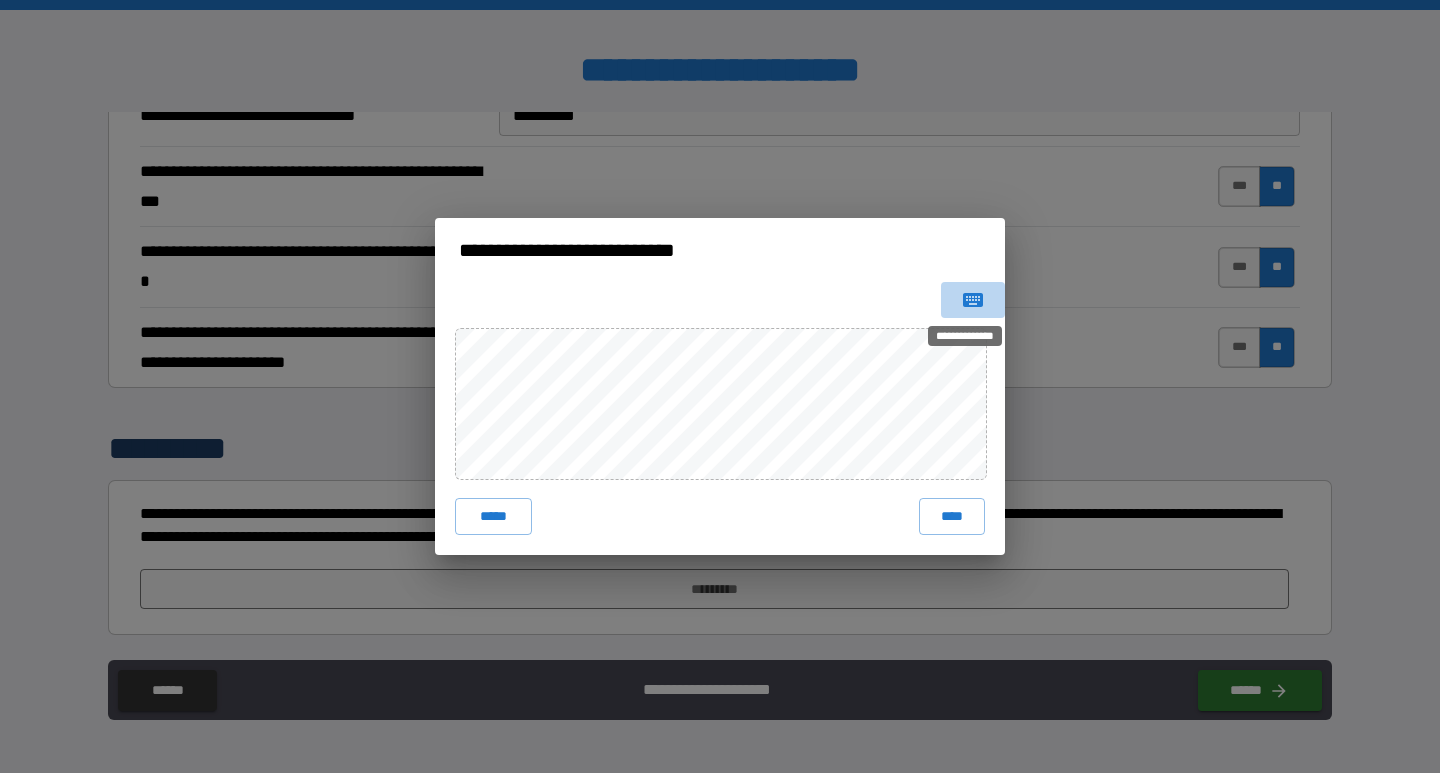 click 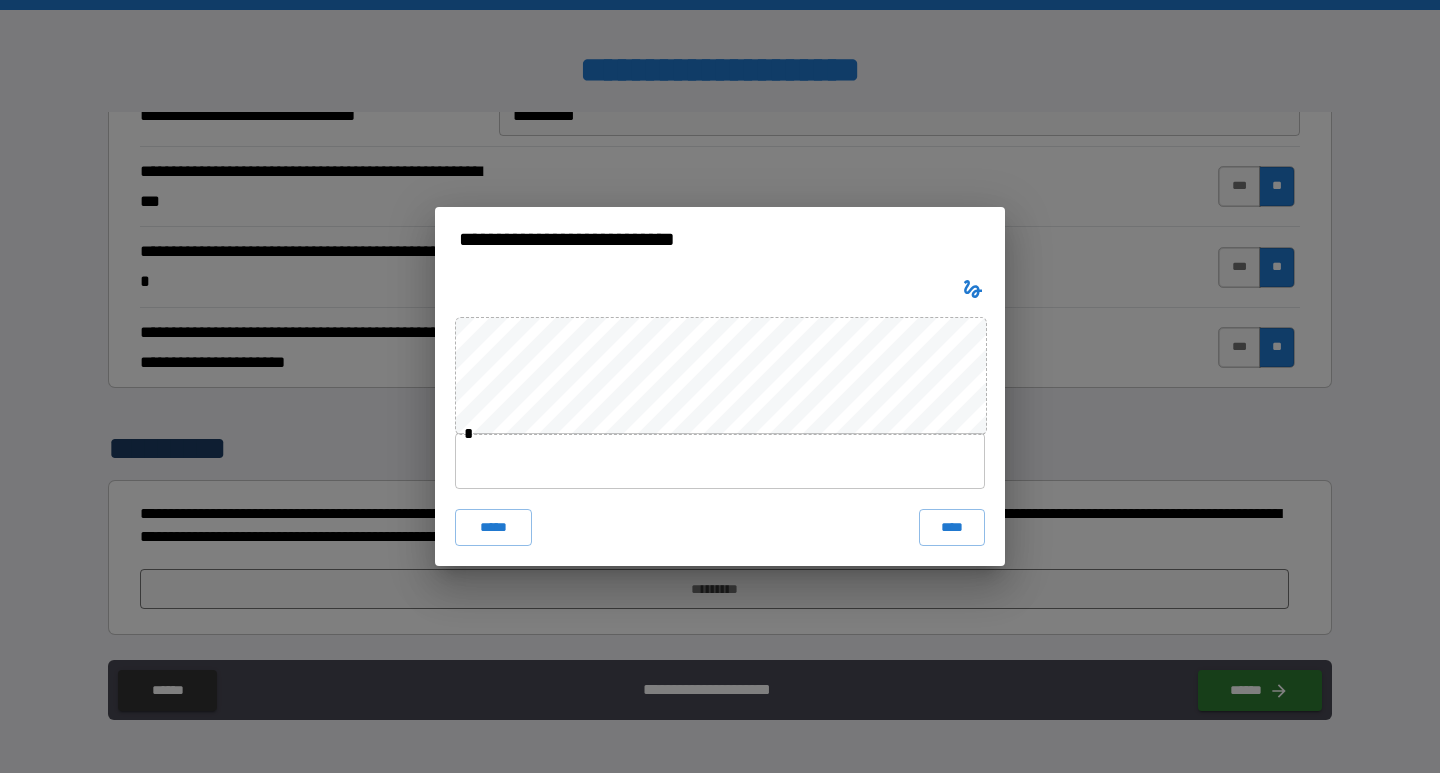 click at bounding box center (720, 461) 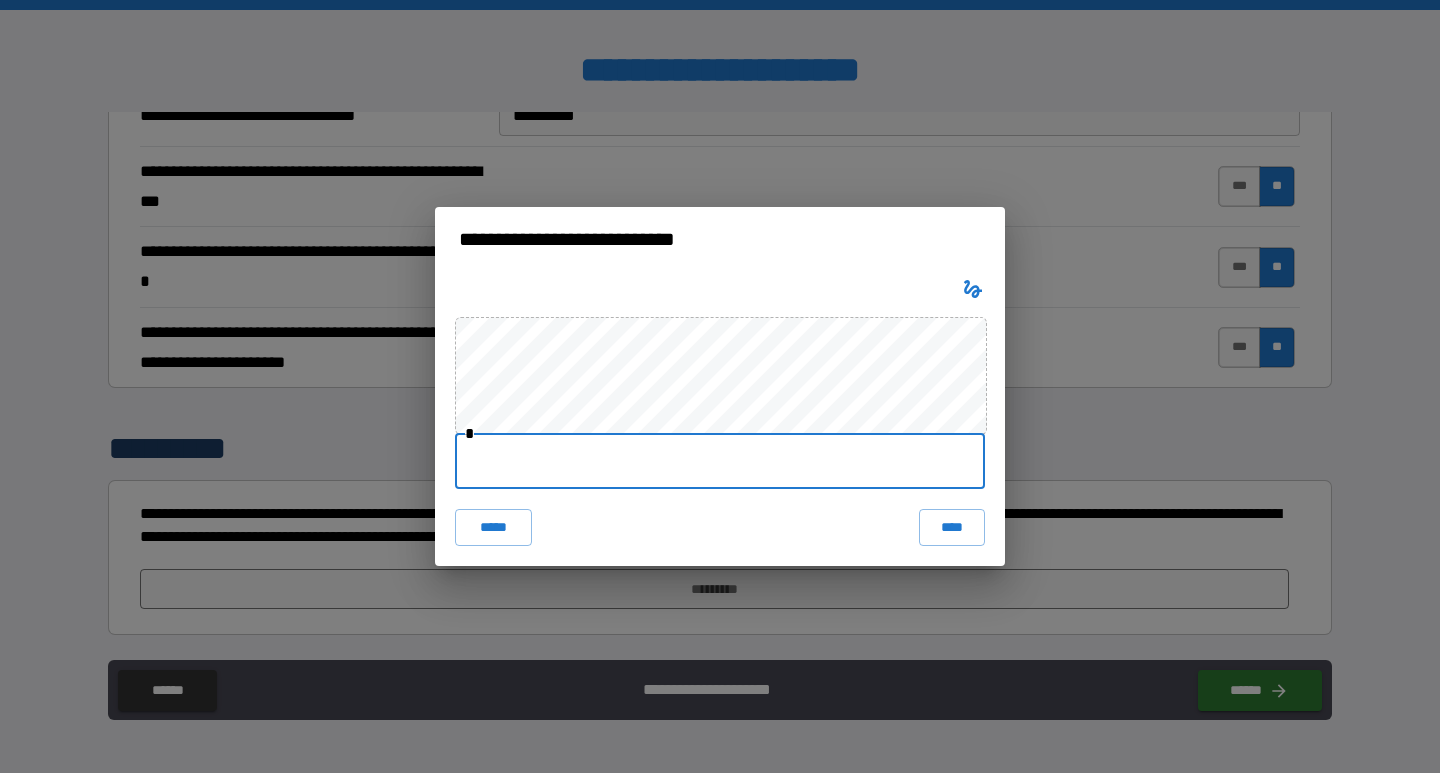 type on "*" 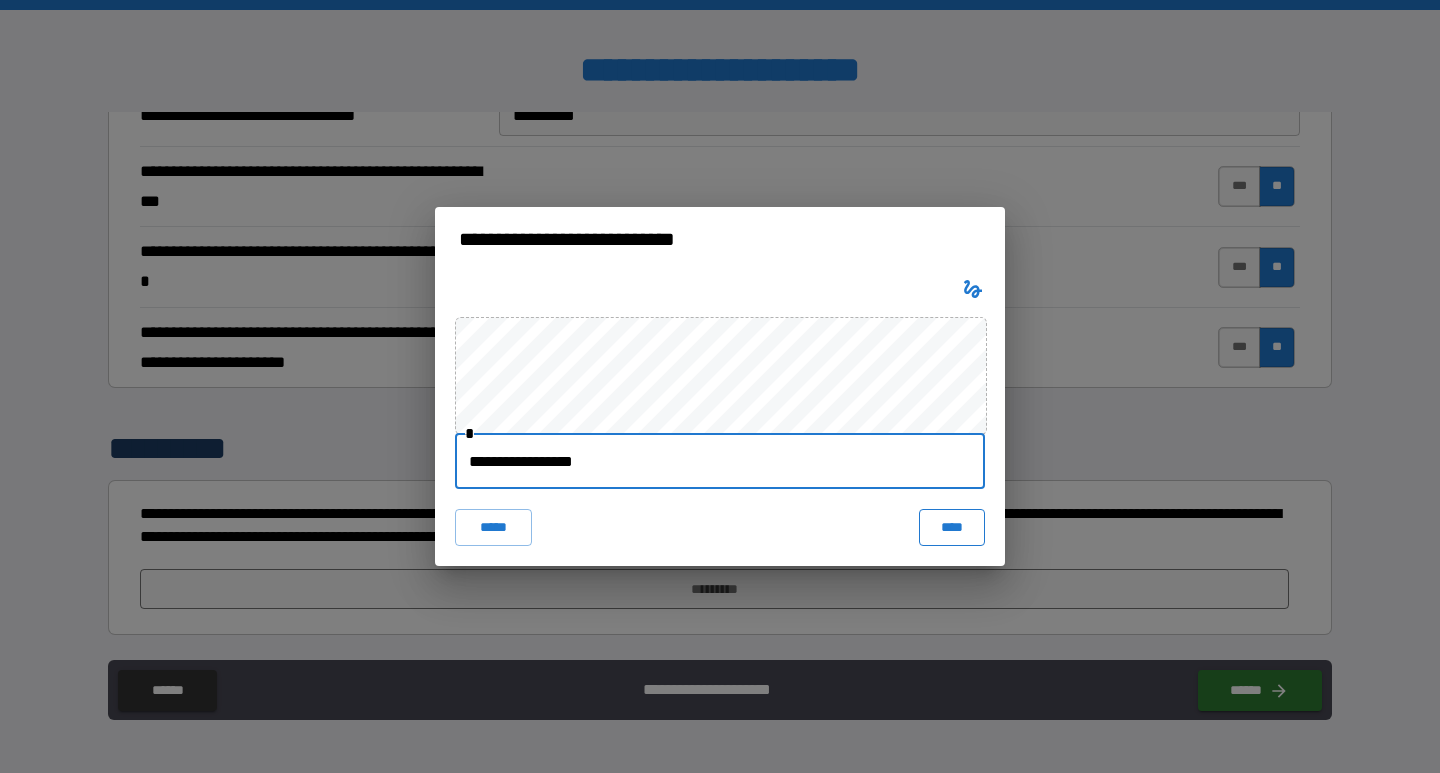 type on "**********" 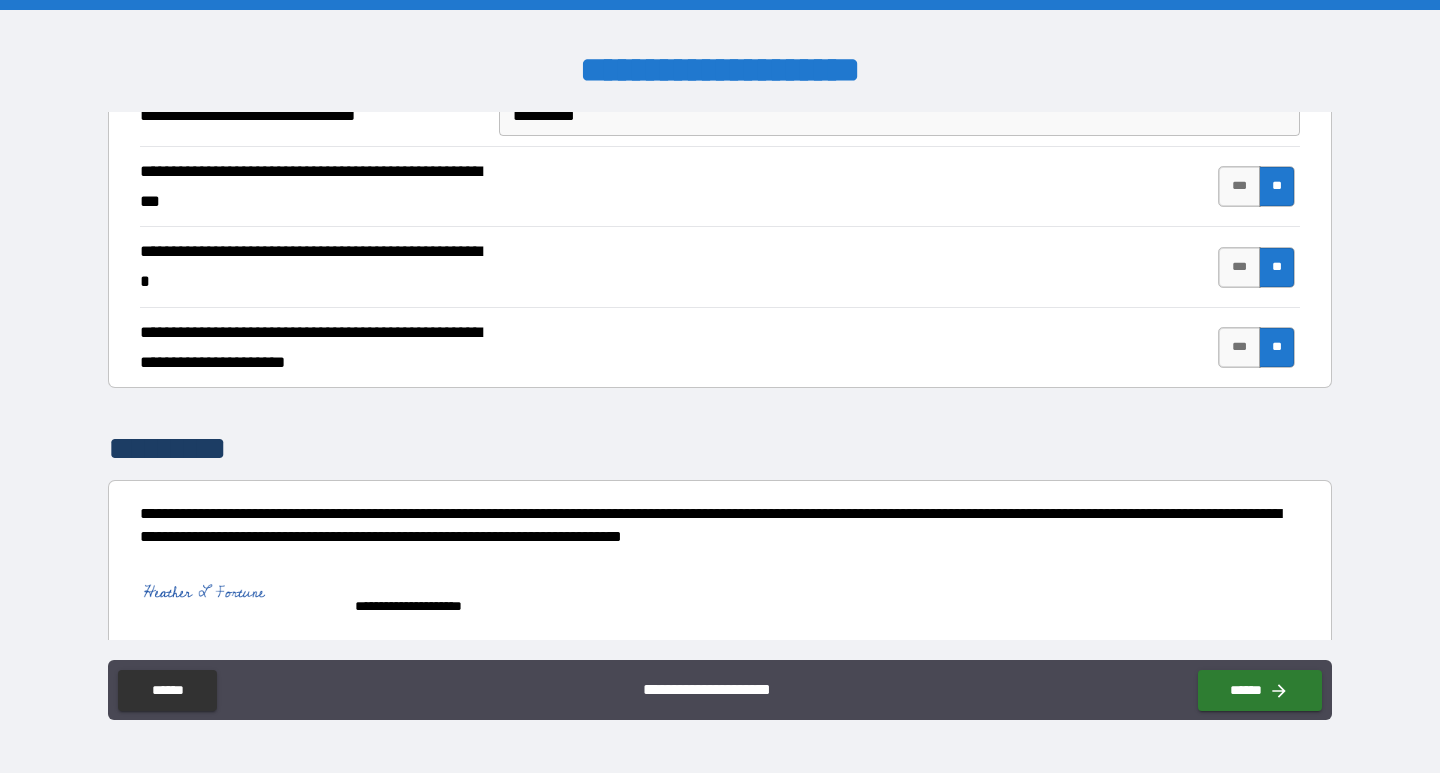 scroll, scrollTop: 3530, scrollLeft: 0, axis: vertical 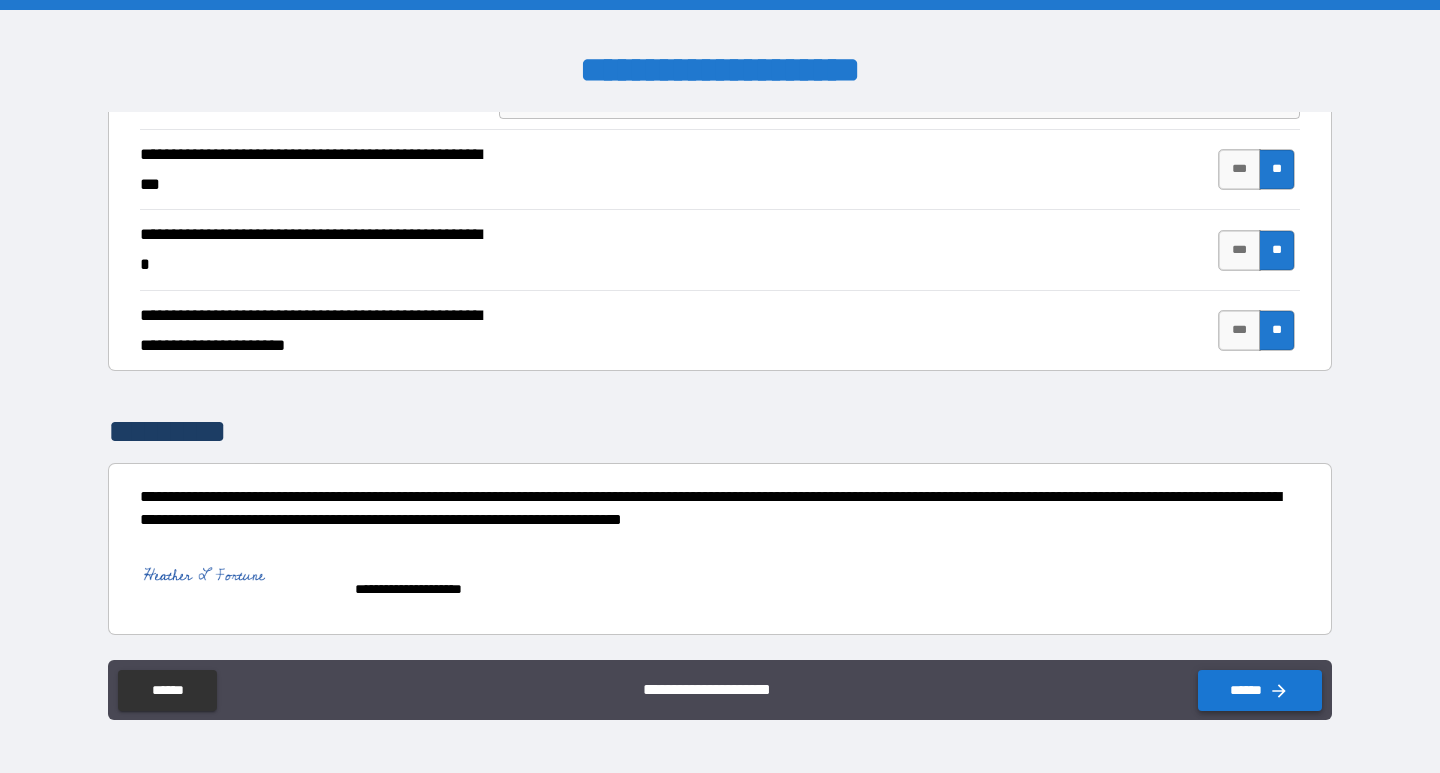click on "******" at bounding box center (1260, 690) 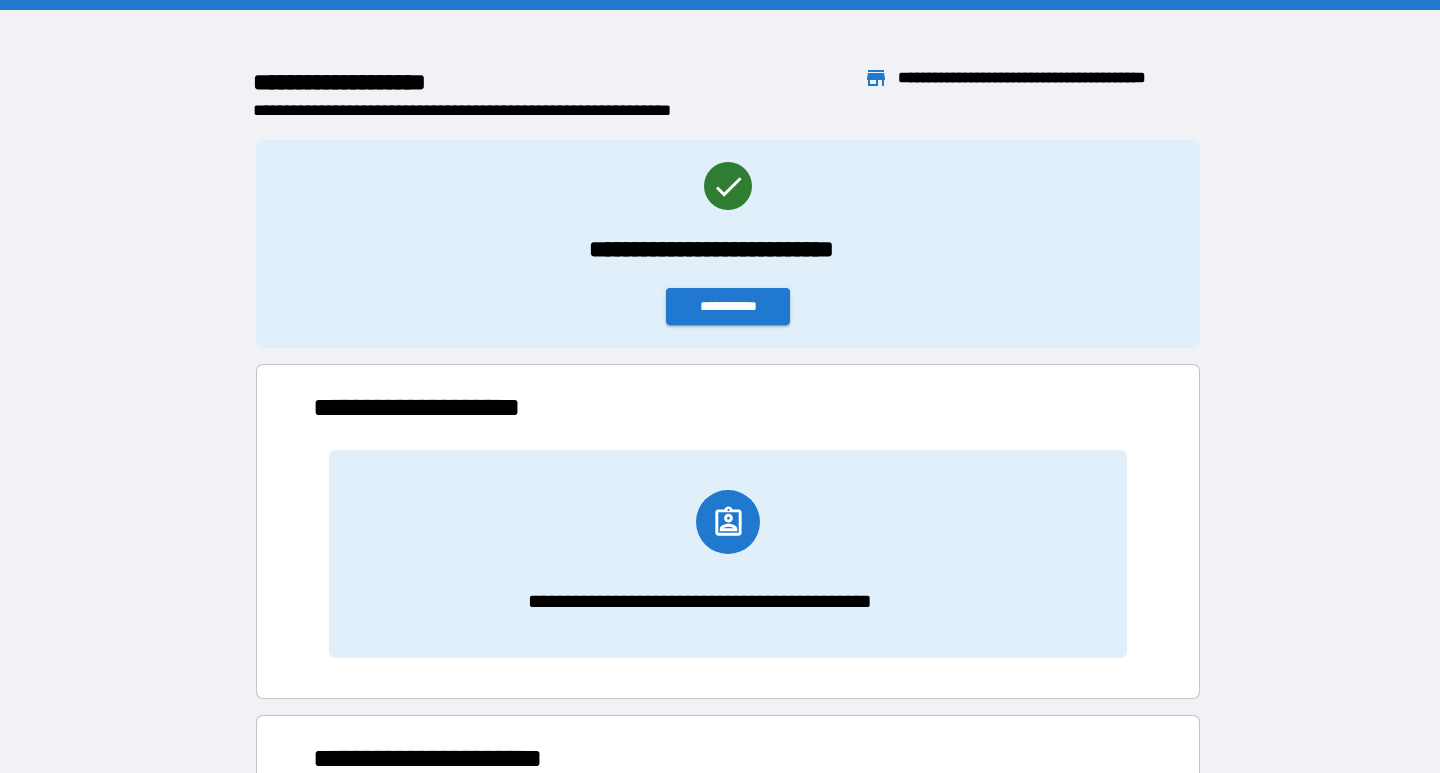 scroll, scrollTop: 16, scrollLeft: 16, axis: both 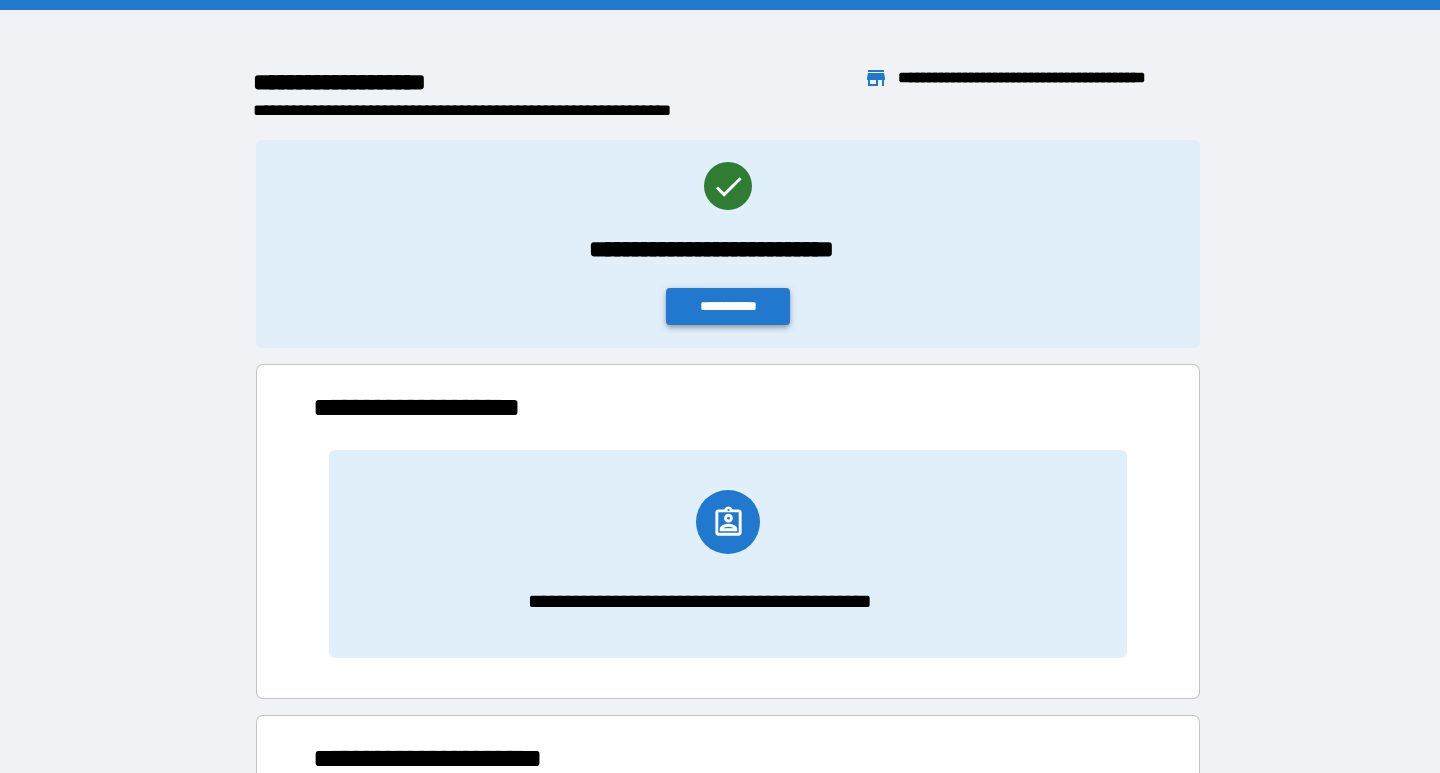 click on "**********" at bounding box center [728, 306] 